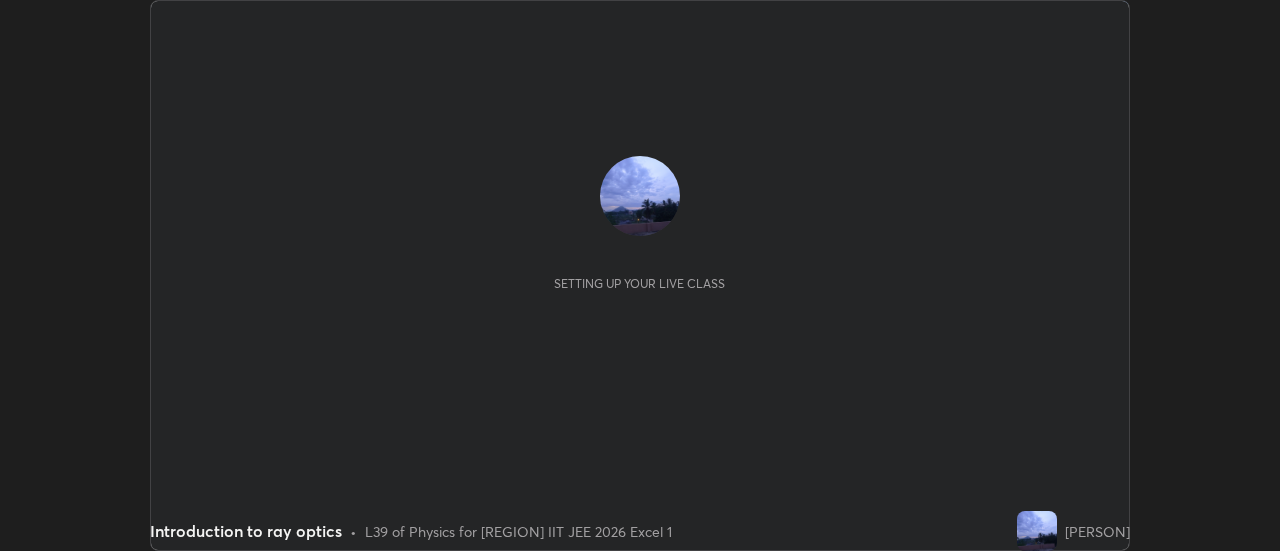 scroll, scrollTop: 0, scrollLeft: 0, axis: both 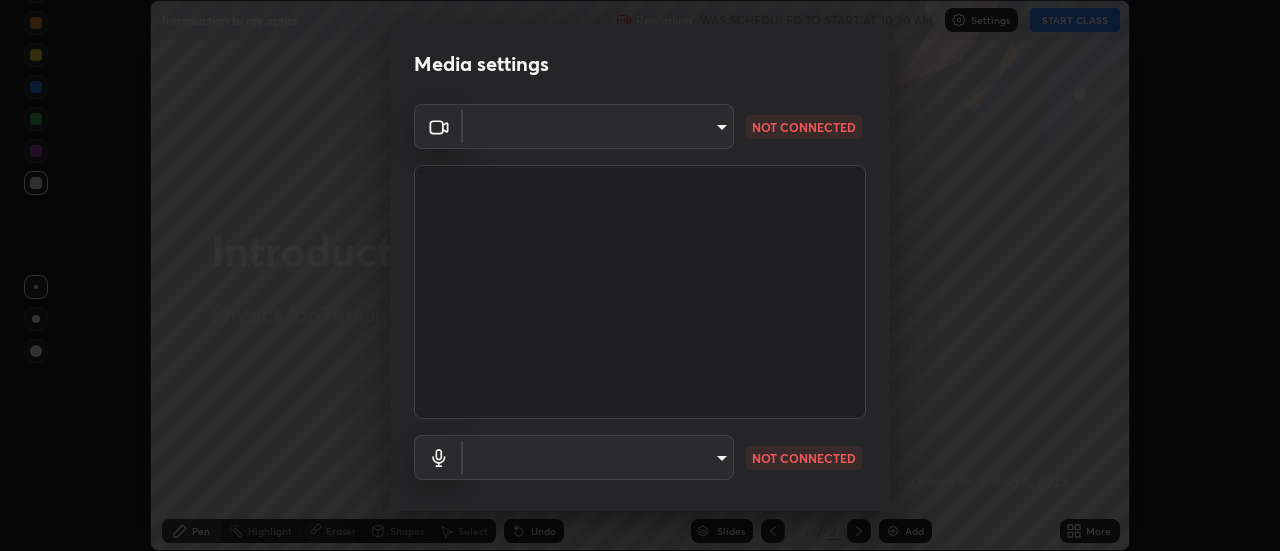 type on "c1743da8526a0aadeed10a62cbfcd2d4321df644c55b53bf1ad22bdce350b73d" 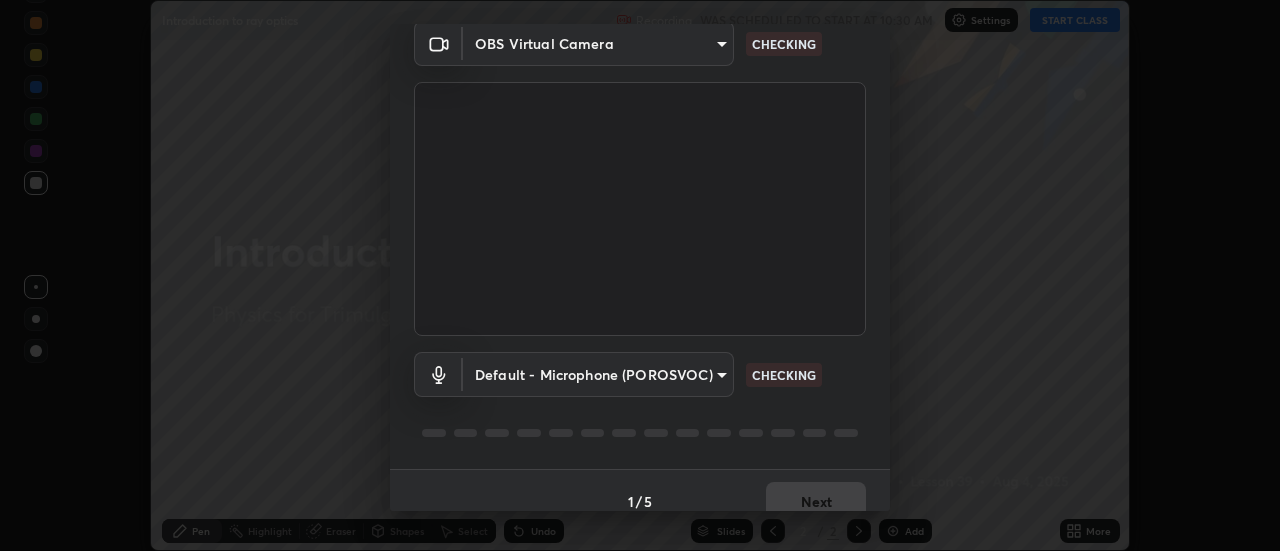 scroll, scrollTop: 105, scrollLeft: 0, axis: vertical 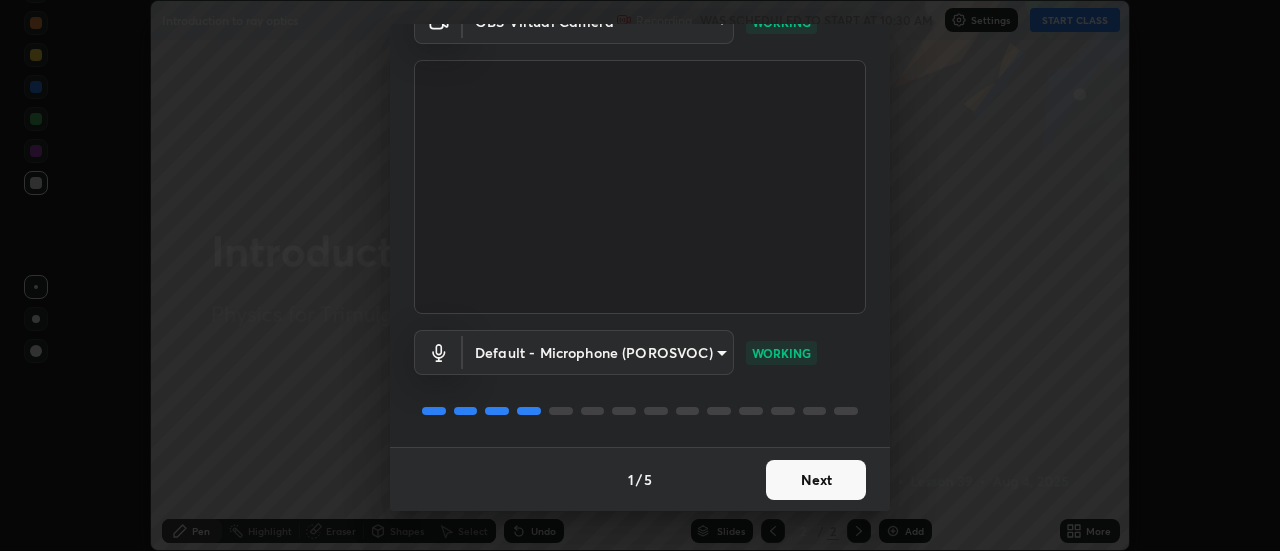 click on "Next" at bounding box center [816, 480] 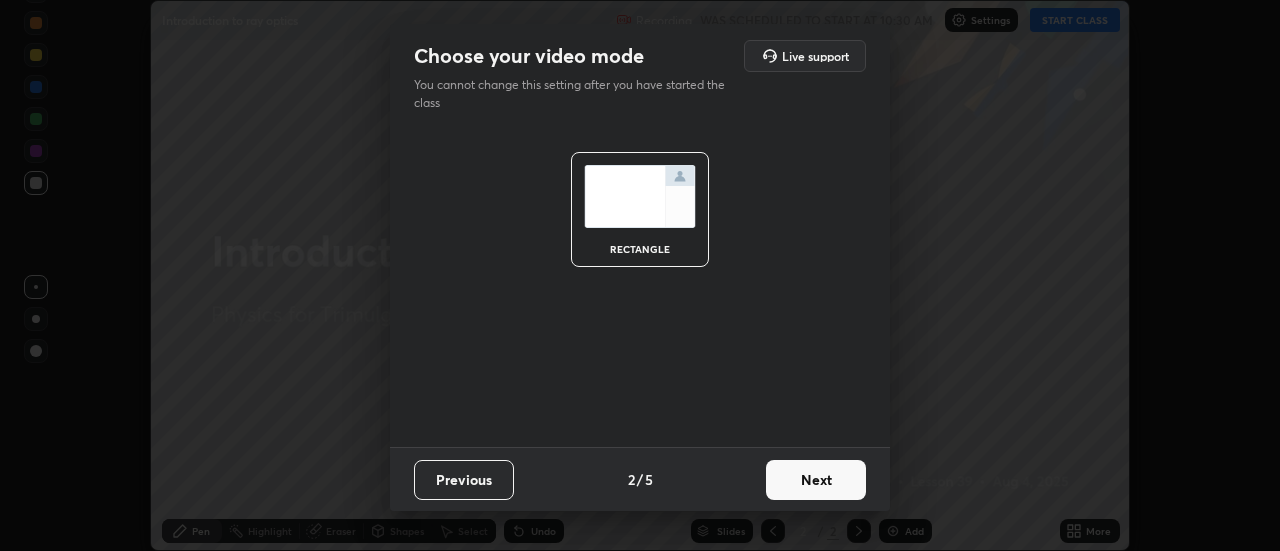 click on "Next" at bounding box center [816, 480] 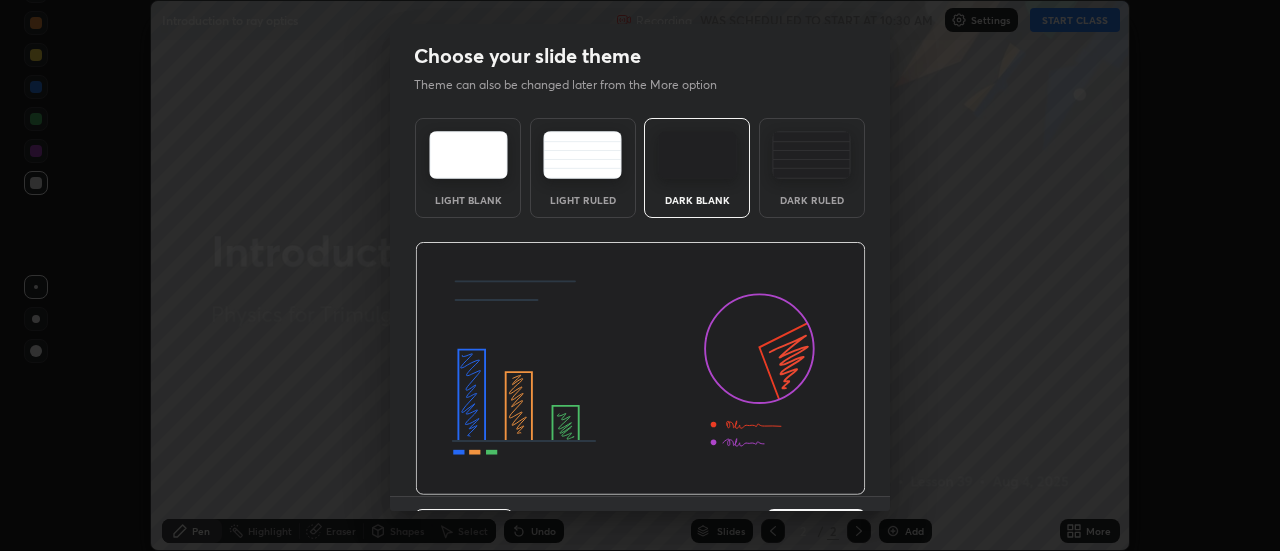 click at bounding box center (640, 369) 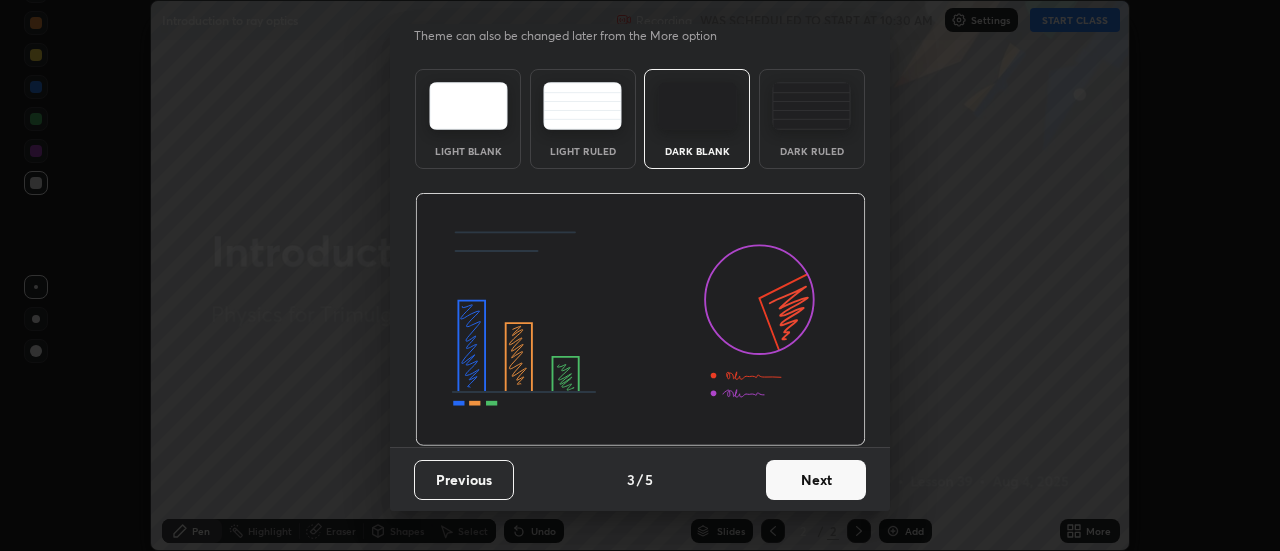 click on "Next" at bounding box center [816, 480] 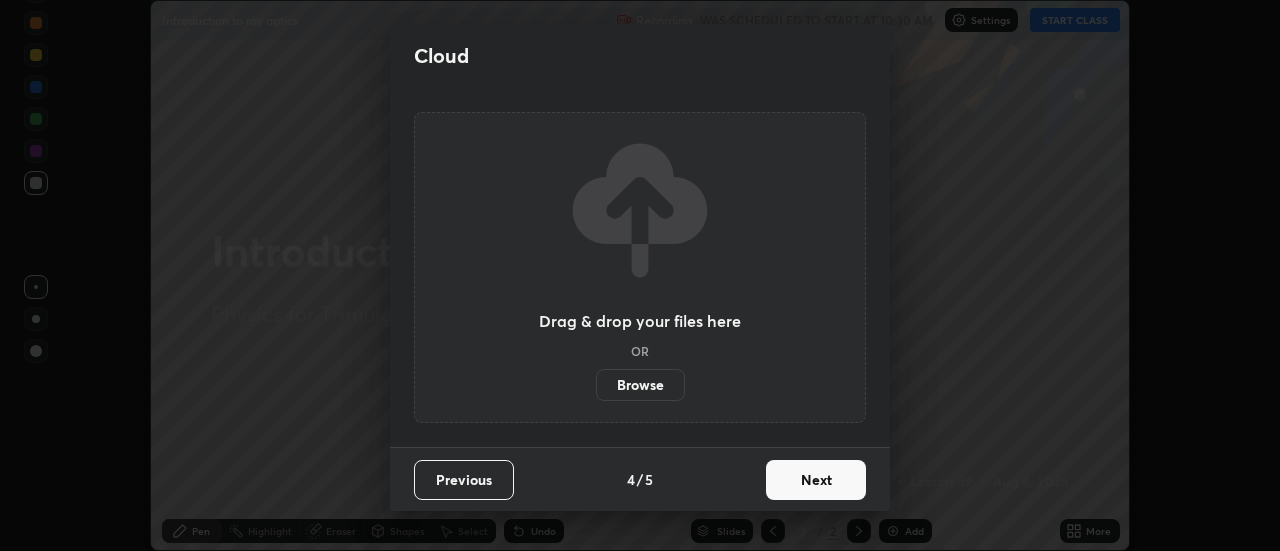 scroll, scrollTop: 0, scrollLeft: 0, axis: both 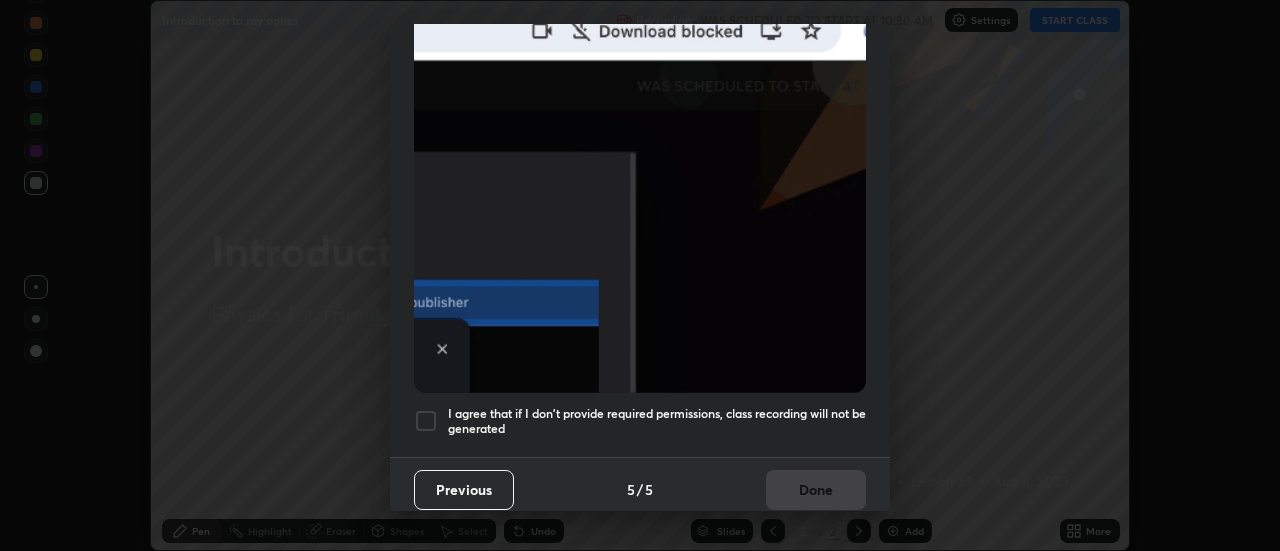 click at bounding box center [426, 421] 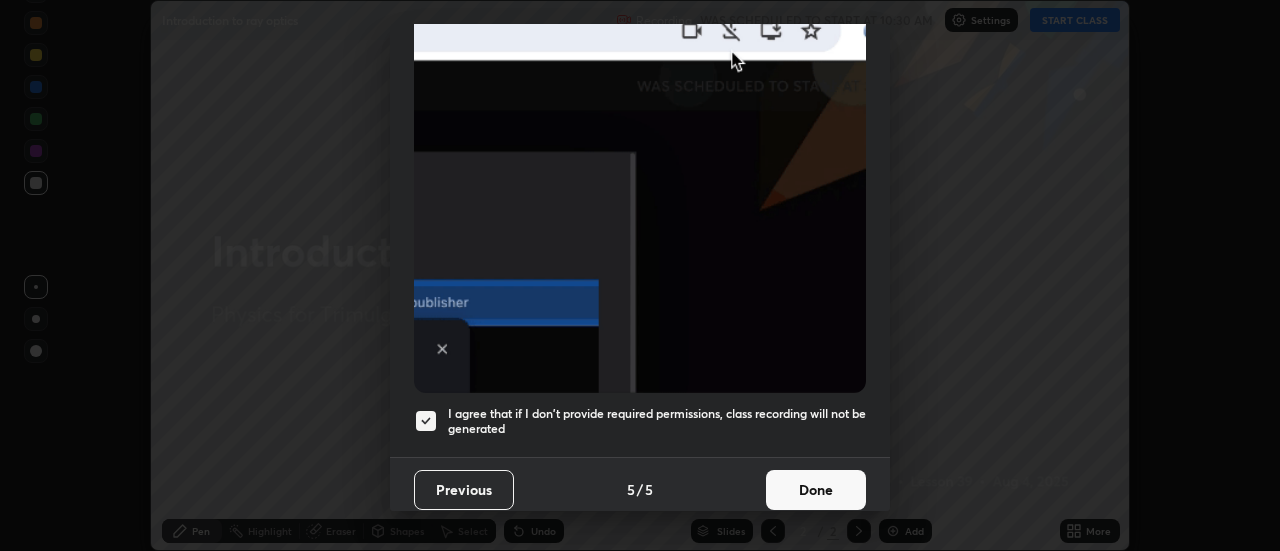 click on "Done" at bounding box center (816, 490) 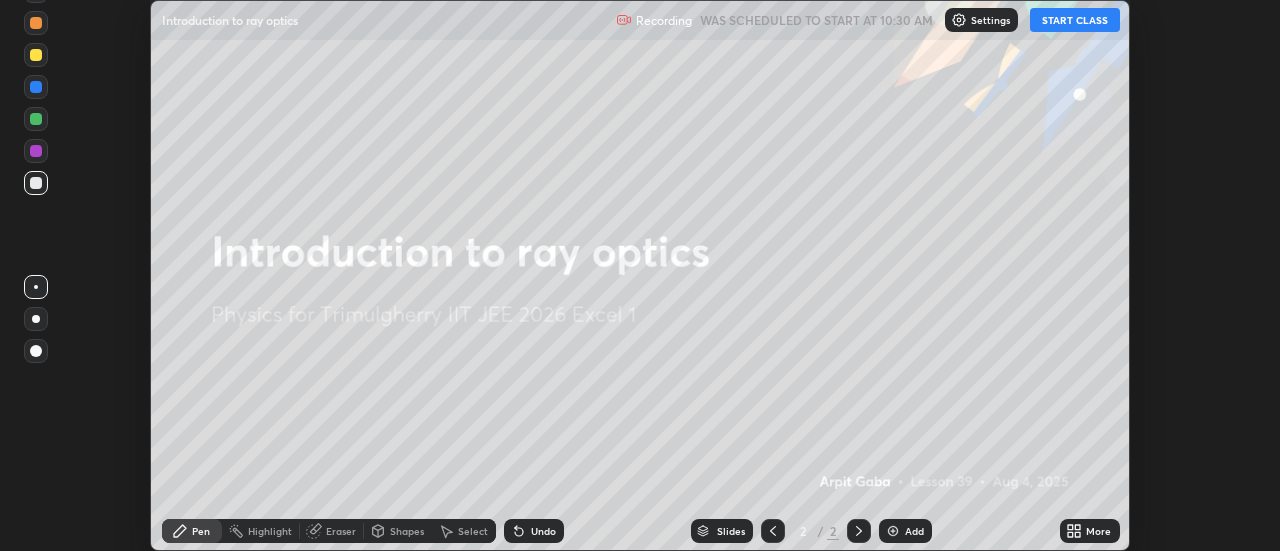 click on "START CLASS" at bounding box center (1075, 20) 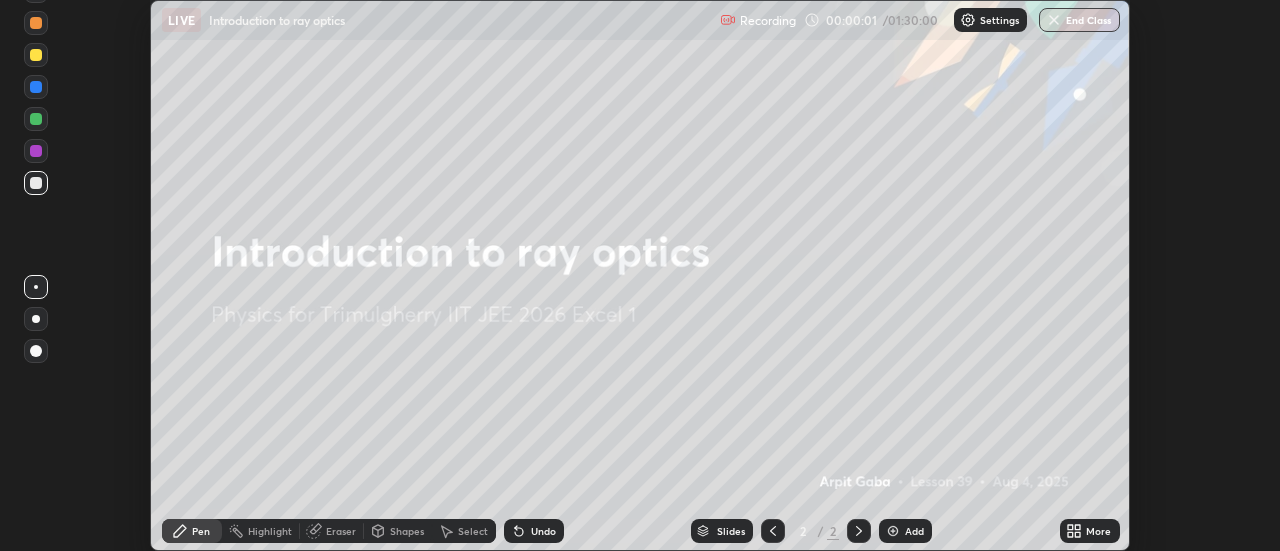 click 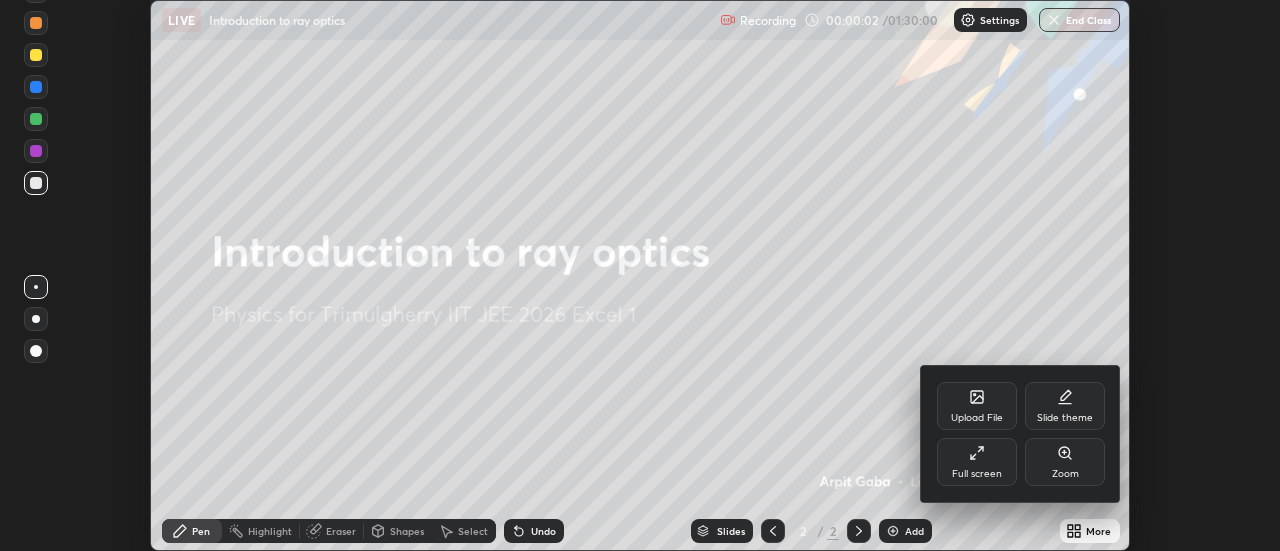 click on "Full screen" at bounding box center [977, 462] 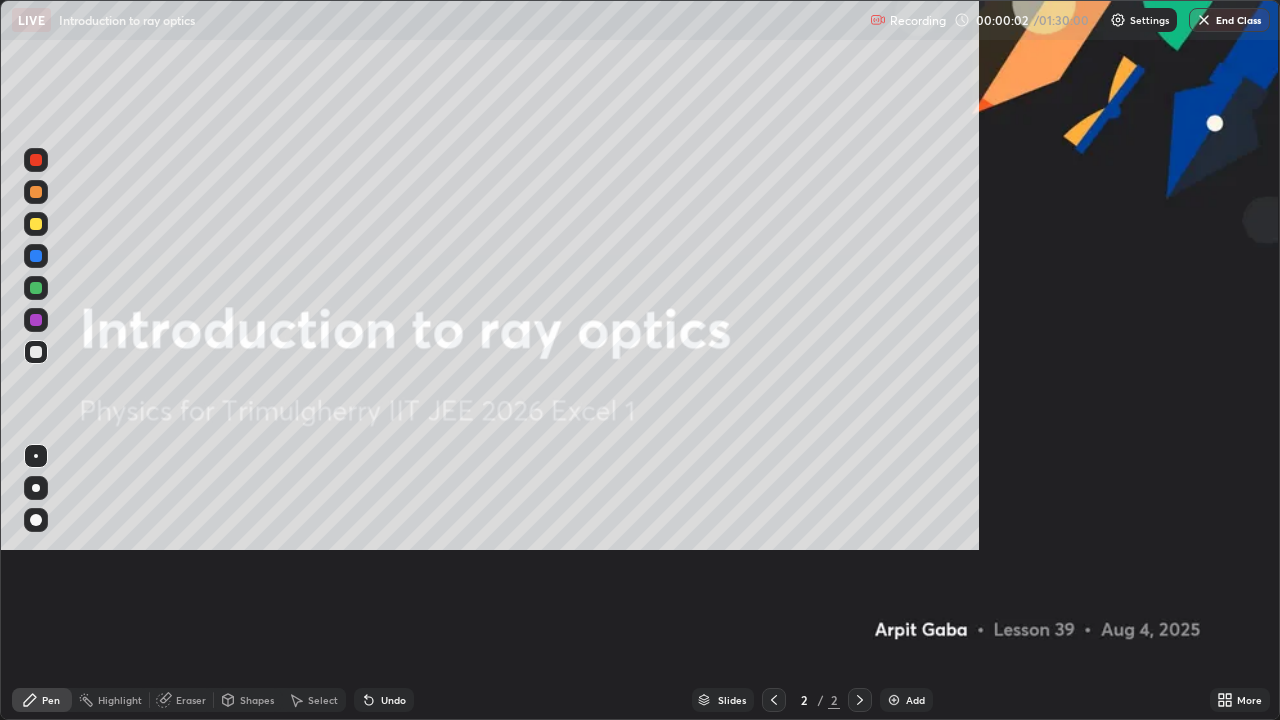 scroll, scrollTop: 99280, scrollLeft: 98720, axis: both 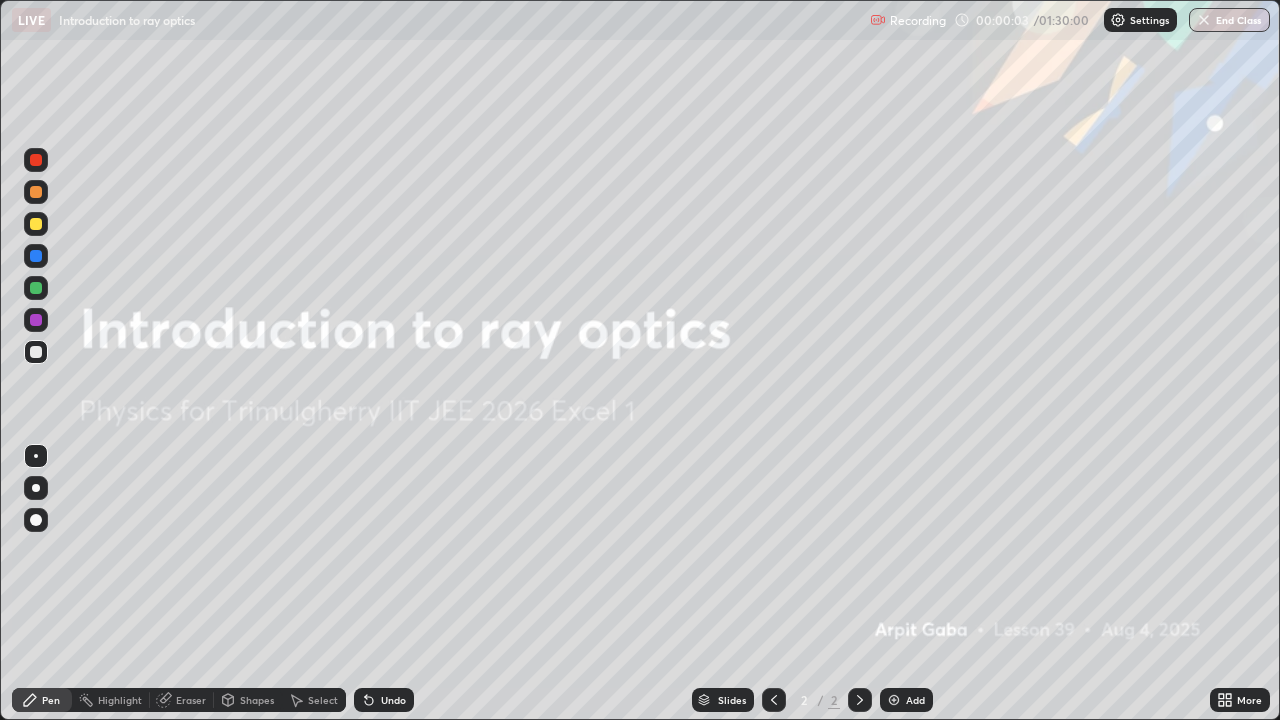 click on "Add" at bounding box center [915, 700] 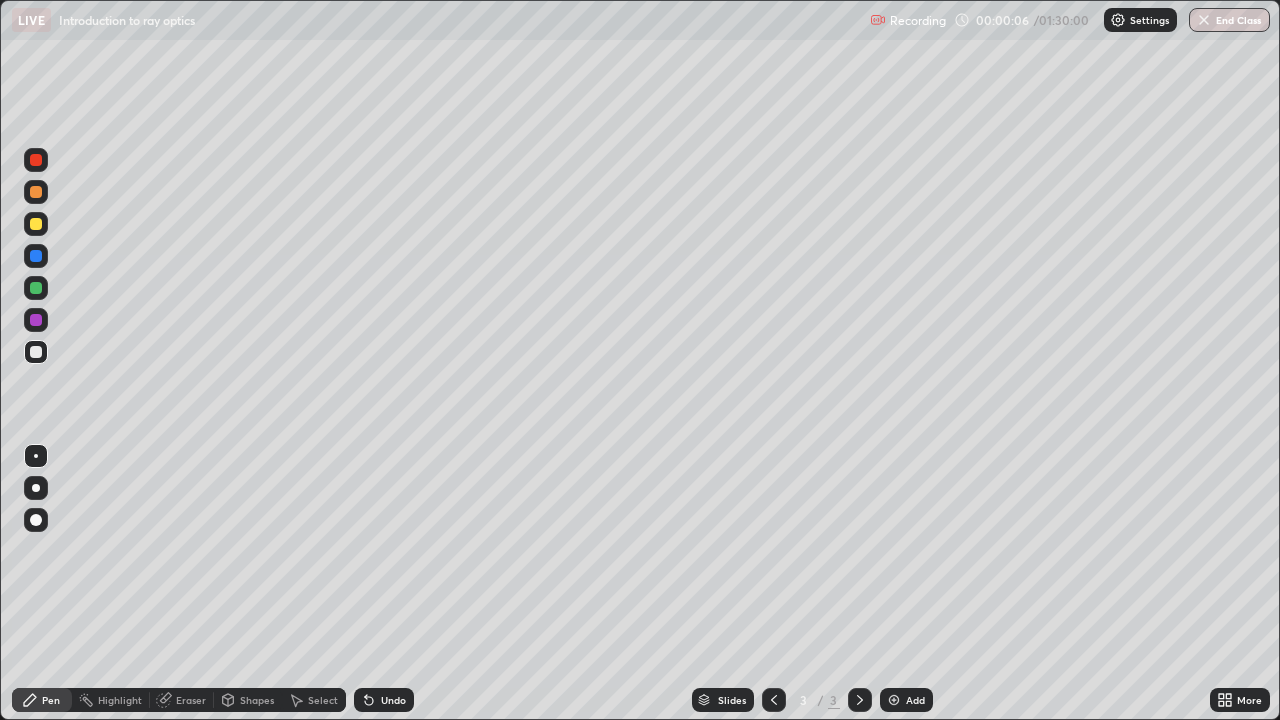 click at bounding box center [36, 224] 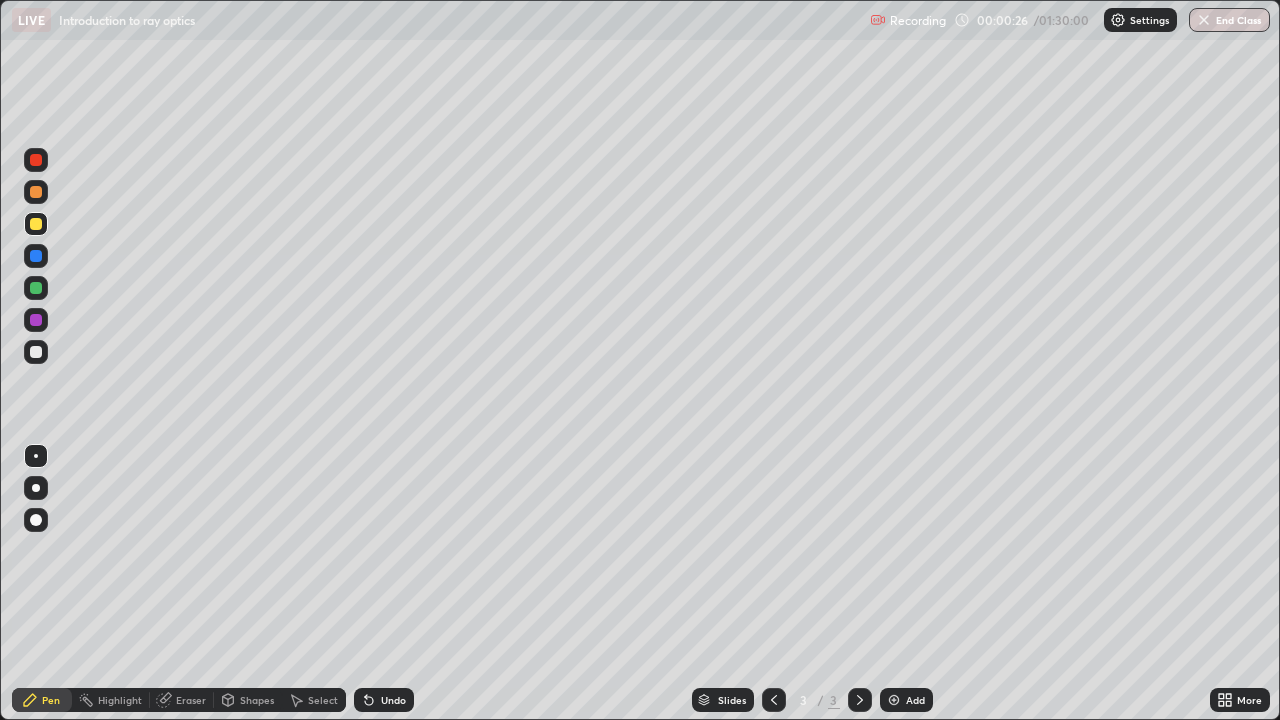 click on "Shapes" at bounding box center [257, 700] 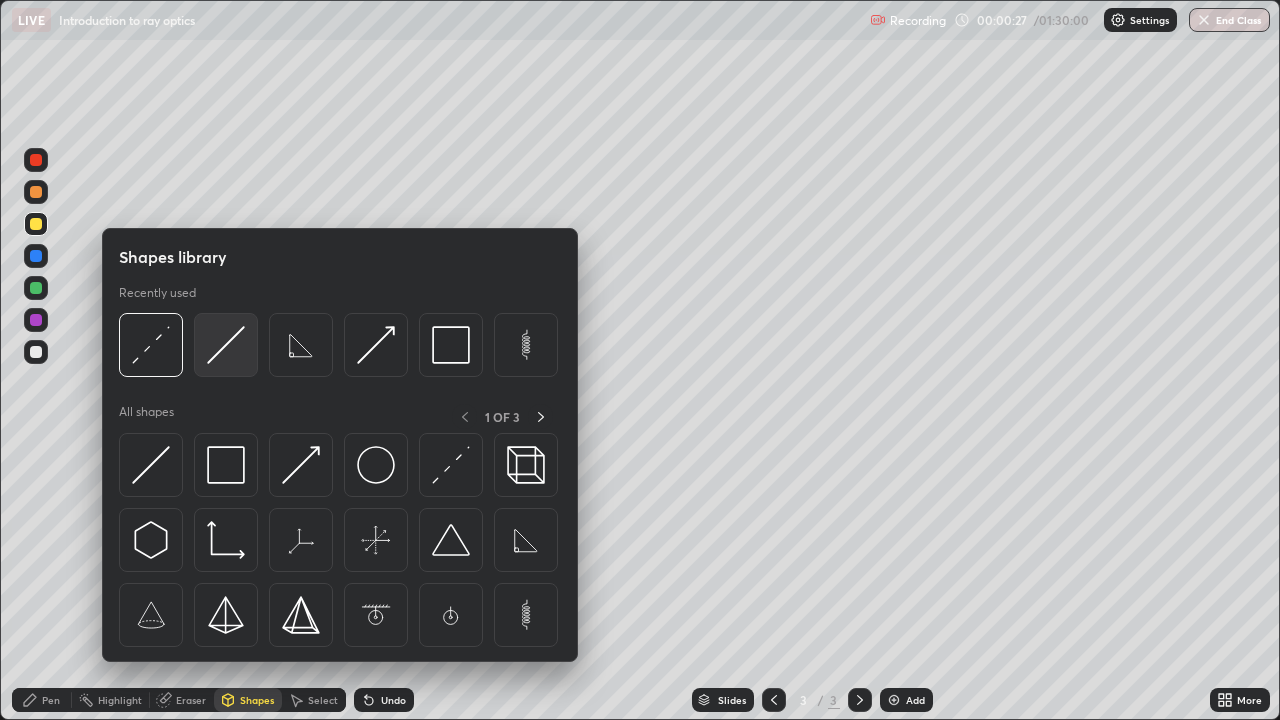 click at bounding box center [226, 345] 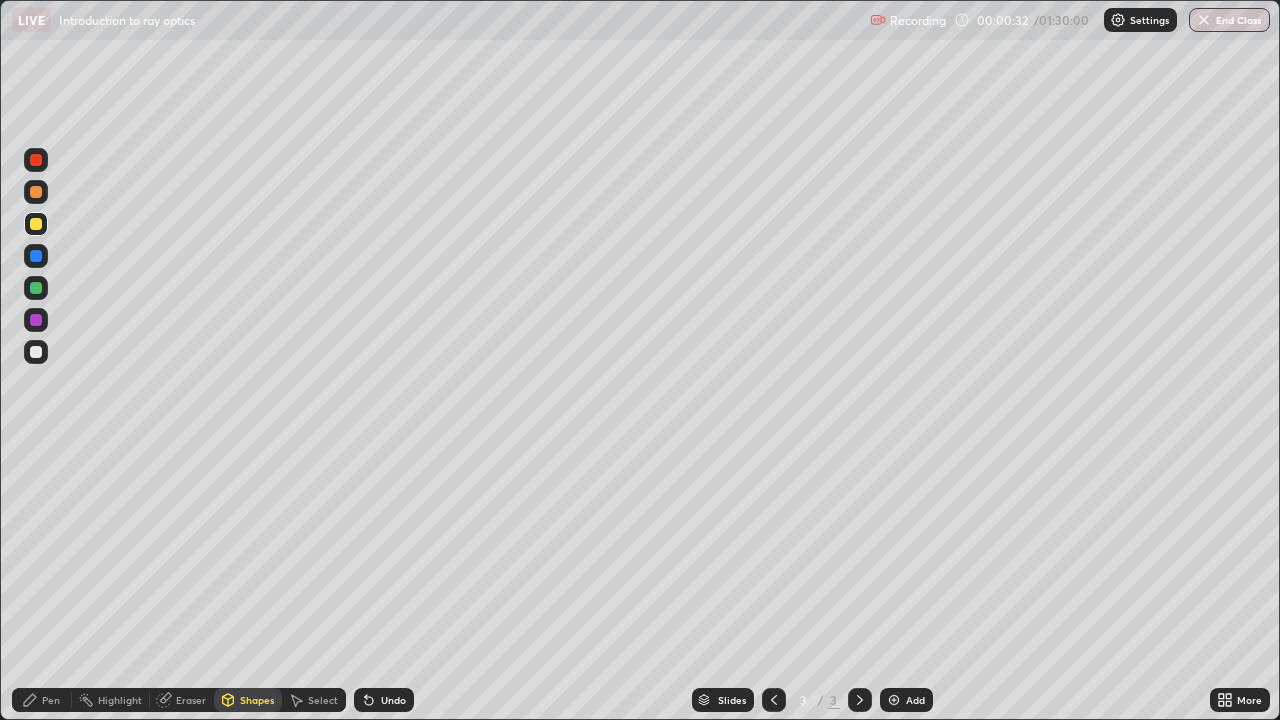 click on "Pen" at bounding box center (51, 700) 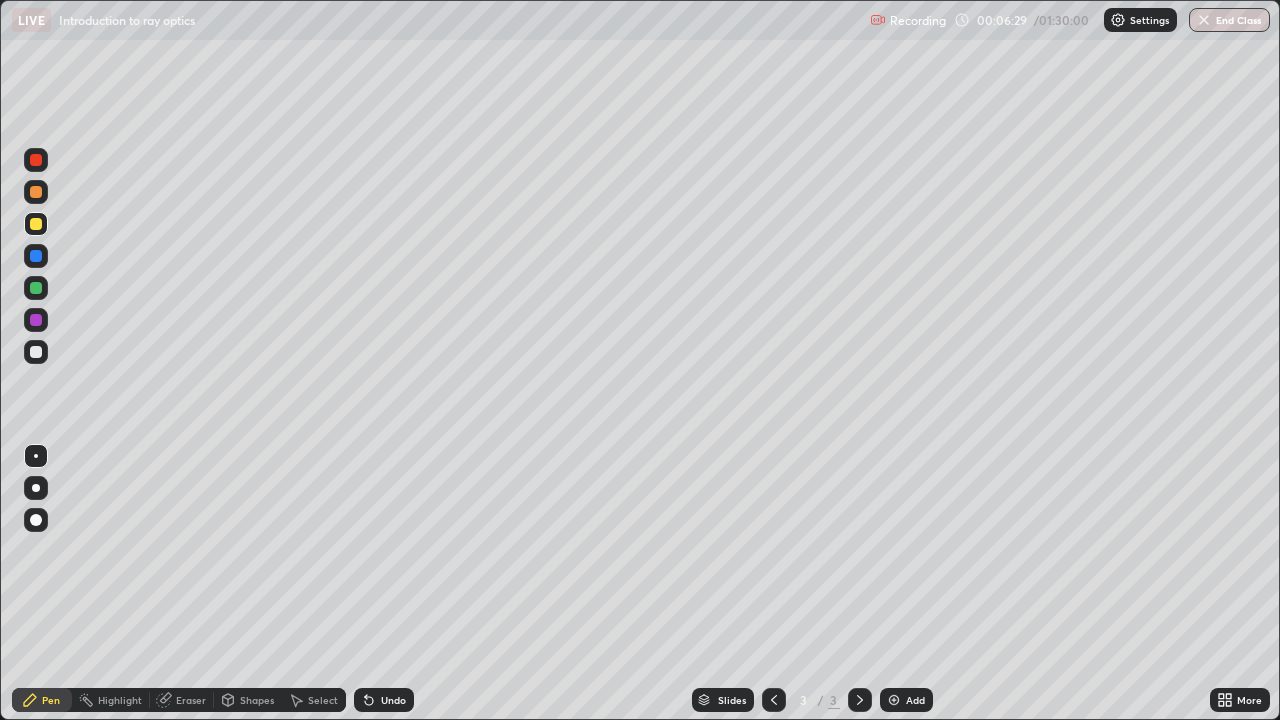 click on "Eraser" at bounding box center [191, 700] 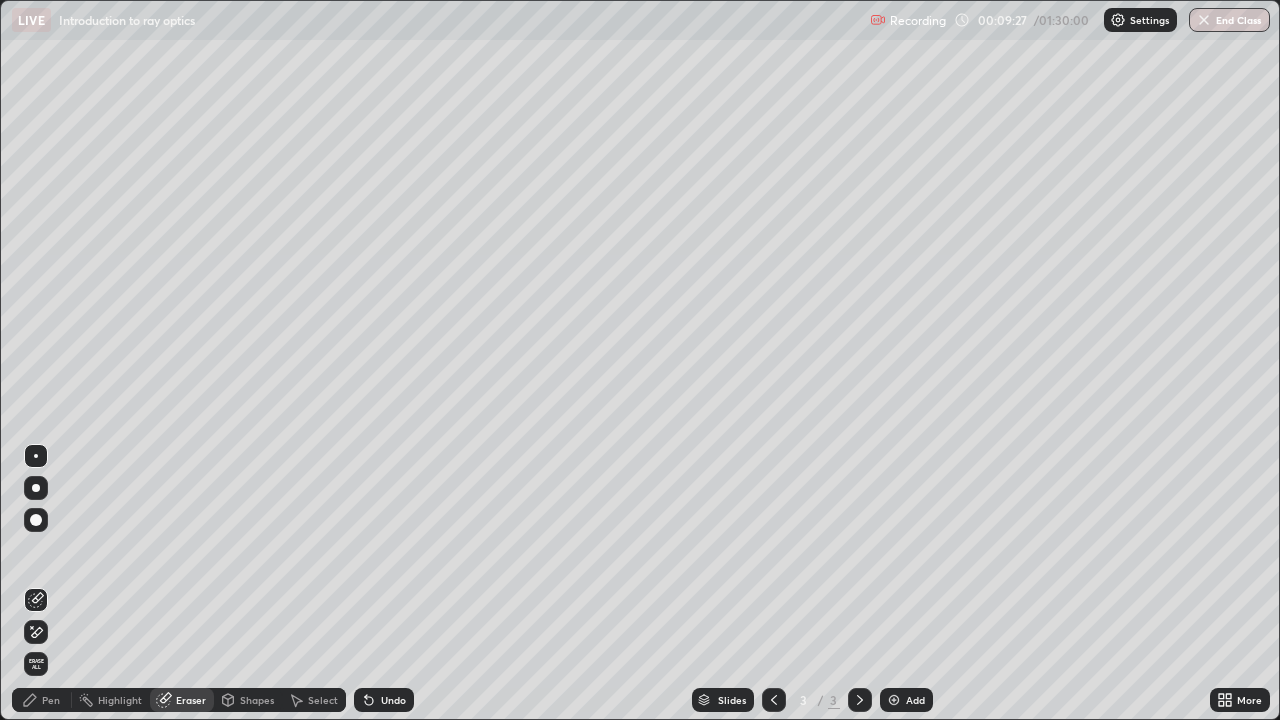 click on "Pen" at bounding box center [51, 700] 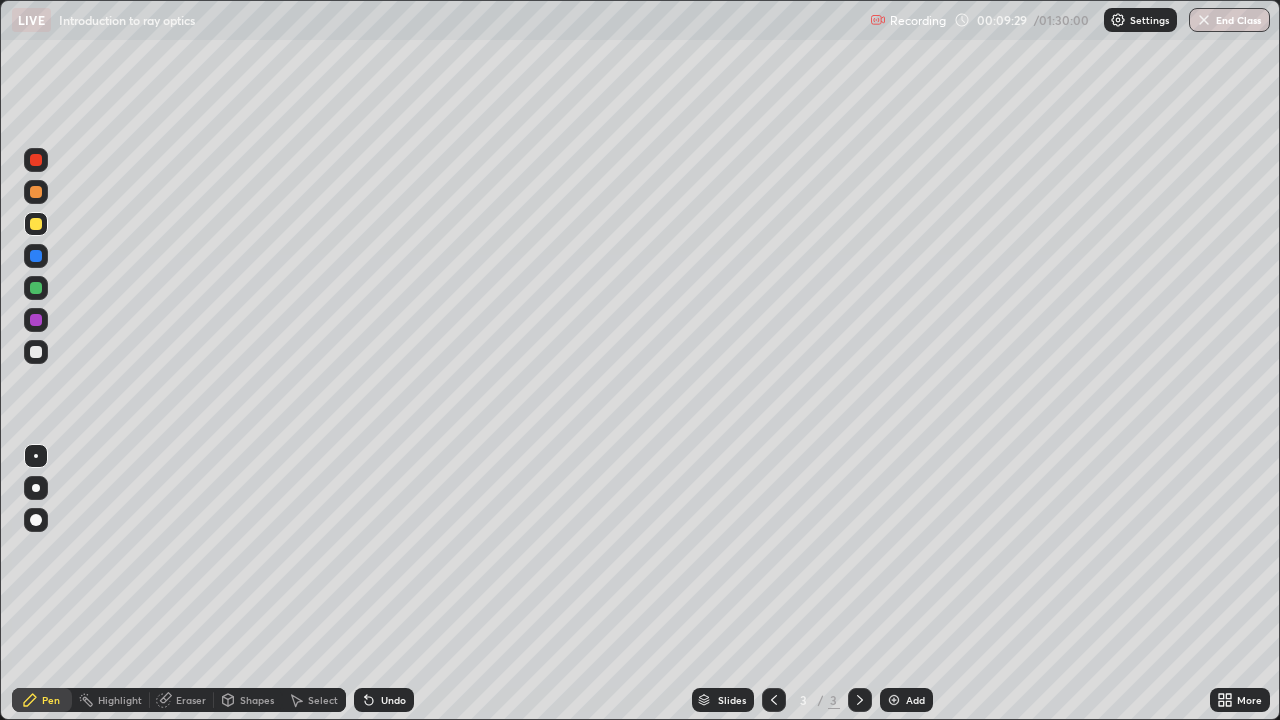 click at bounding box center (36, 224) 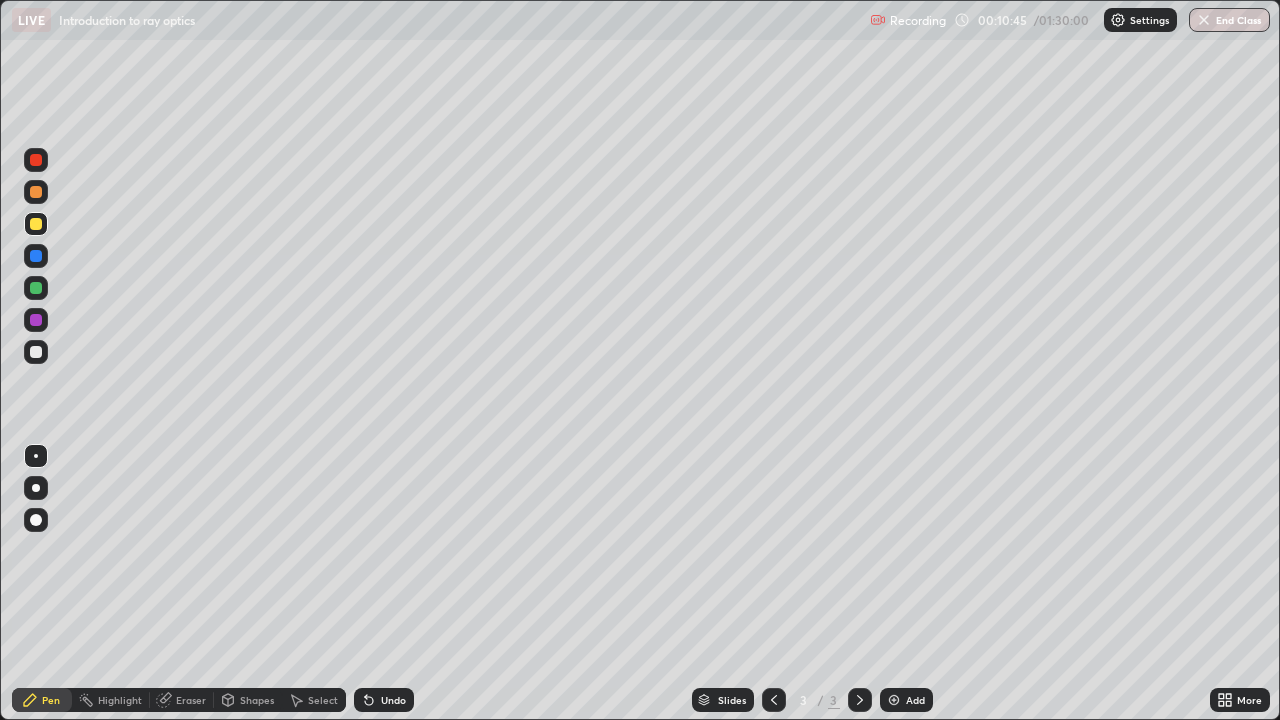 click on "Eraser" at bounding box center (191, 700) 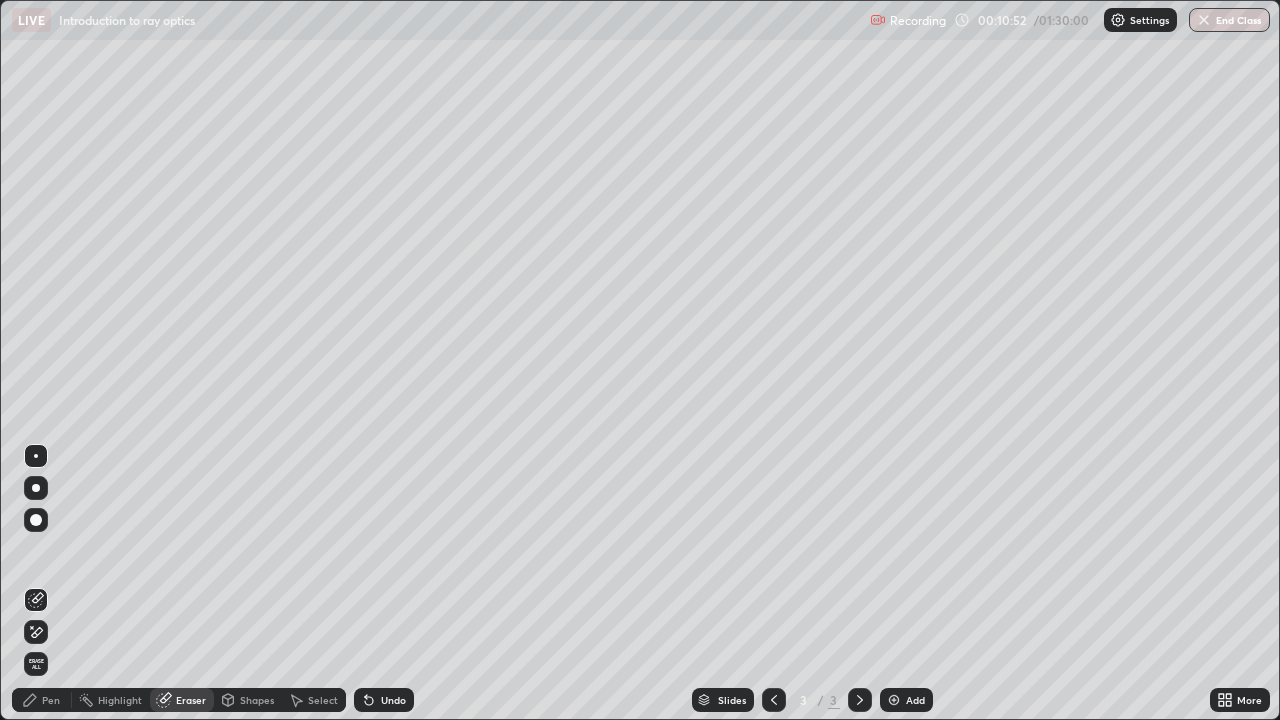 click on "Pen" at bounding box center (51, 700) 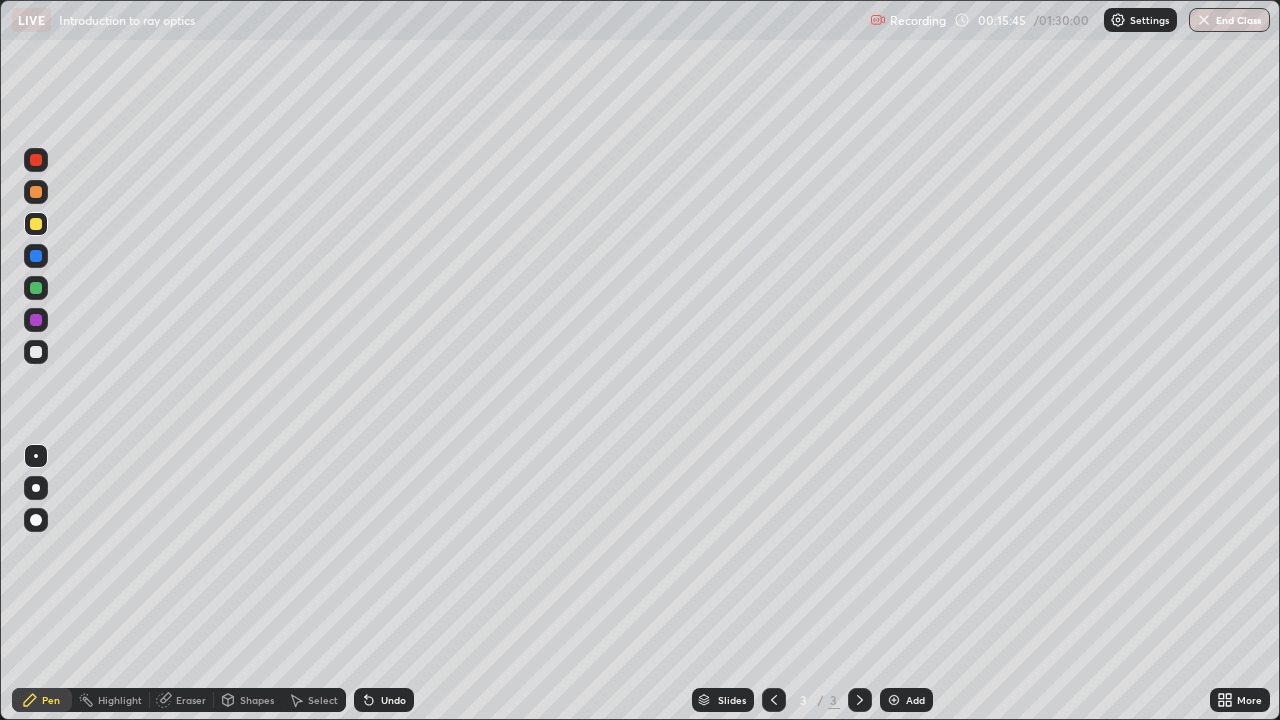 click on "Undo" at bounding box center [393, 700] 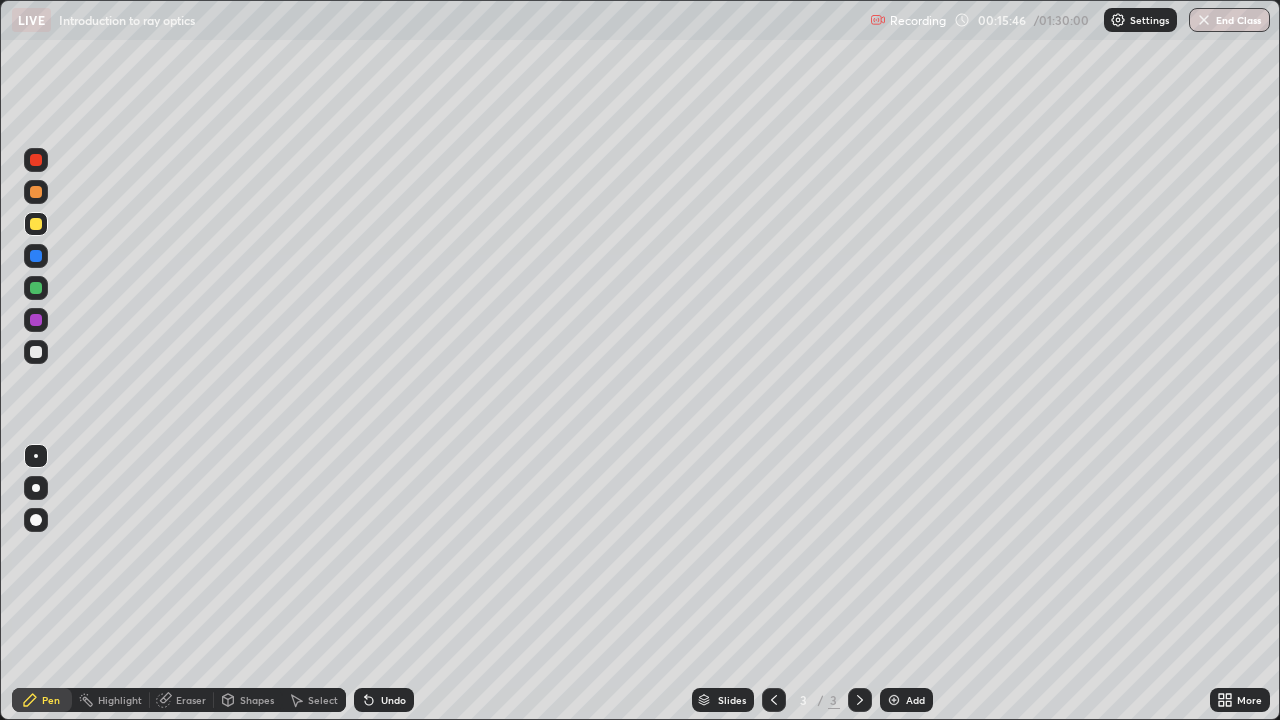 click at bounding box center [36, 352] 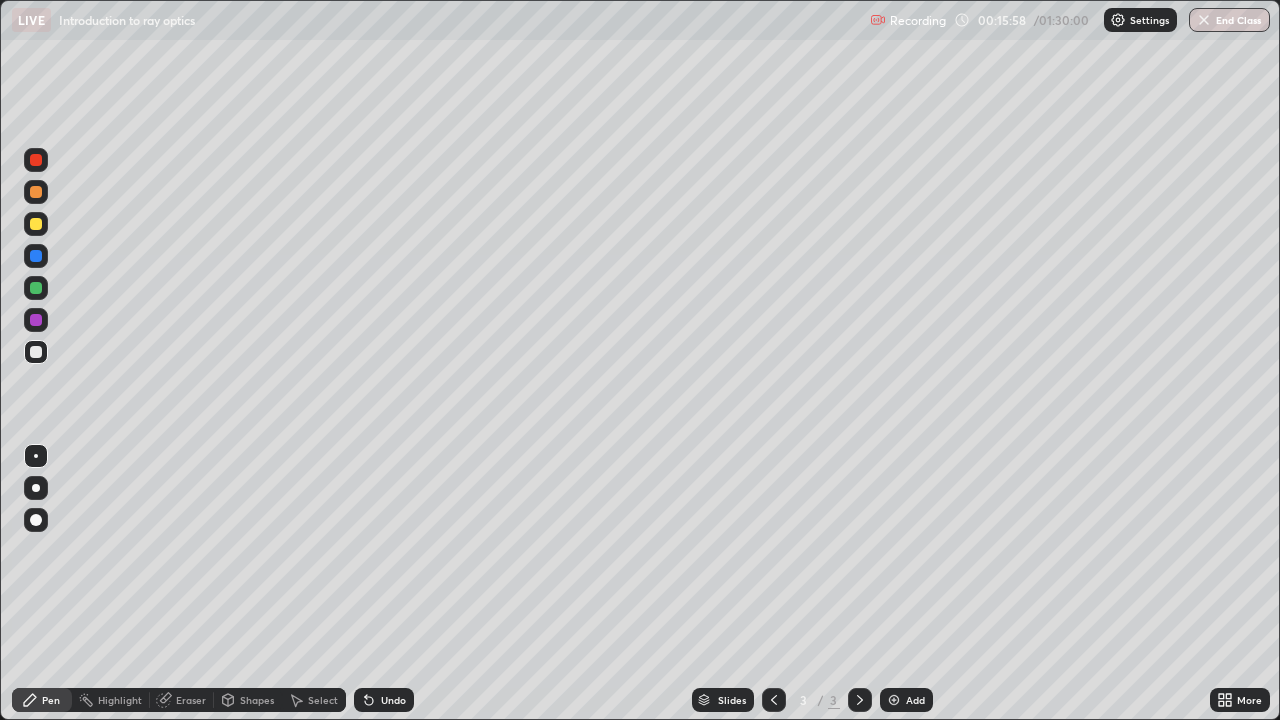 click at bounding box center [36, 224] 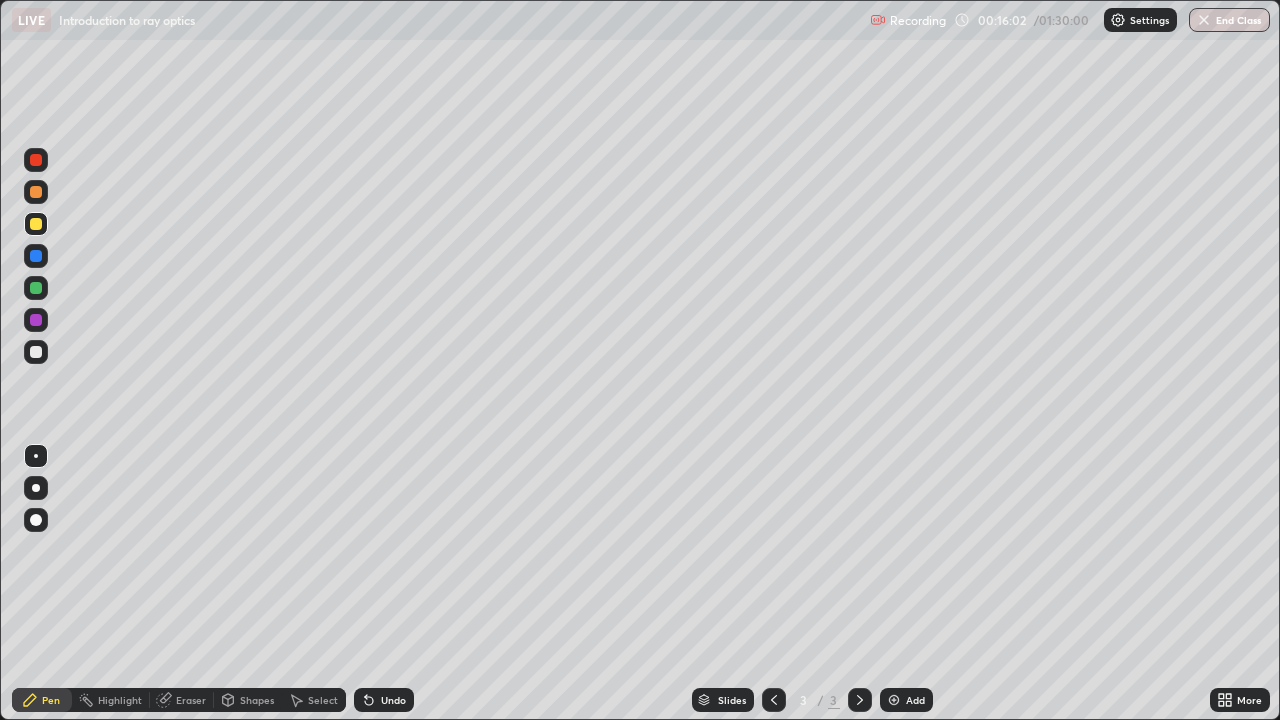 click at bounding box center (36, 352) 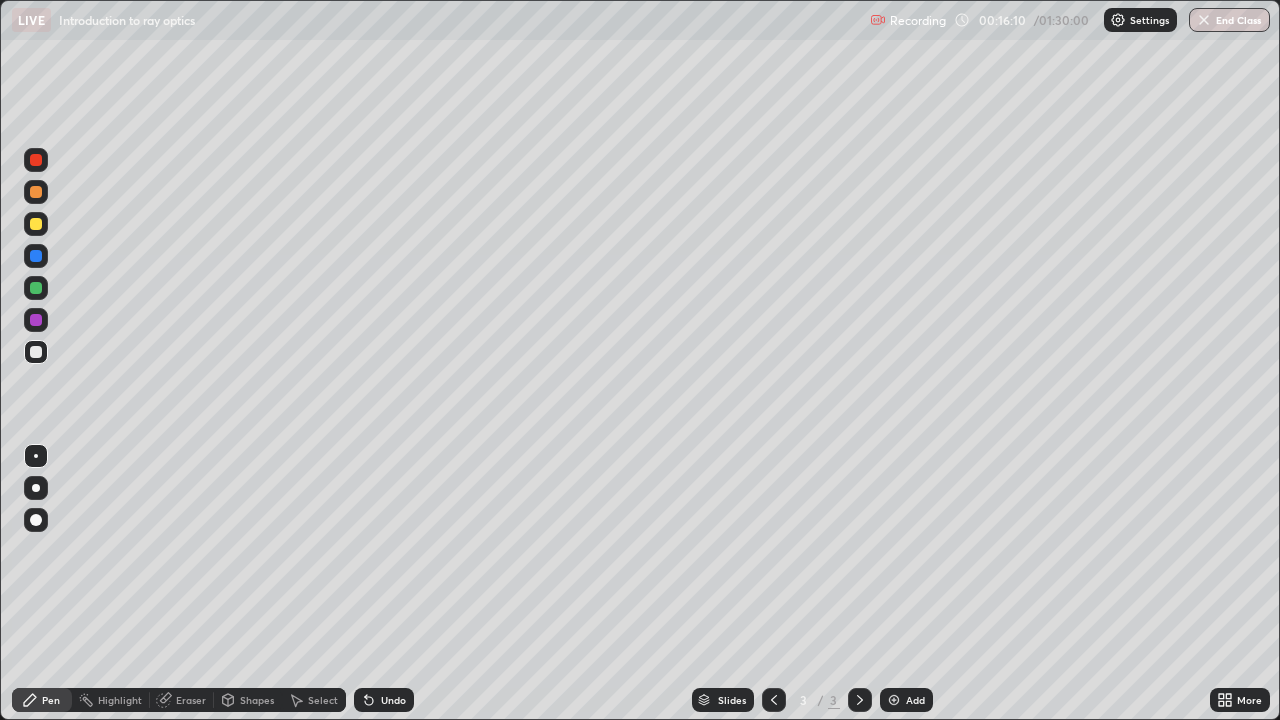 click on "Undo" at bounding box center (393, 700) 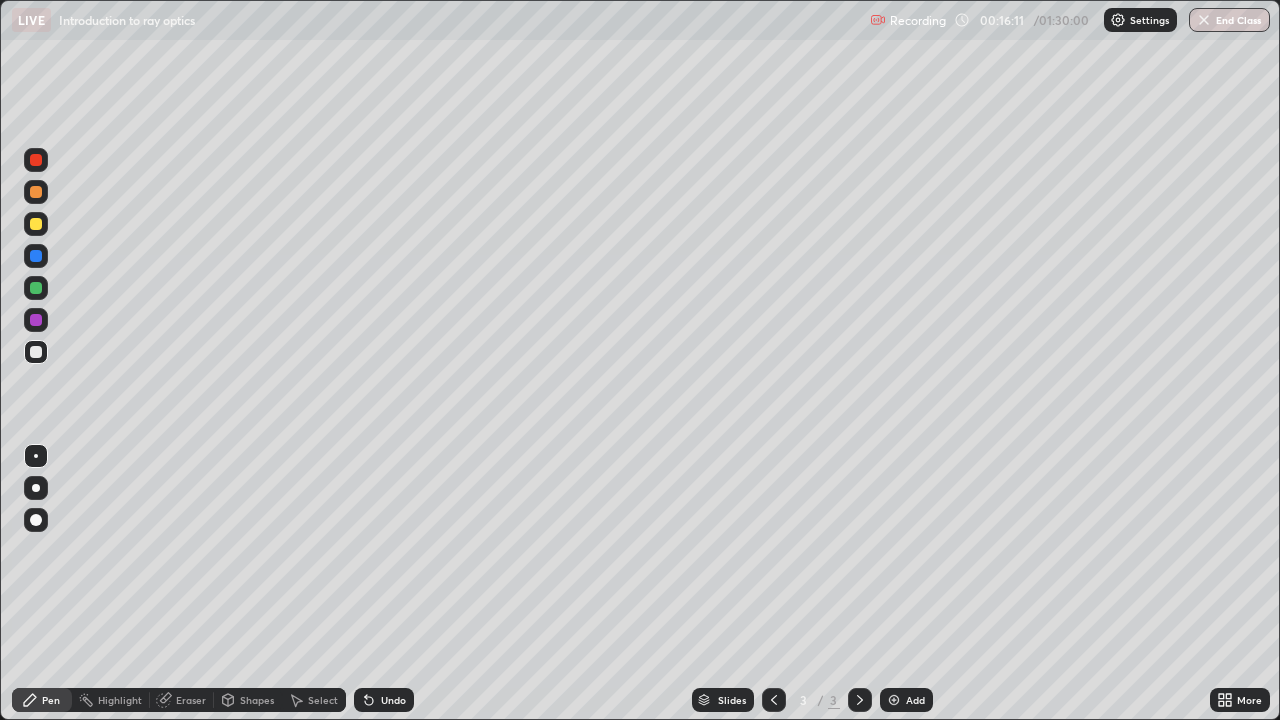 click on "Undo" at bounding box center [393, 700] 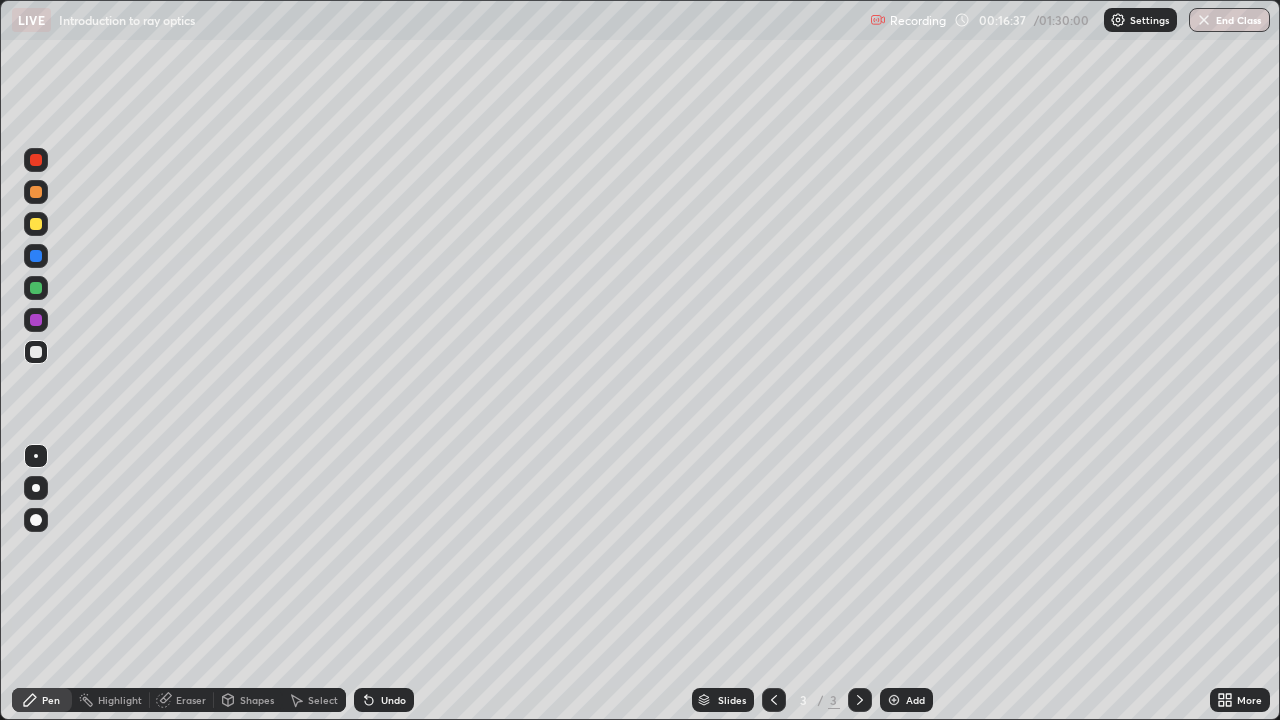 click on "Select" at bounding box center (323, 700) 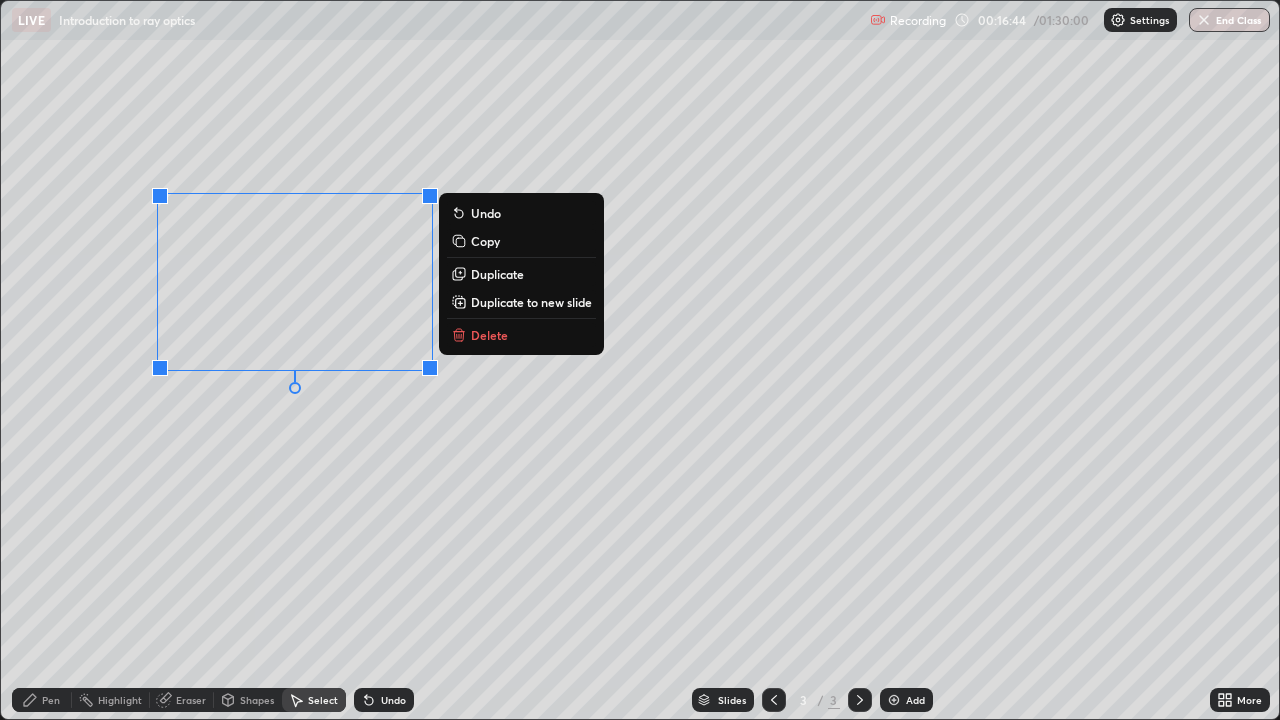 click on "0 ° Undo Copy Duplicate Duplicate to new slide Delete" at bounding box center [640, 360] 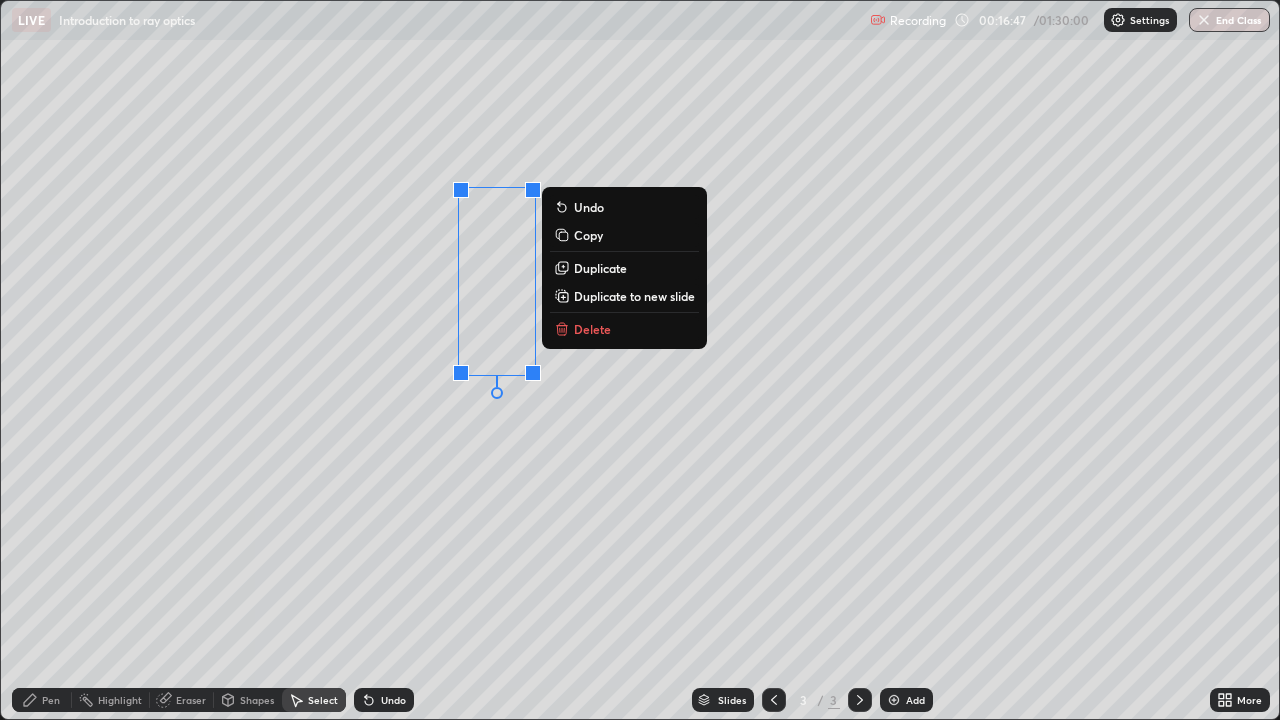 click on "0 ° Undo Copy Duplicate Duplicate to new slide Delete" at bounding box center (640, 360) 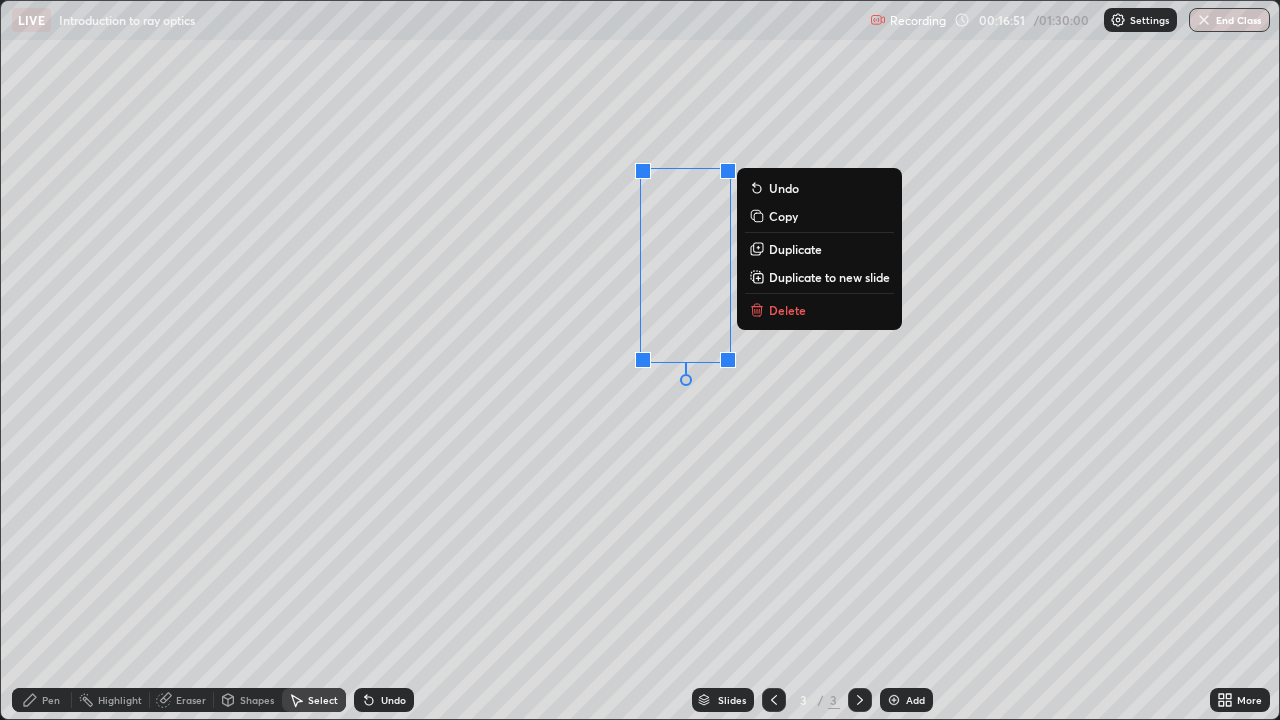click on "0 ° Undo Copy Duplicate Duplicate to new slide Delete" at bounding box center [640, 360] 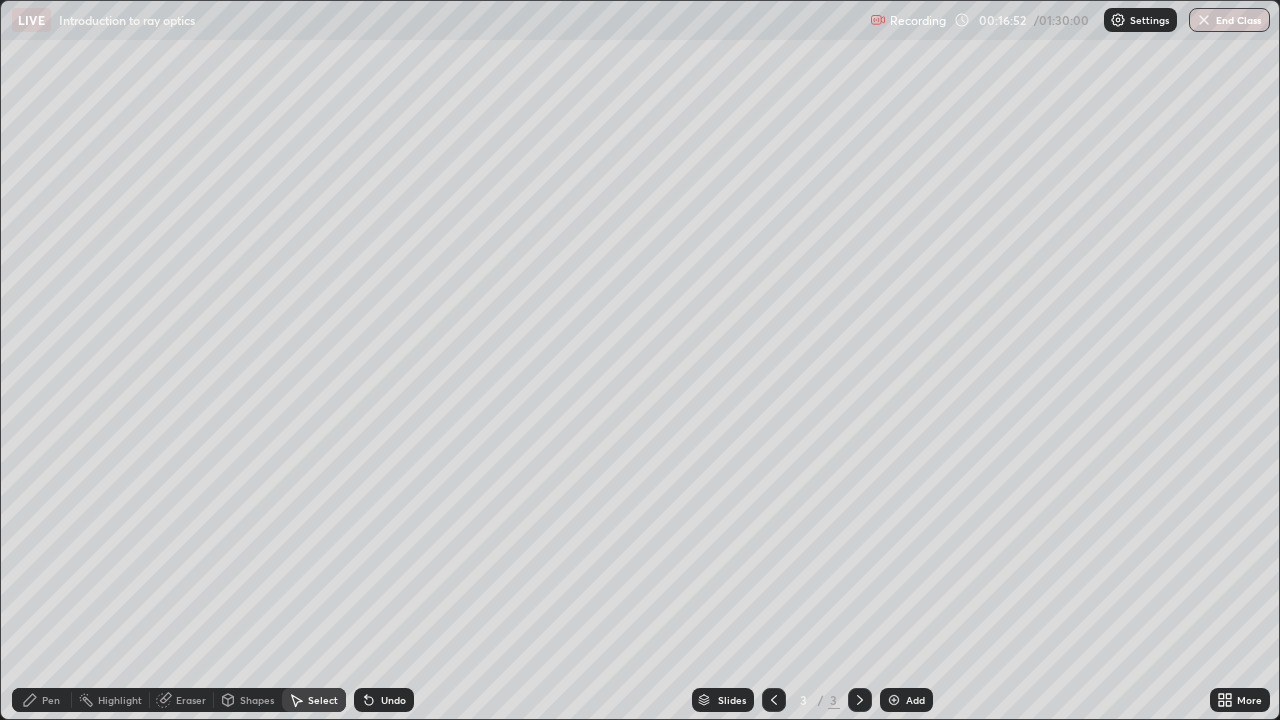 click on "Pen" at bounding box center (42, 700) 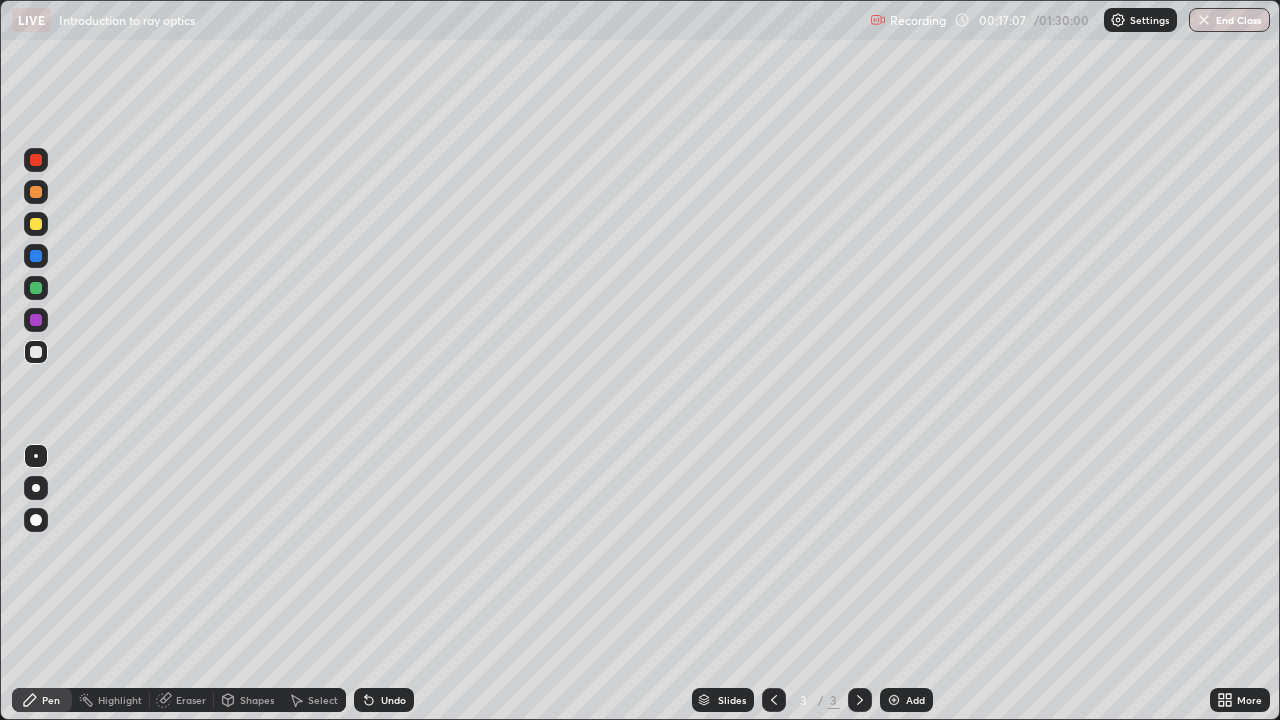 click at bounding box center (36, 224) 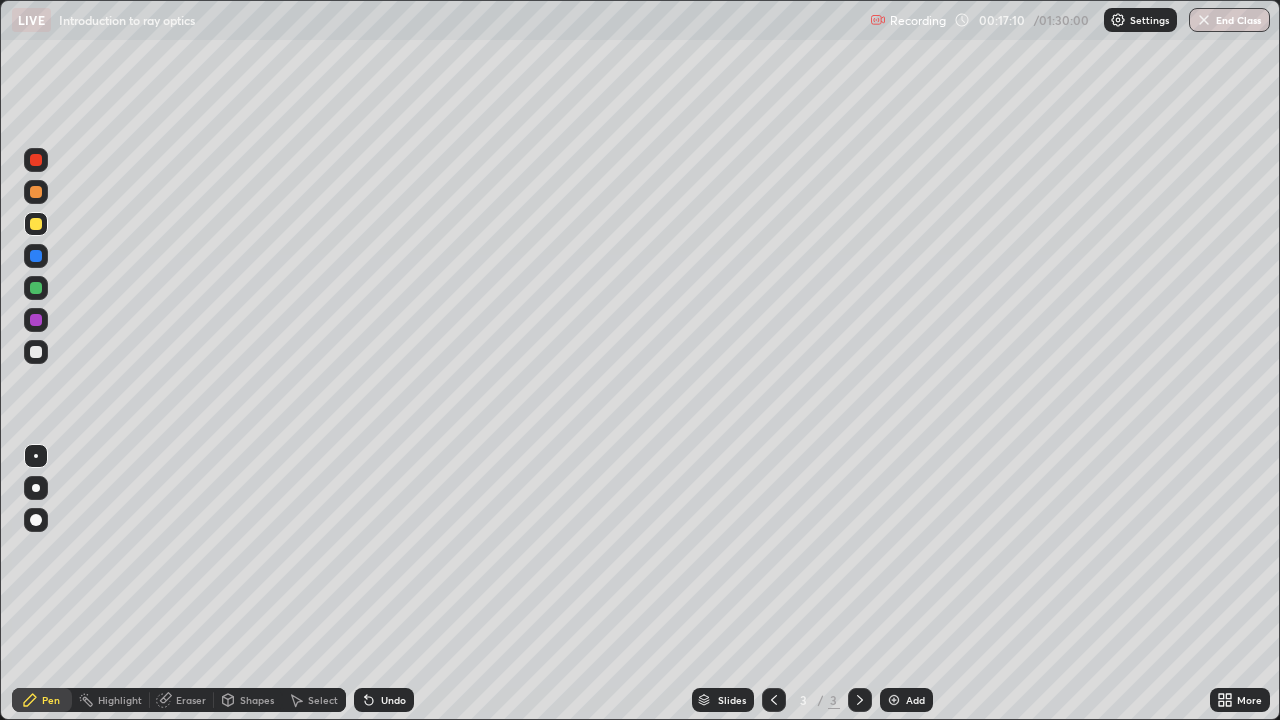 click on "Shapes" at bounding box center (257, 700) 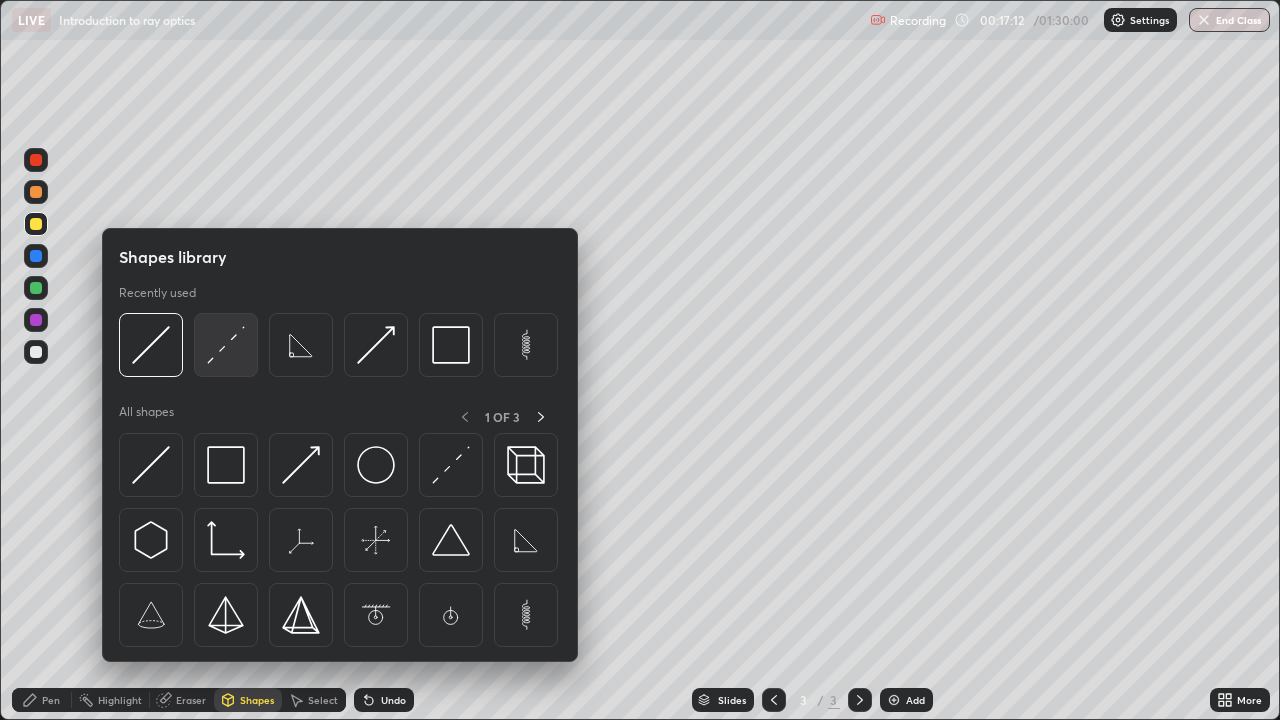 click at bounding box center [226, 345] 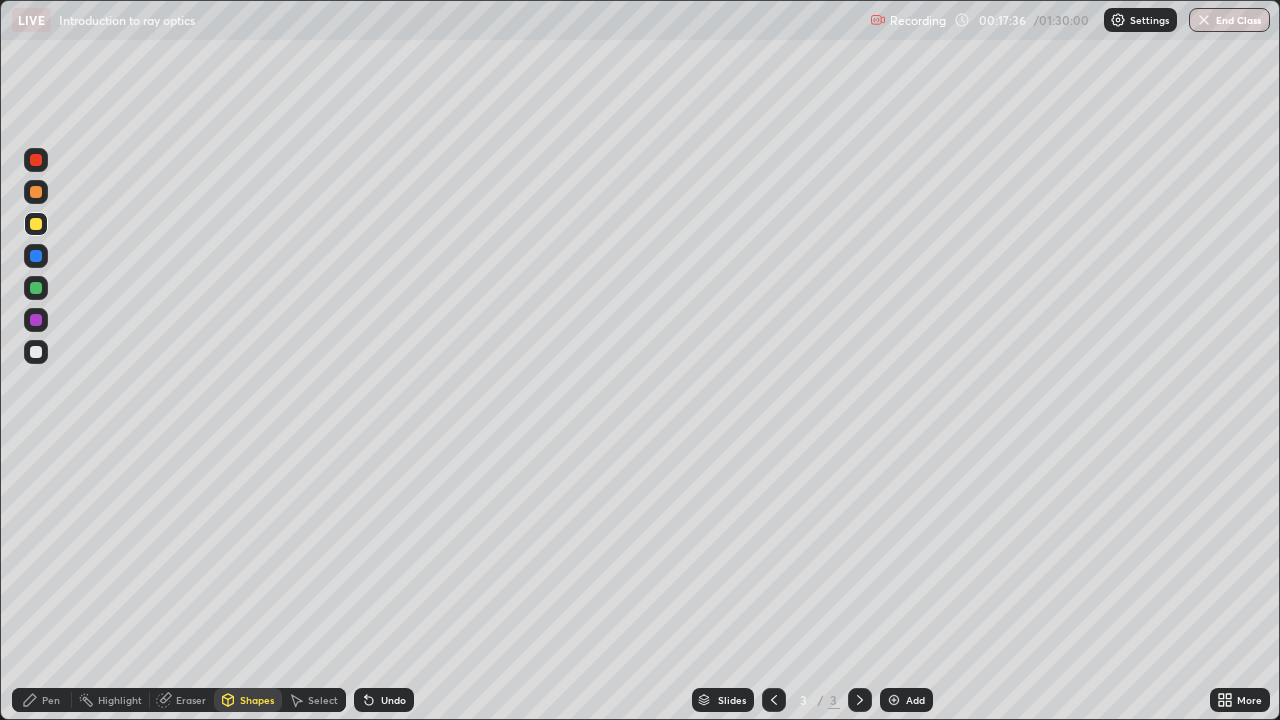 click on "Pen" at bounding box center [51, 700] 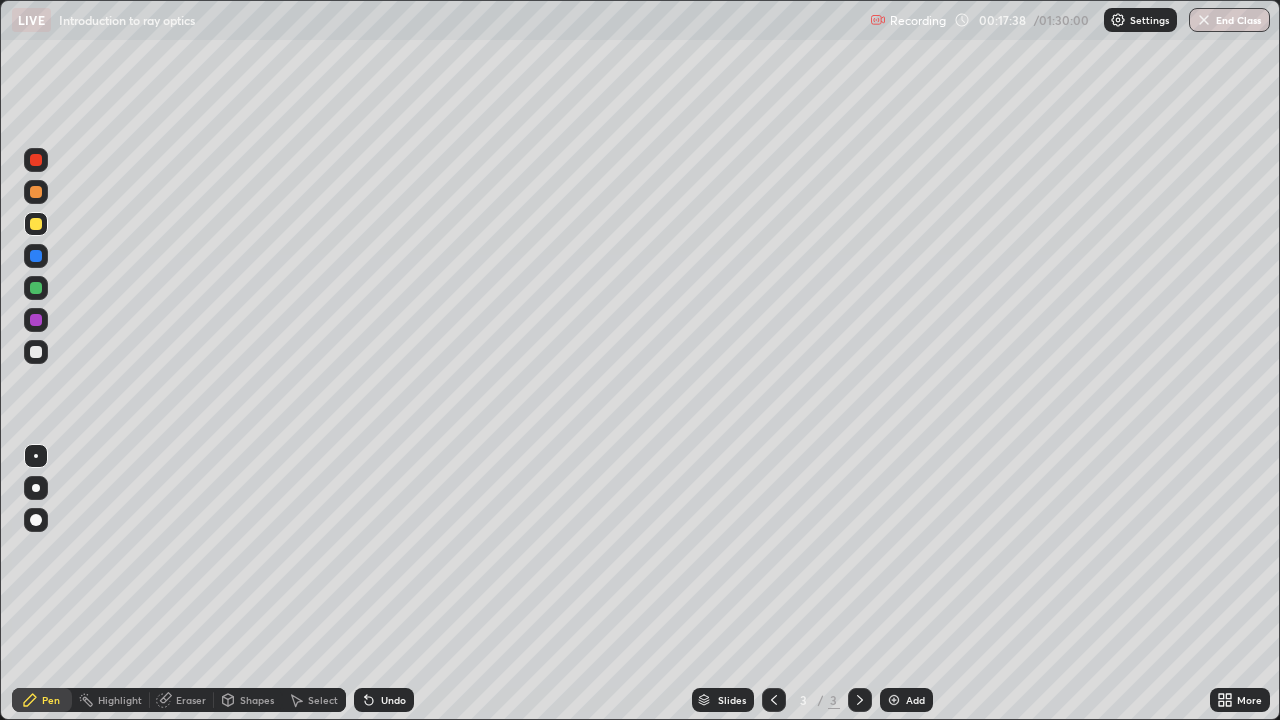 click at bounding box center (36, 352) 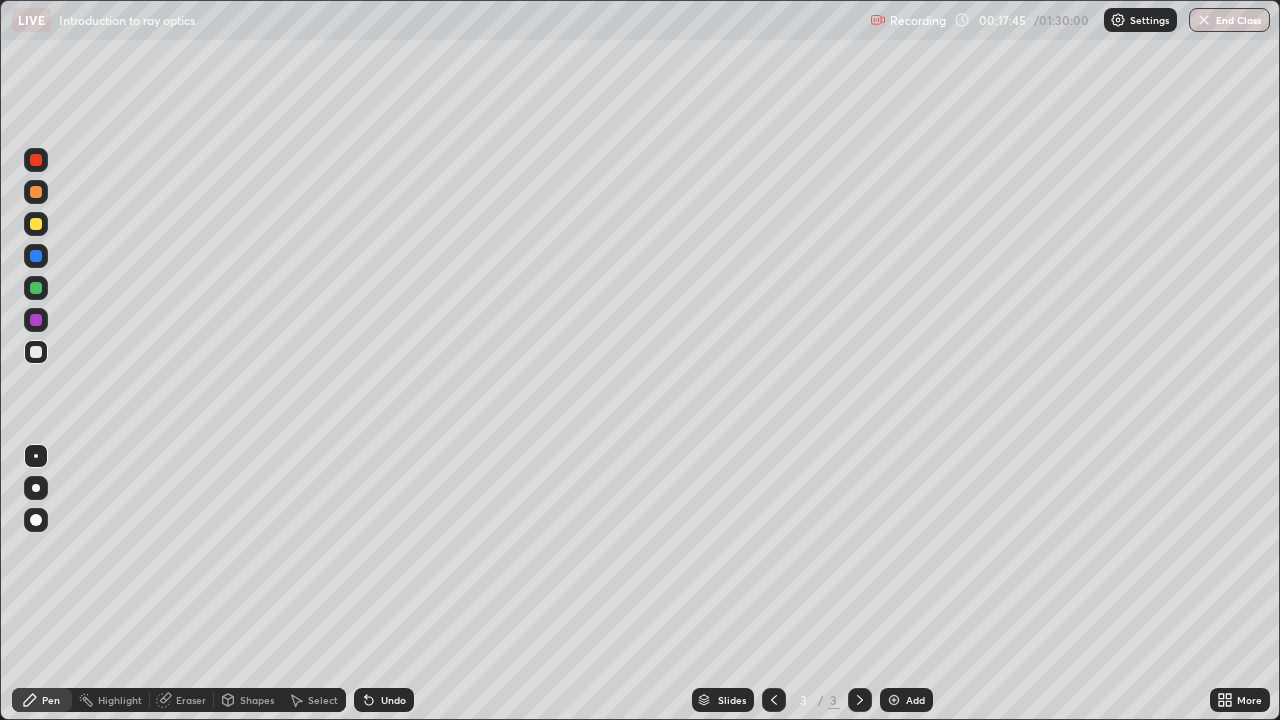 click at bounding box center (36, 224) 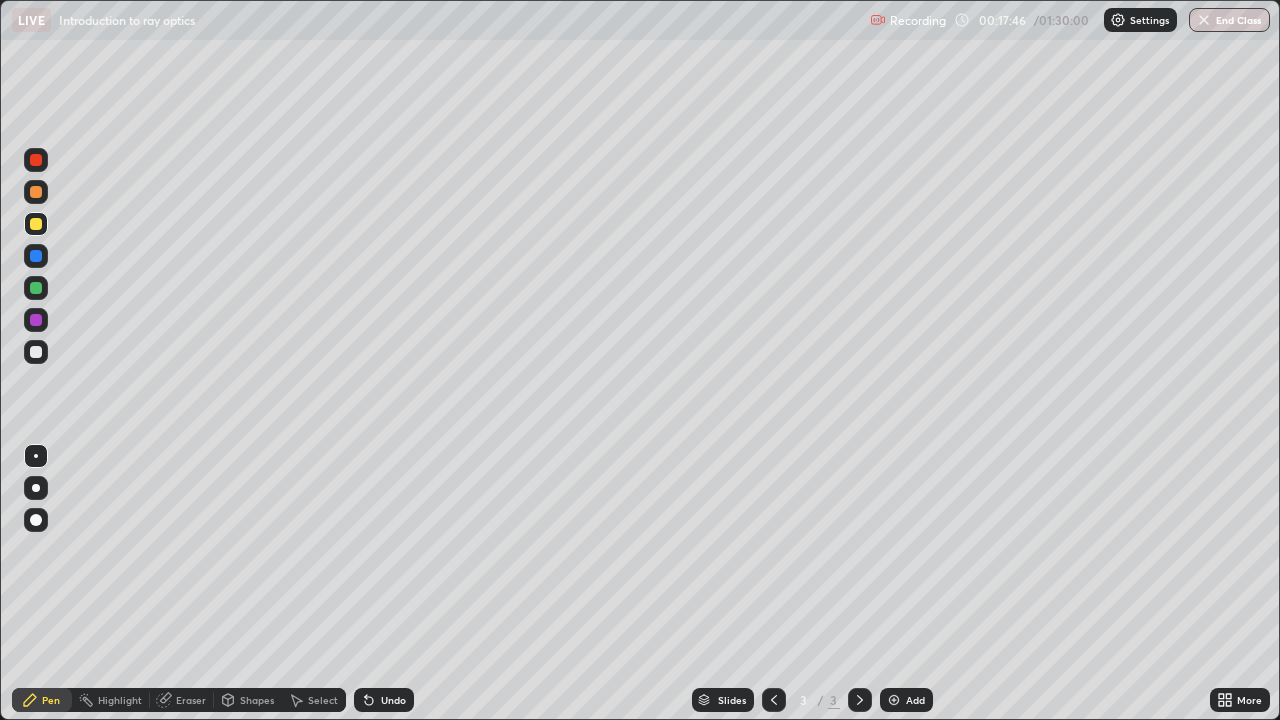 click on "Shapes" at bounding box center (248, 700) 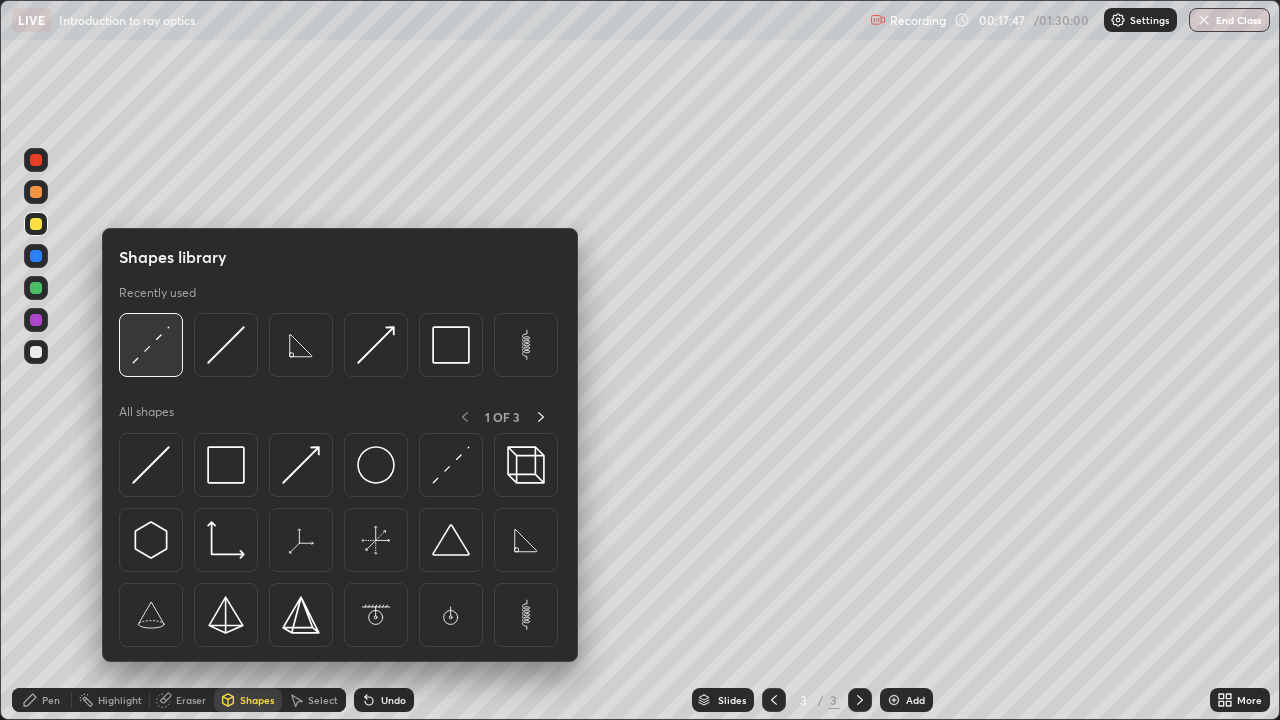click at bounding box center (151, 345) 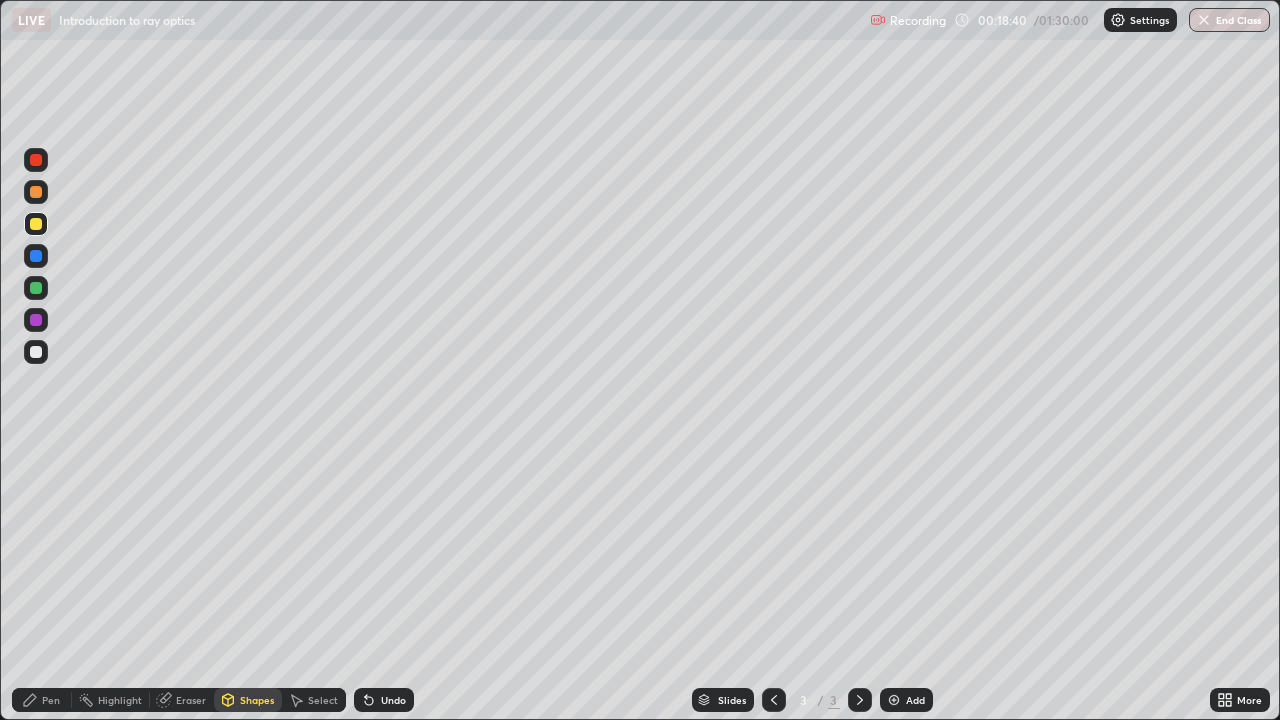 click on "Undo" at bounding box center (384, 700) 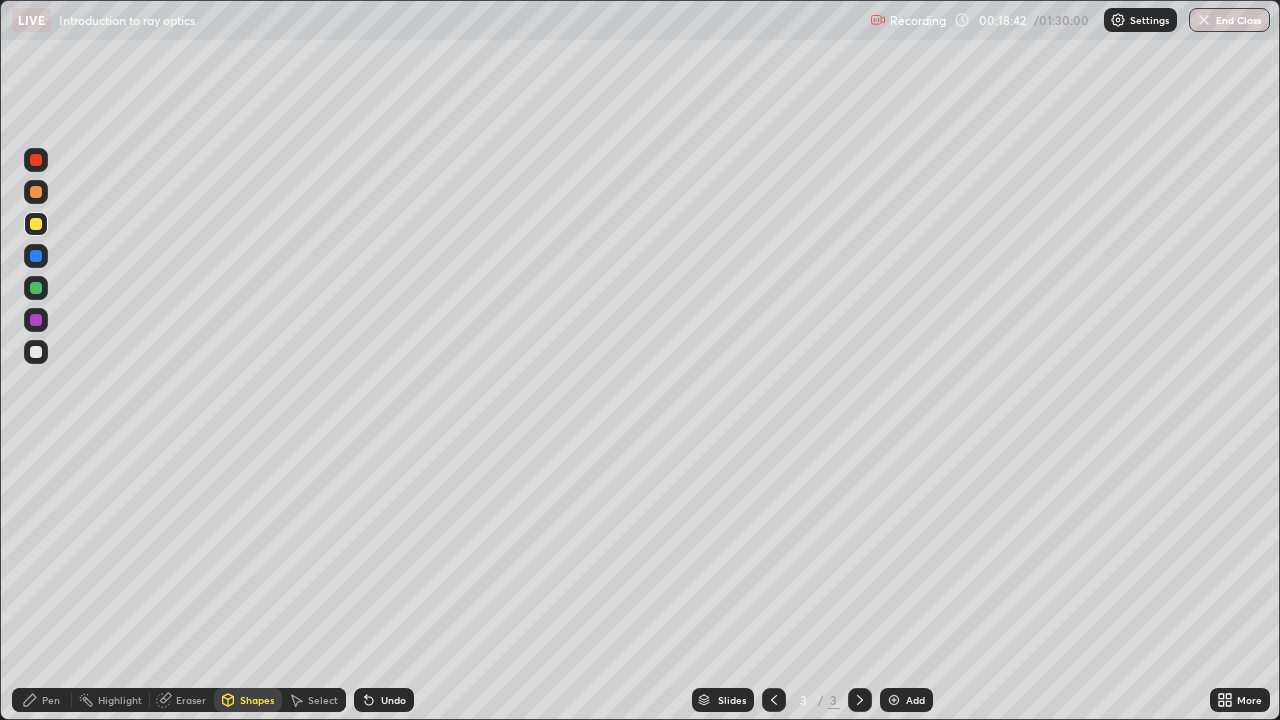 click on "Pen" at bounding box center (51, 700) 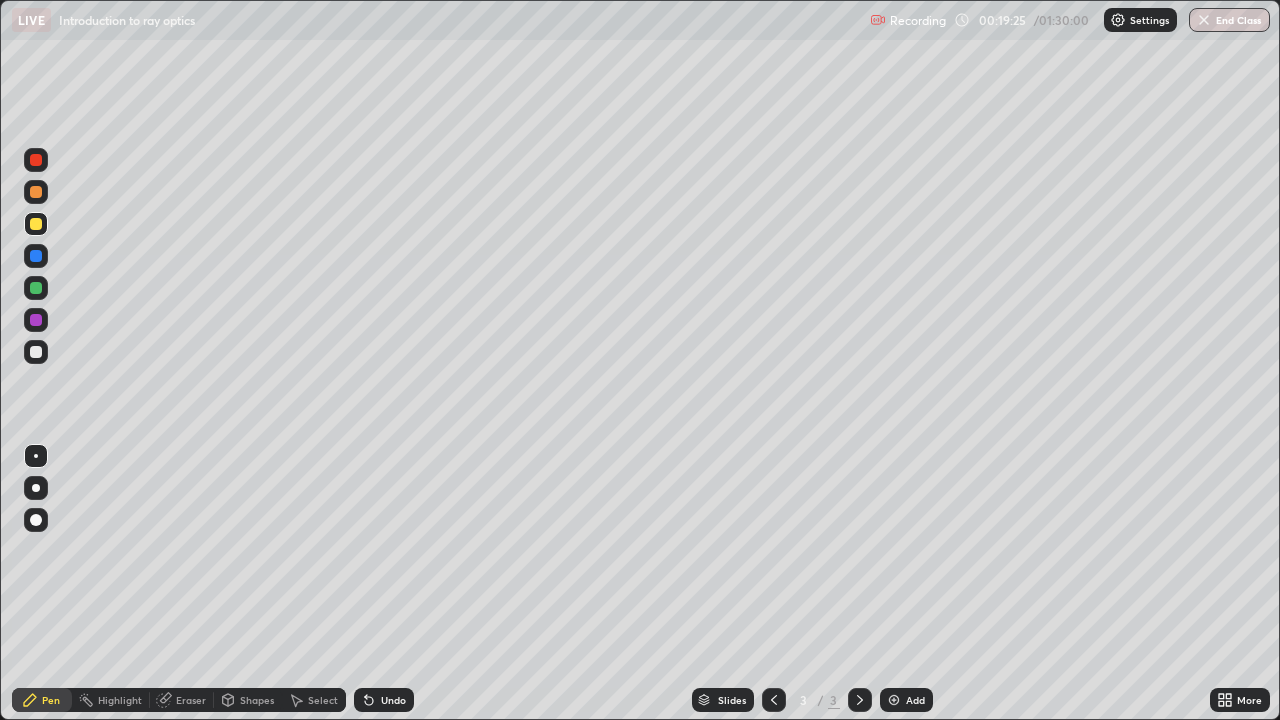 click at bounding box center [36, 352] 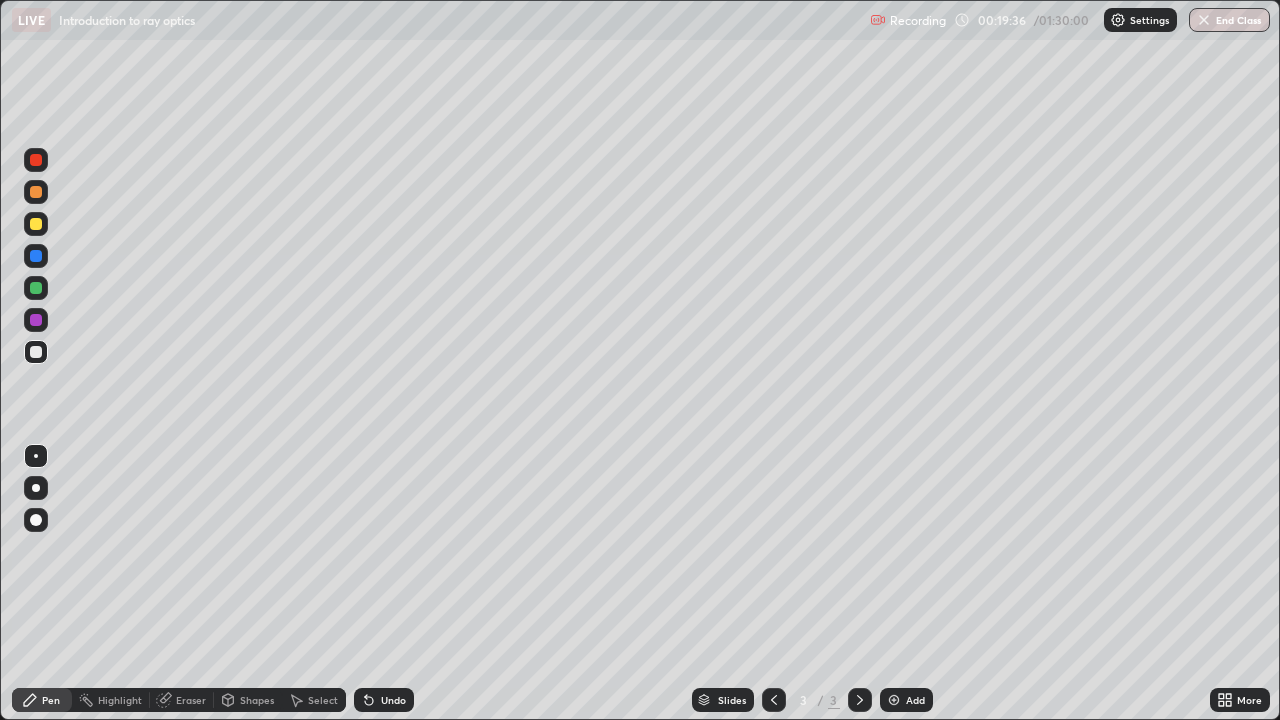 click on "Shapes" at bounding box center (257, 700) 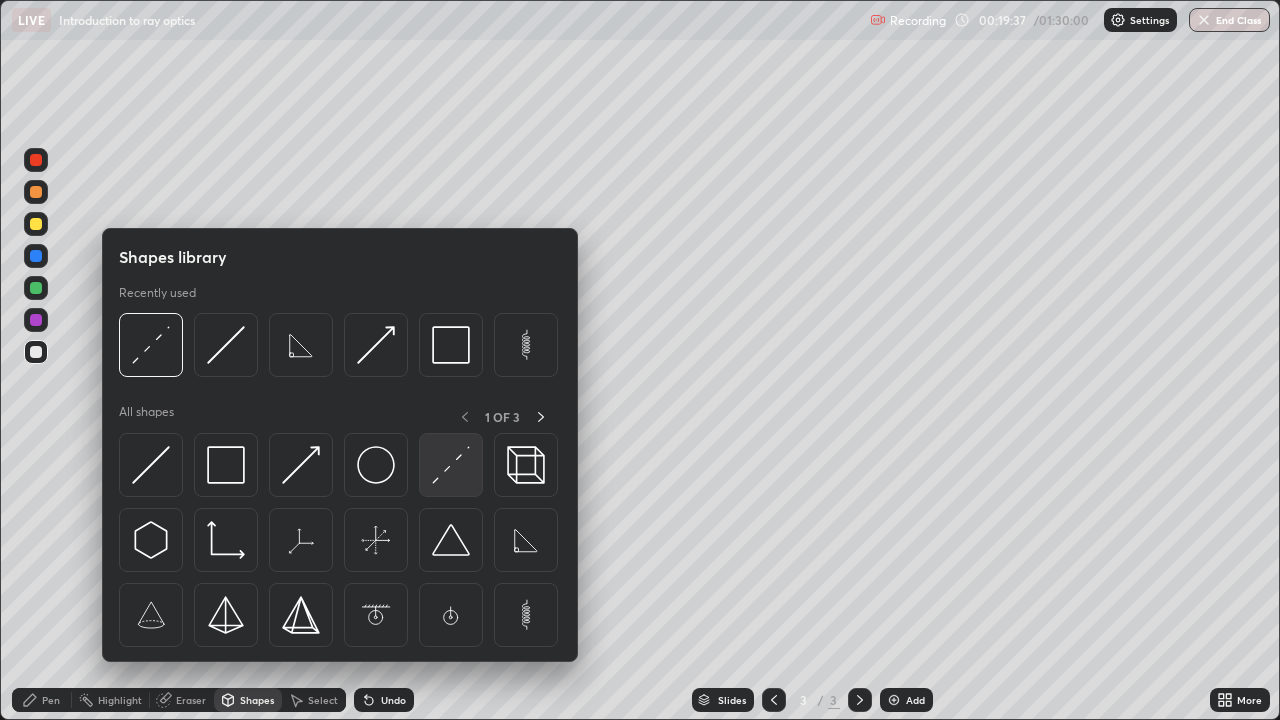 click at bounding box center [451, 465] 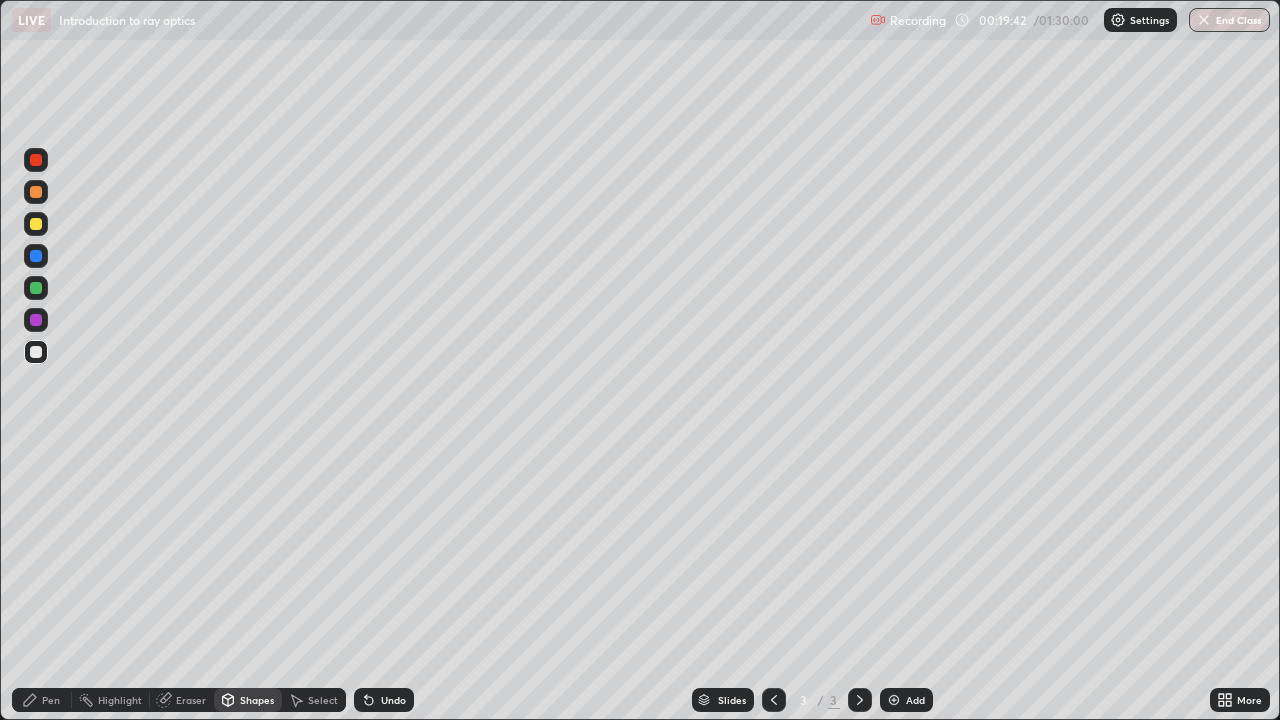 click on "Pen" at bounding box center (42, 700) 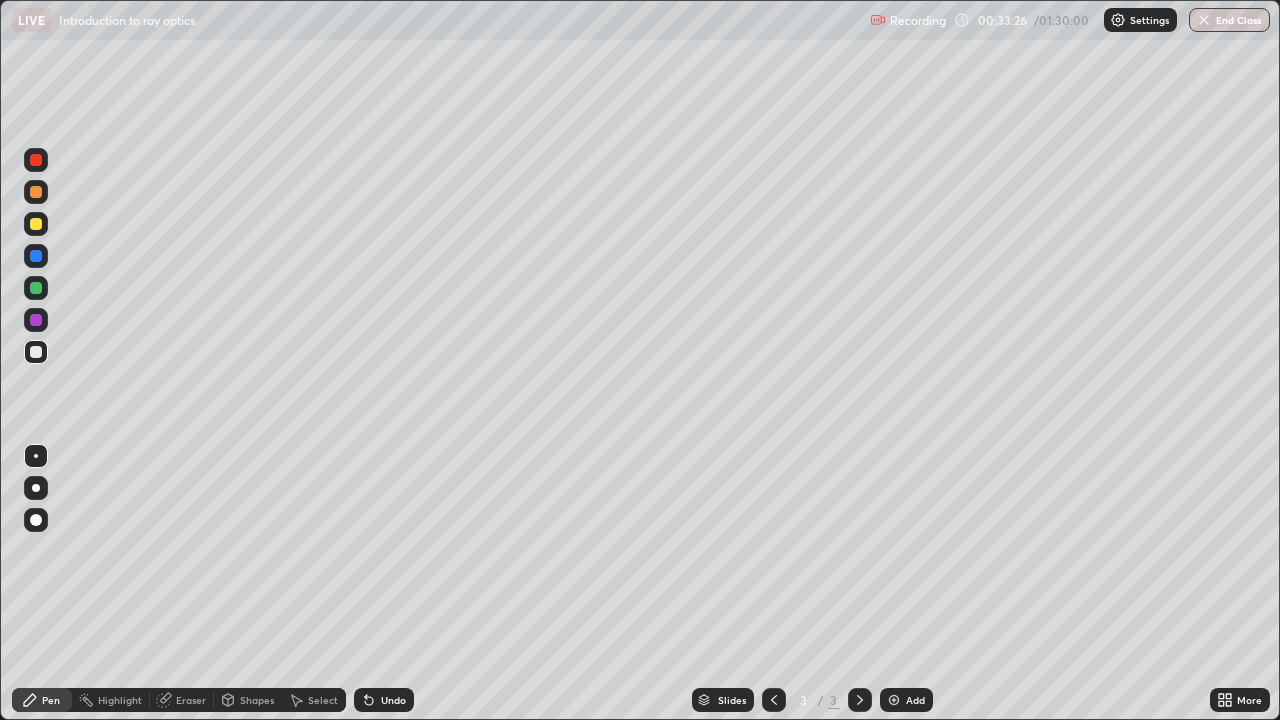 click on "Shapes" at bounding box center [257, 700] 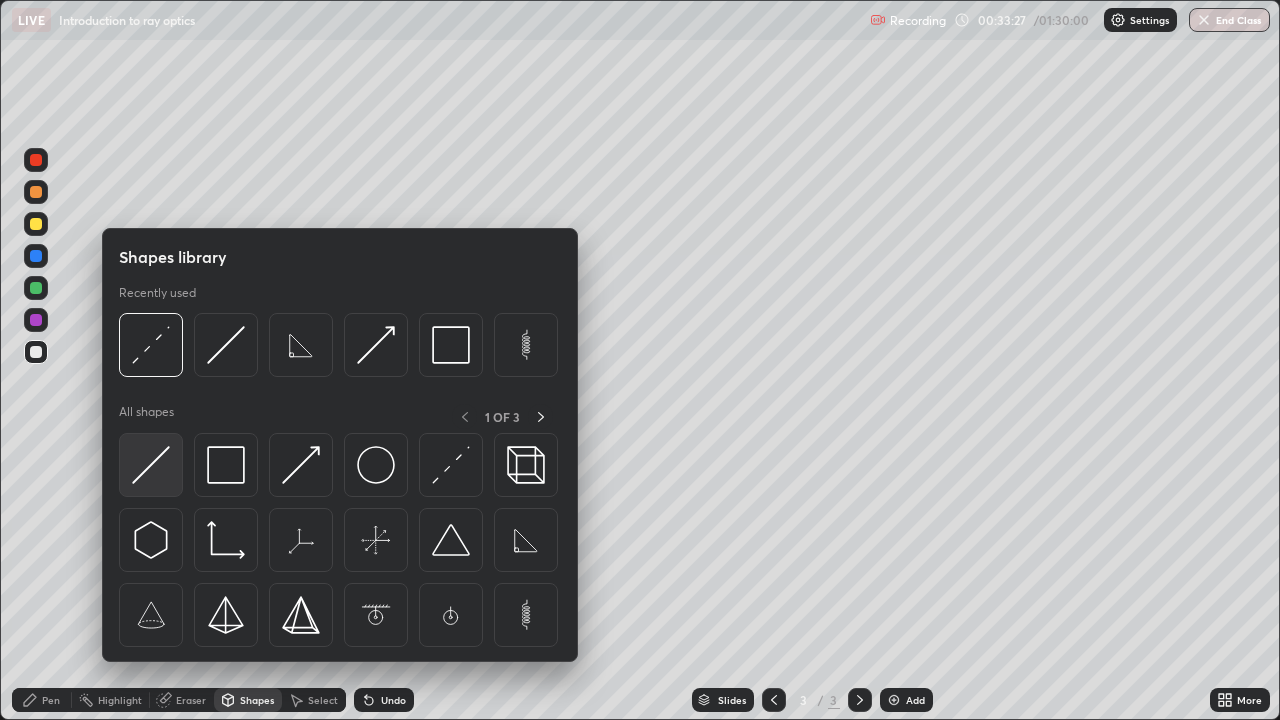 click at bounding box center [151, 465] 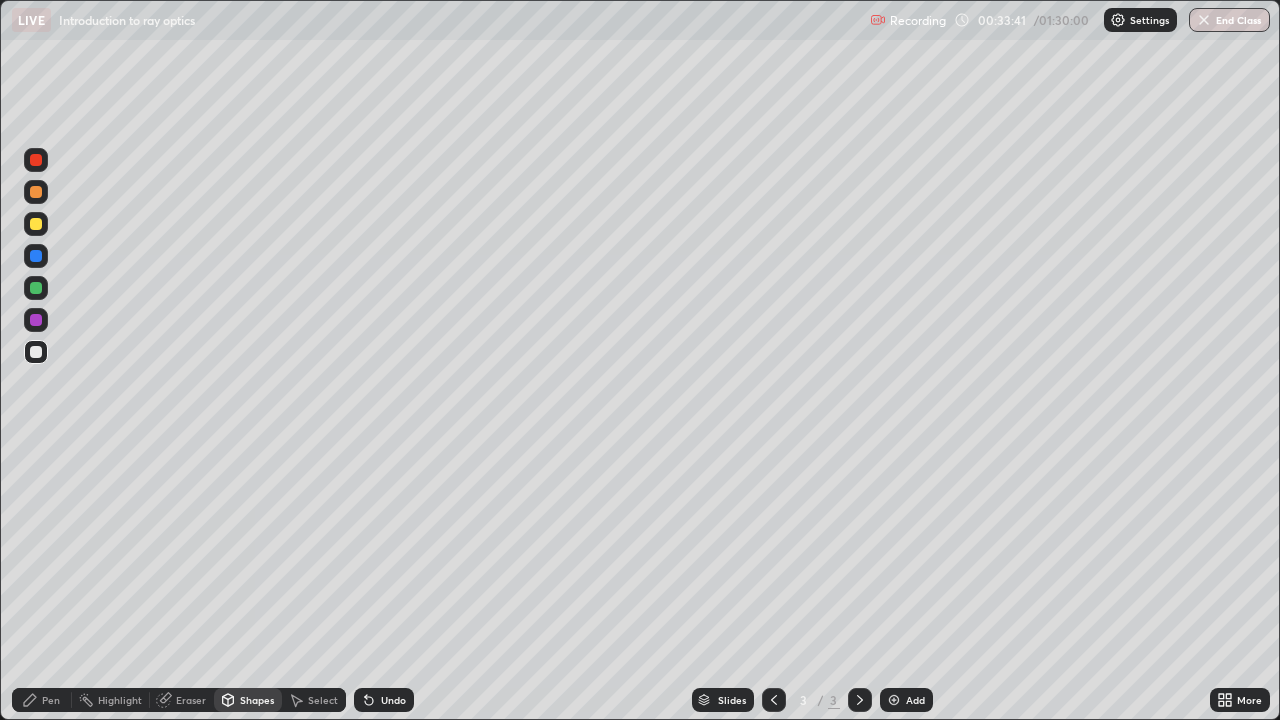 click on "Pen" at bounding box center [51, 700] 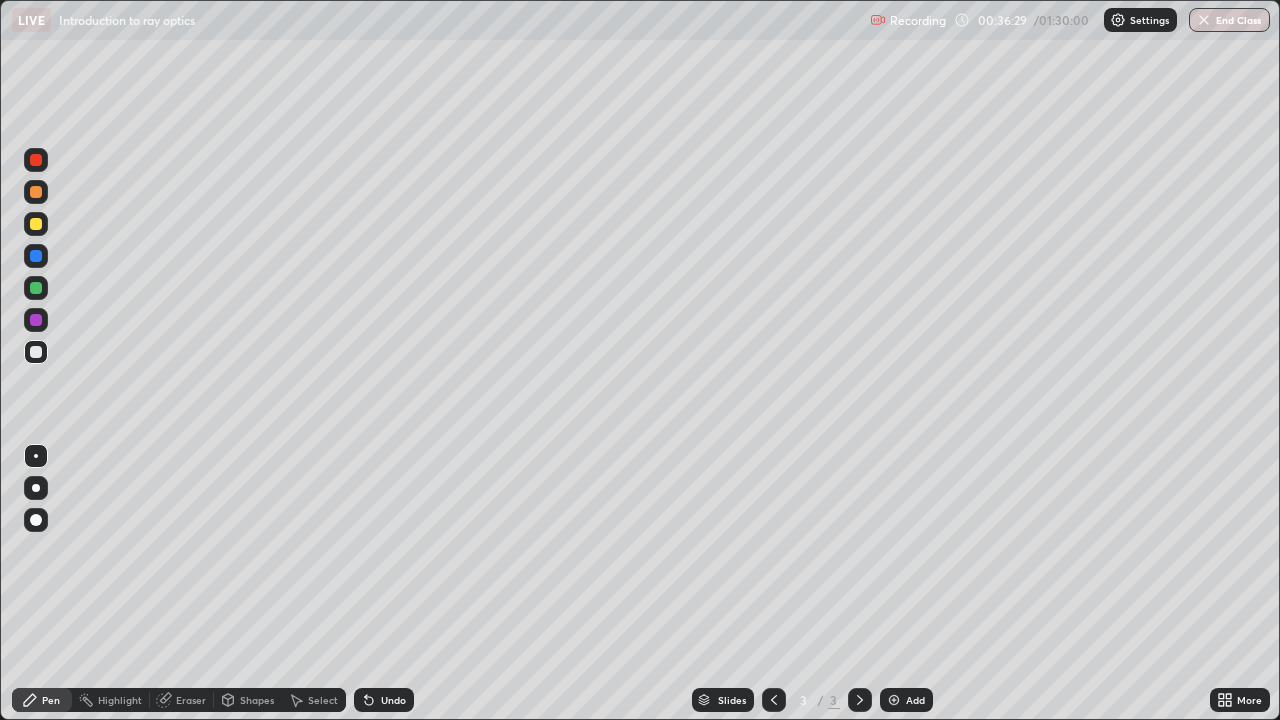 click on "Shapes" at bounding box center [257, 700] 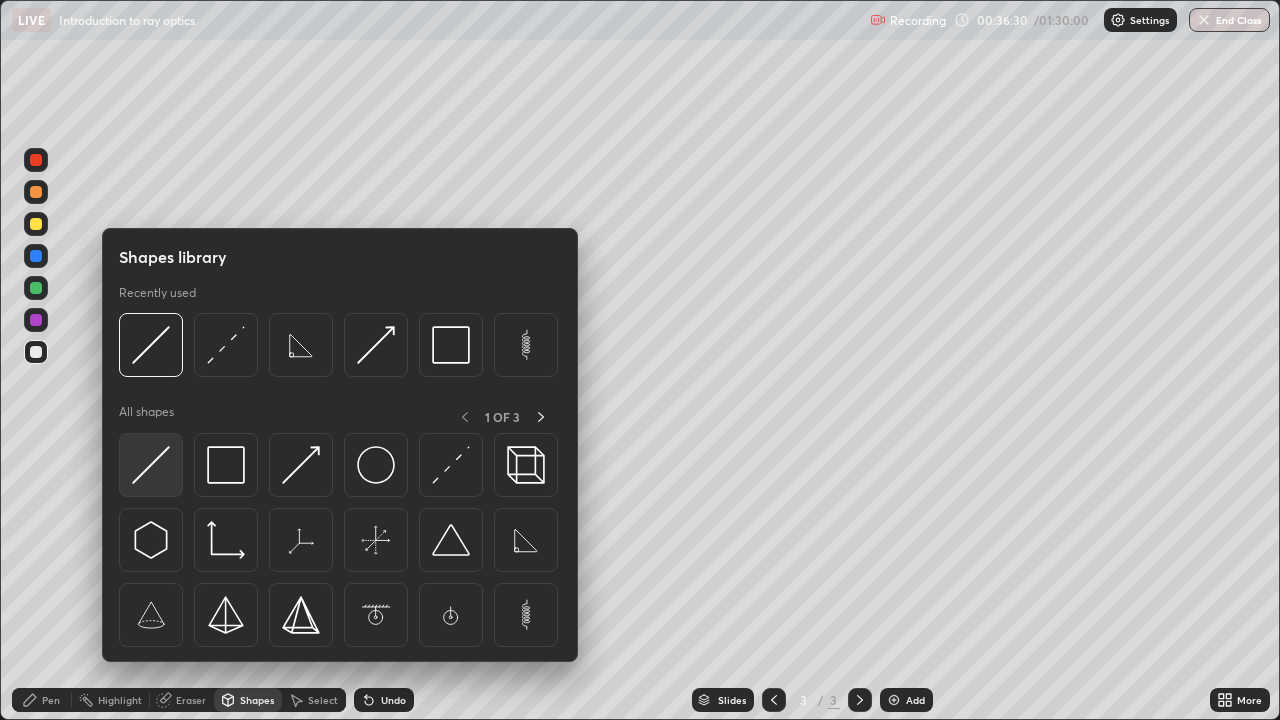 click at bounding box center [151, 465] 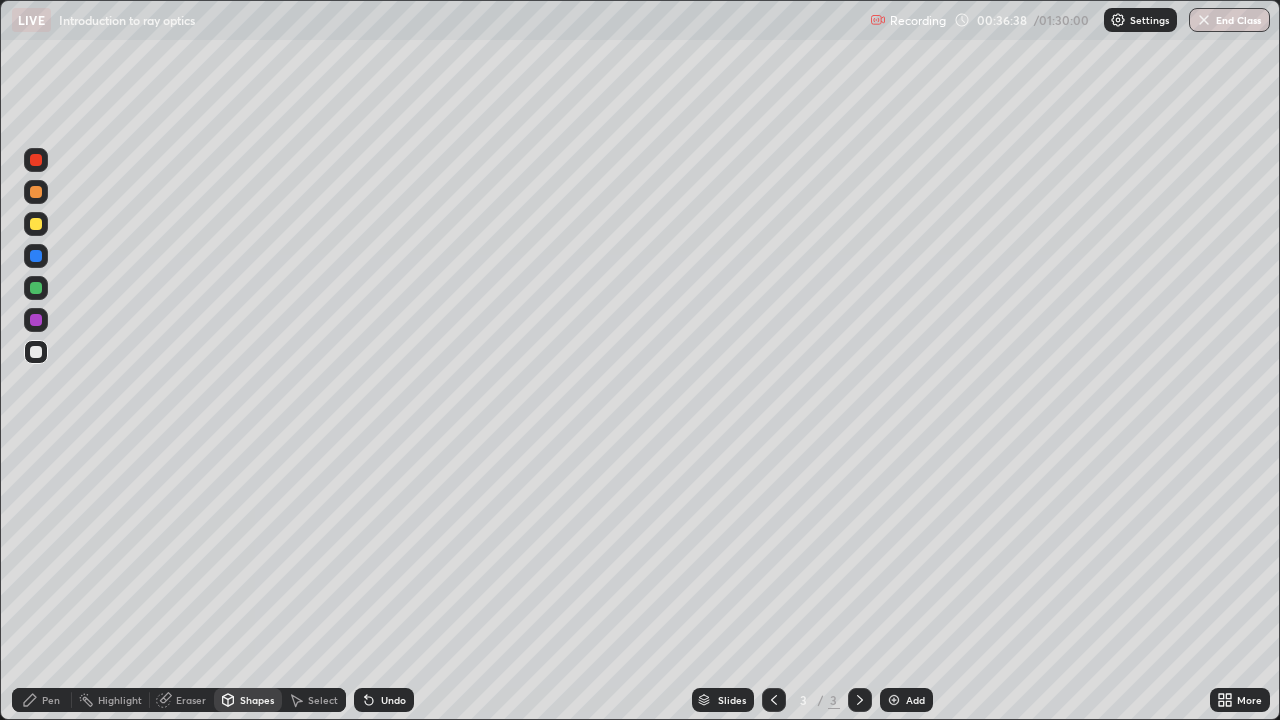 click on "Shapes" at bounding box center [257, 700] 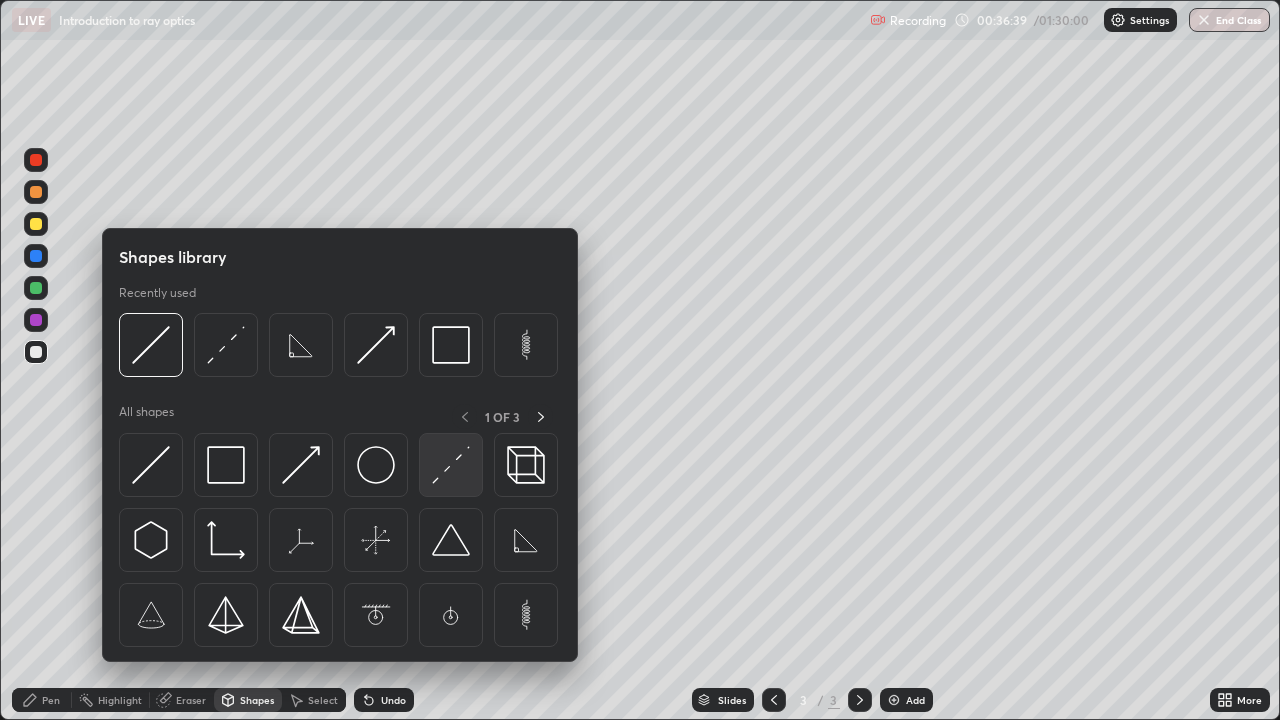 click at bounding box center [451, 465] 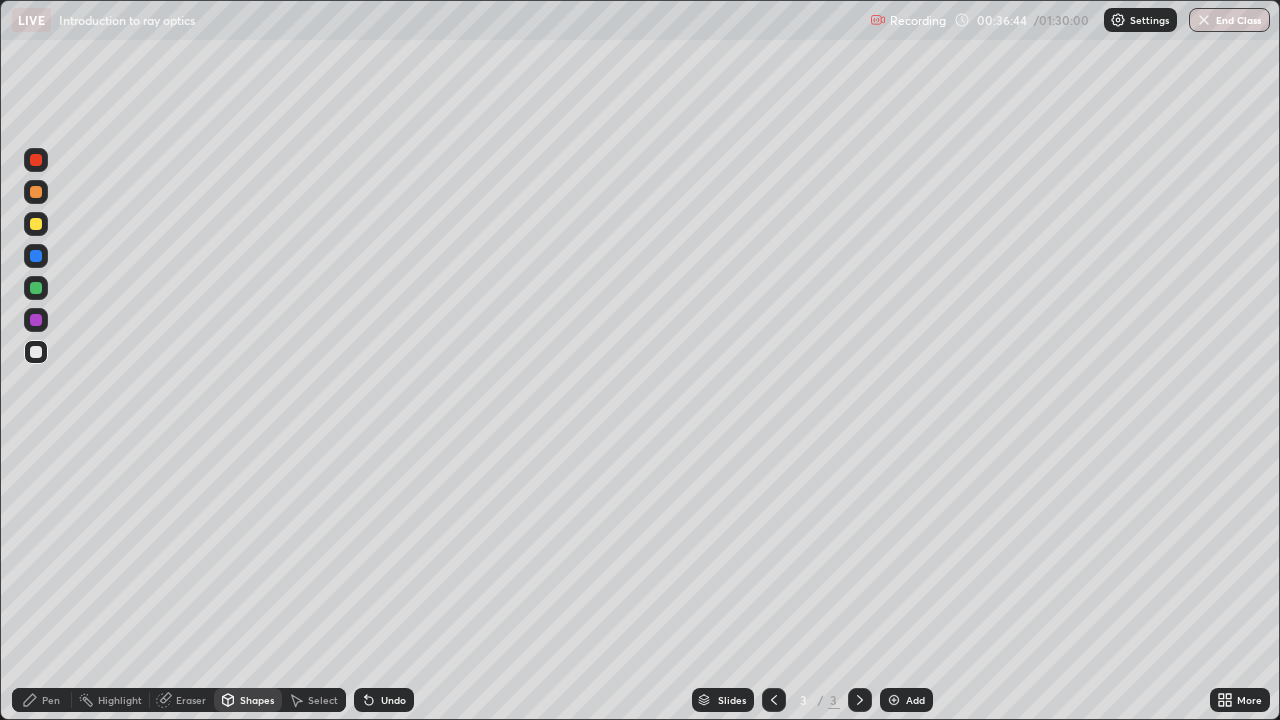 click on "Shapes" at bounding box center (248, 700) 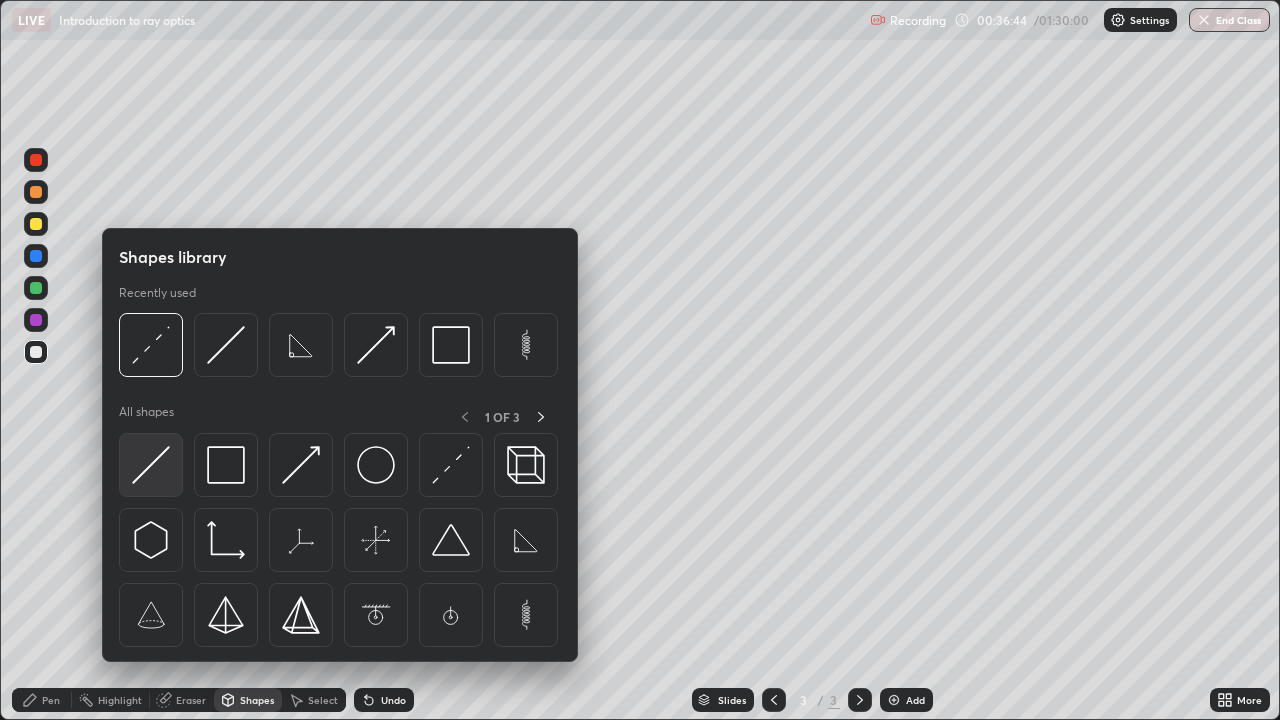 click at bounding box center (151, 465) 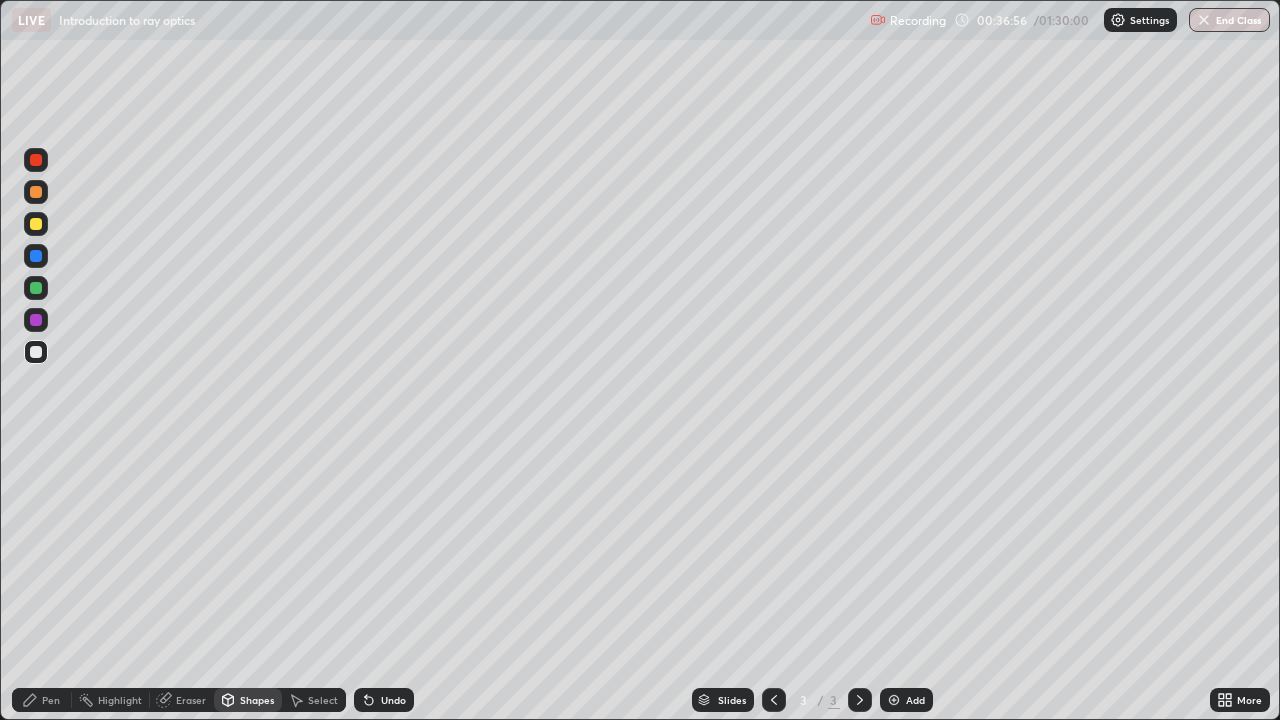 click on "Pen" at bounding box center (51, 700) 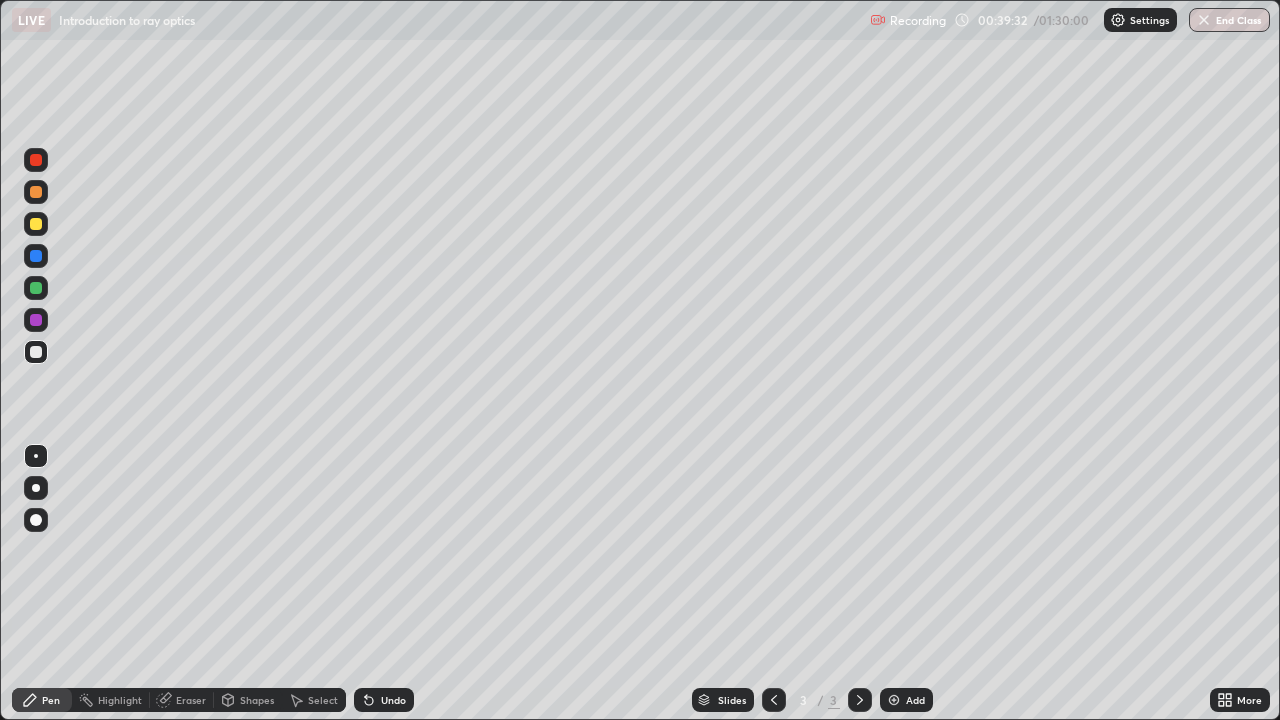 click on "Add" at bounding box center (915, 700) 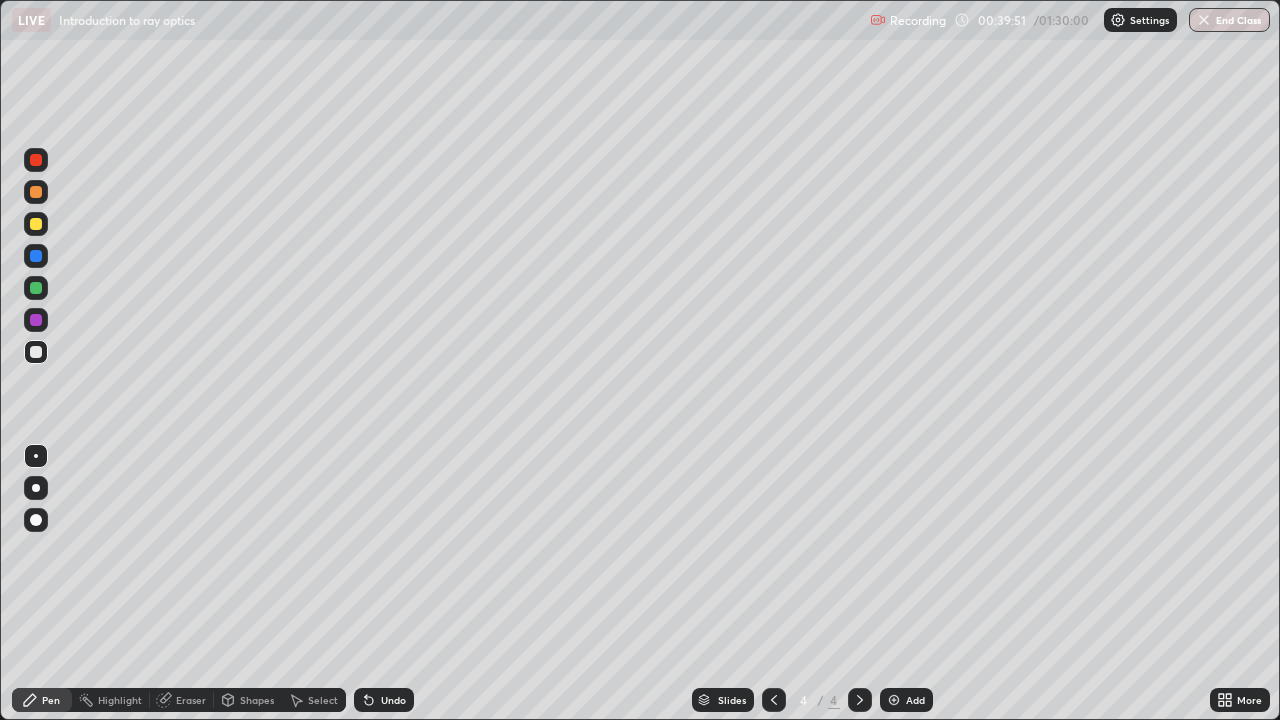 click on "Shapes" at bounding box center (257, 700) 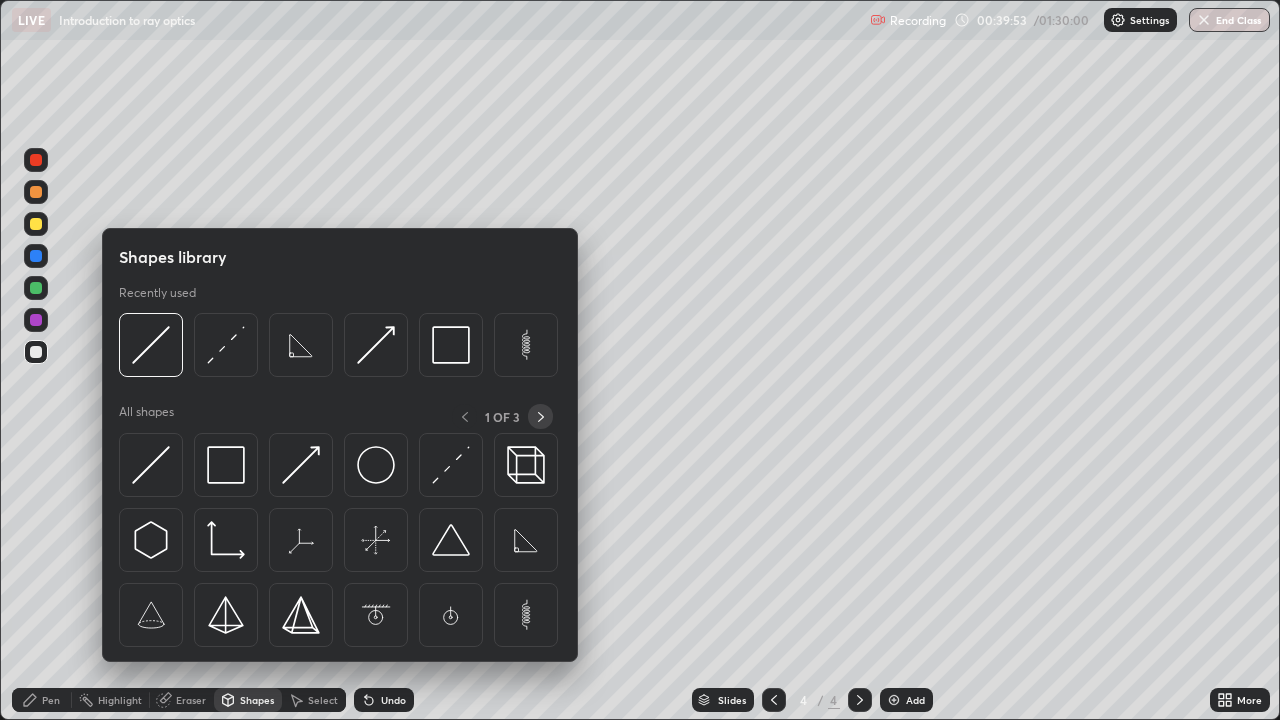 click 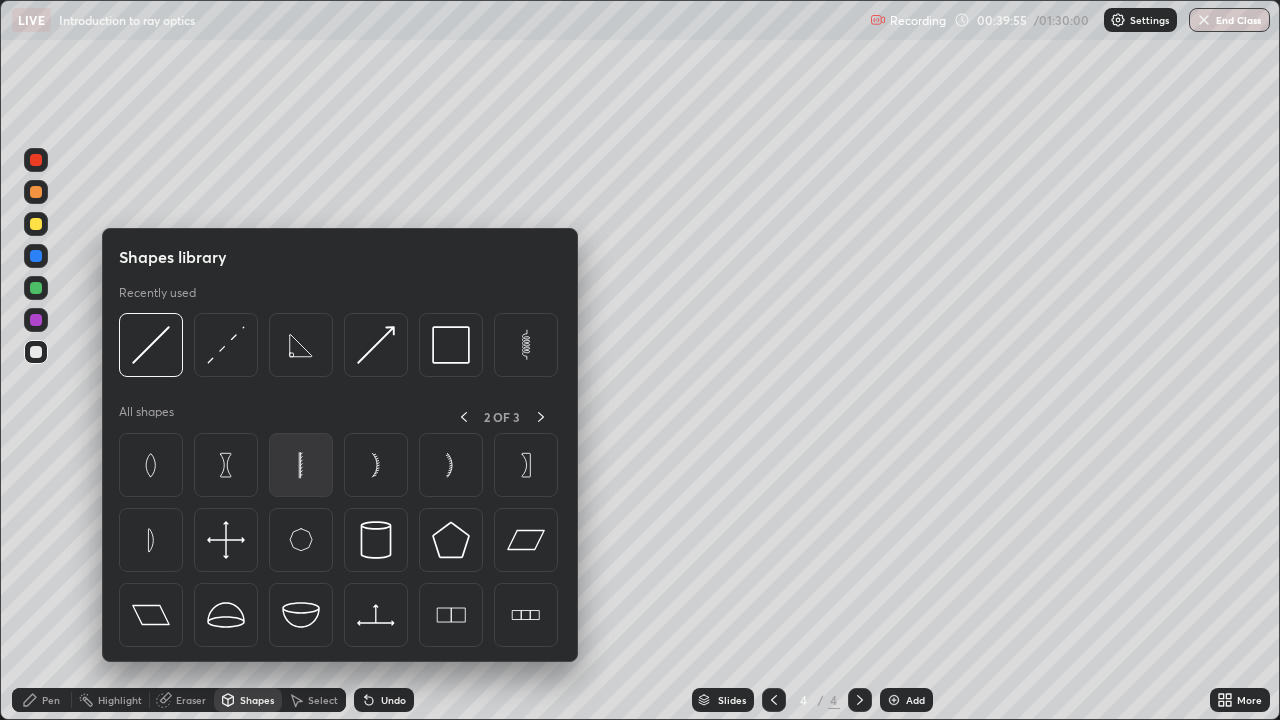 click at bounding box center (301, 465) 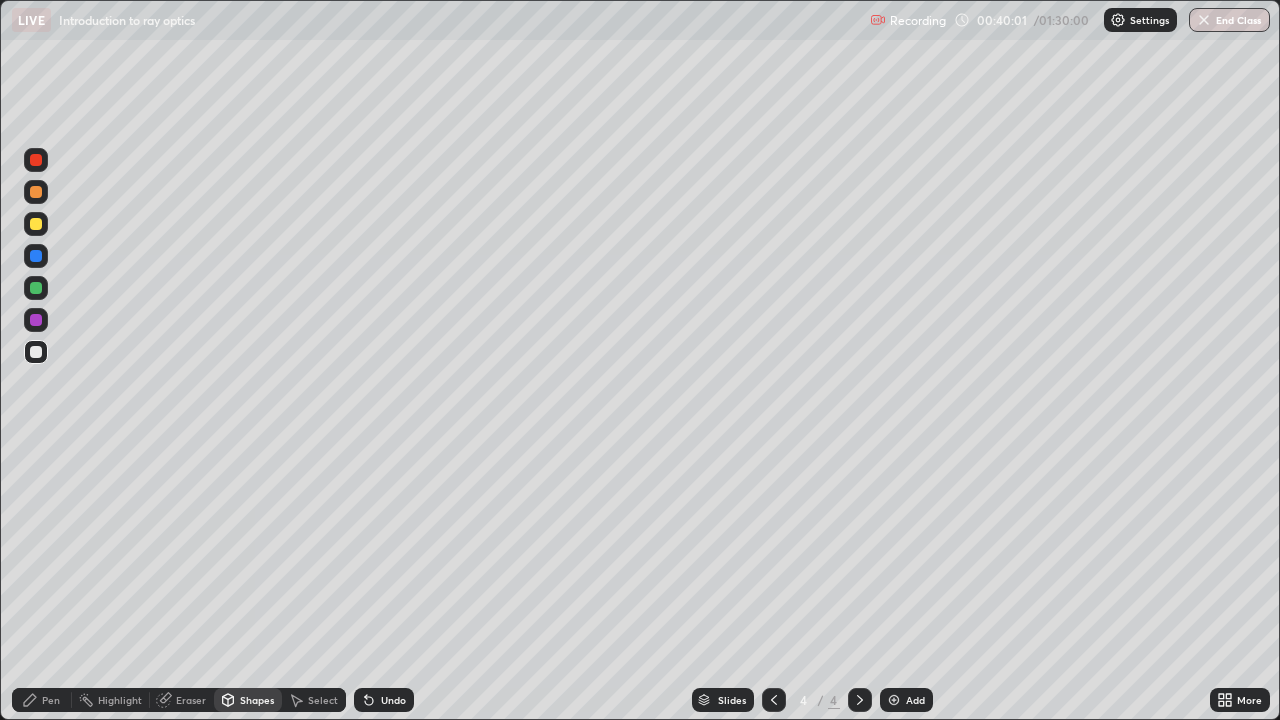 click on "Select" at bounding box center [323, 700] 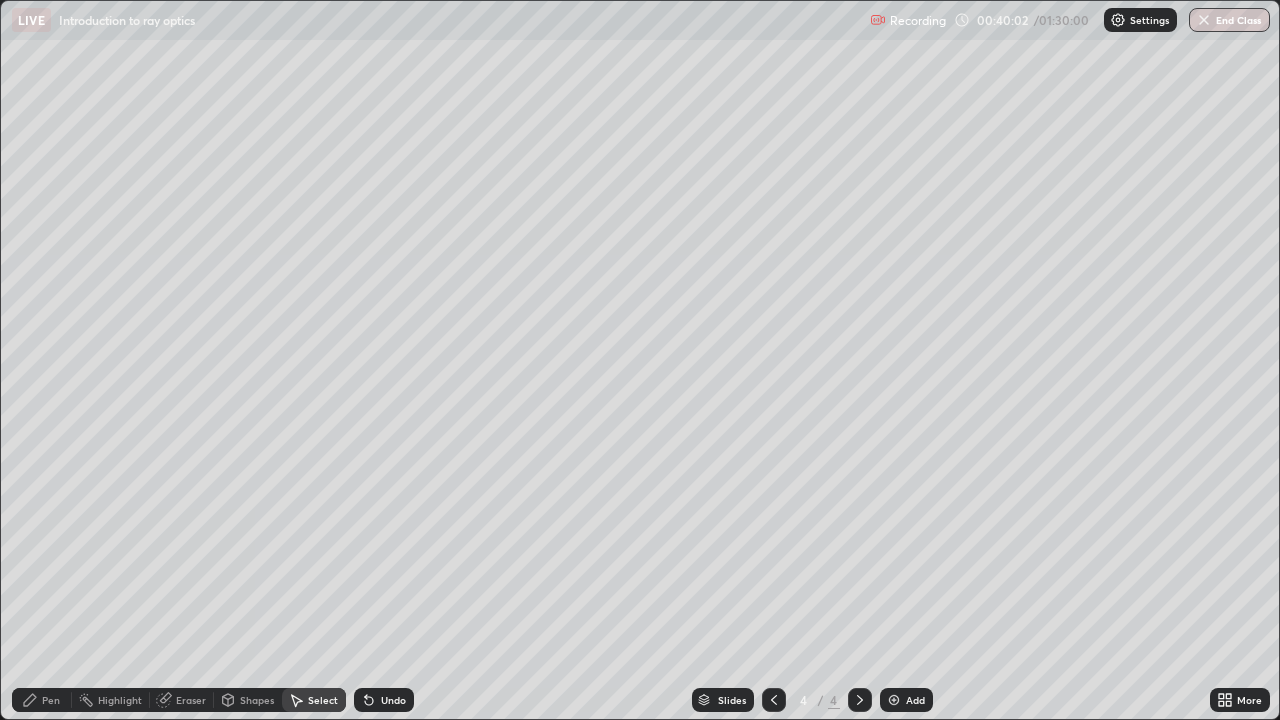 click on "Select" at bounding box center [323, 700] 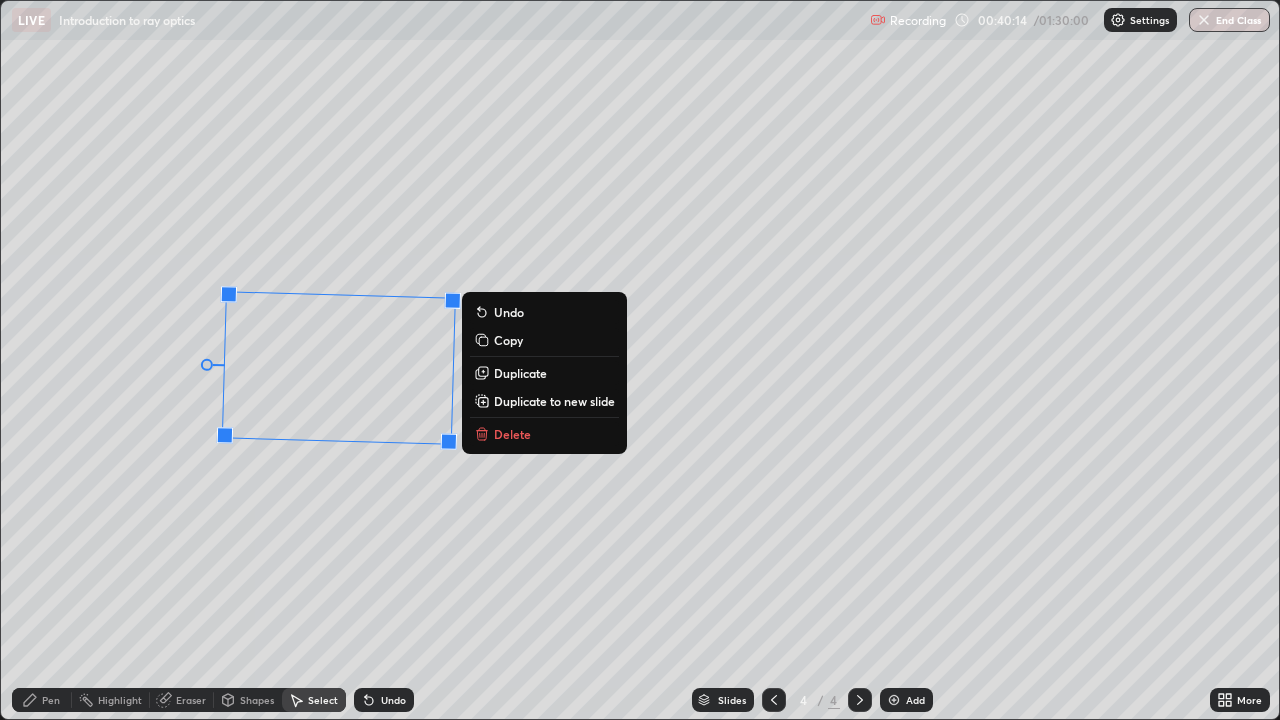 click on "[NUMBER] ° Undo Copy Duplicate Duplicate to new slide Delete" at bounding box center (640, 360) 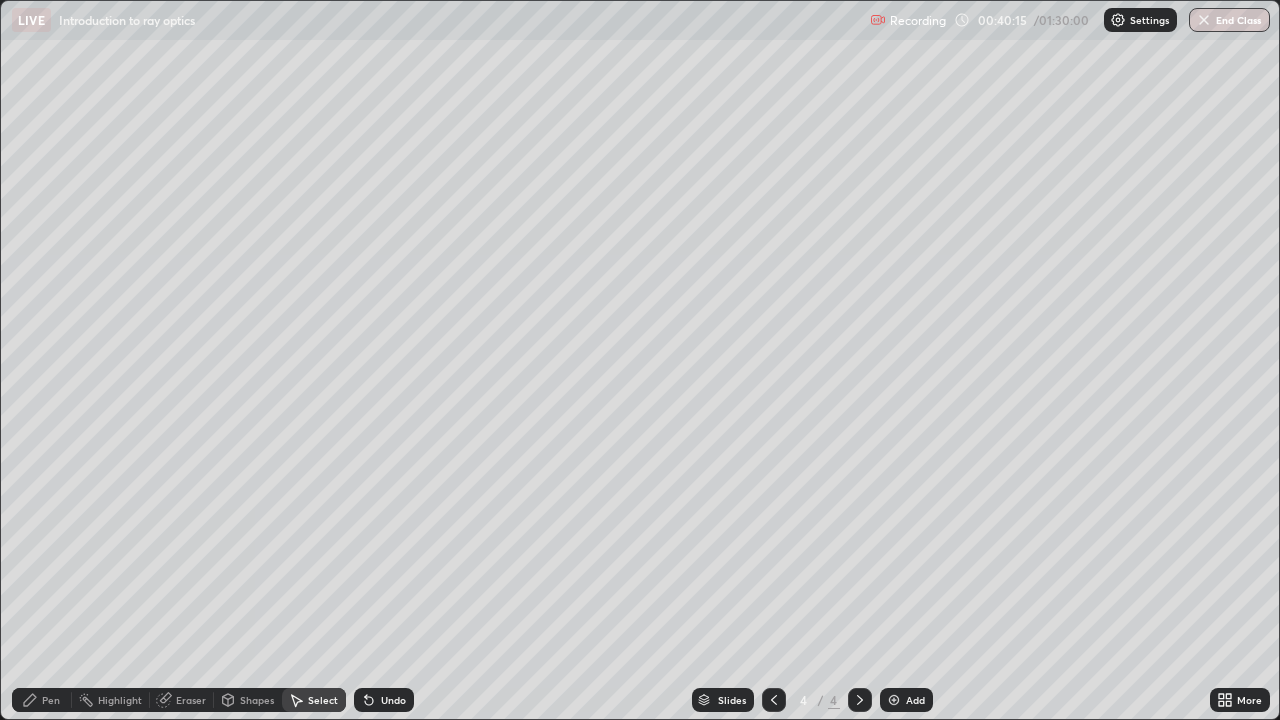 click on "Pen" at bounding box center [51, 700] 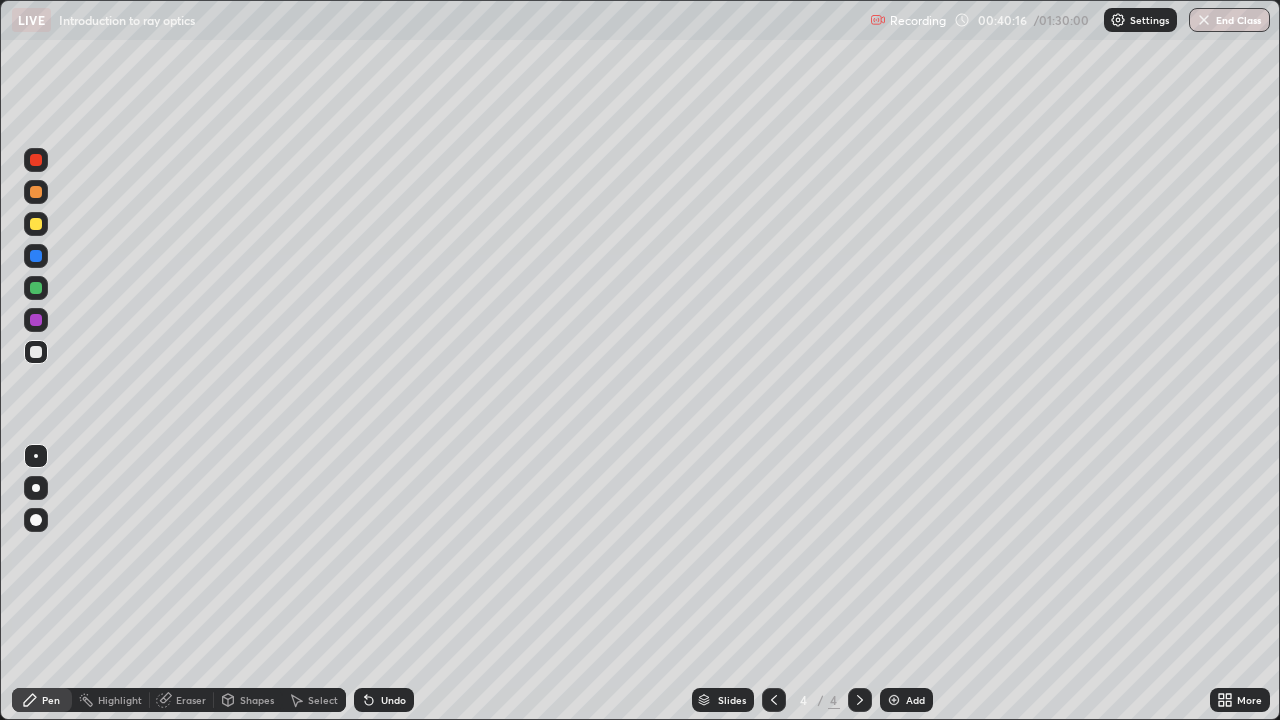 click on "Shapes" at bounding box center [257, 700] 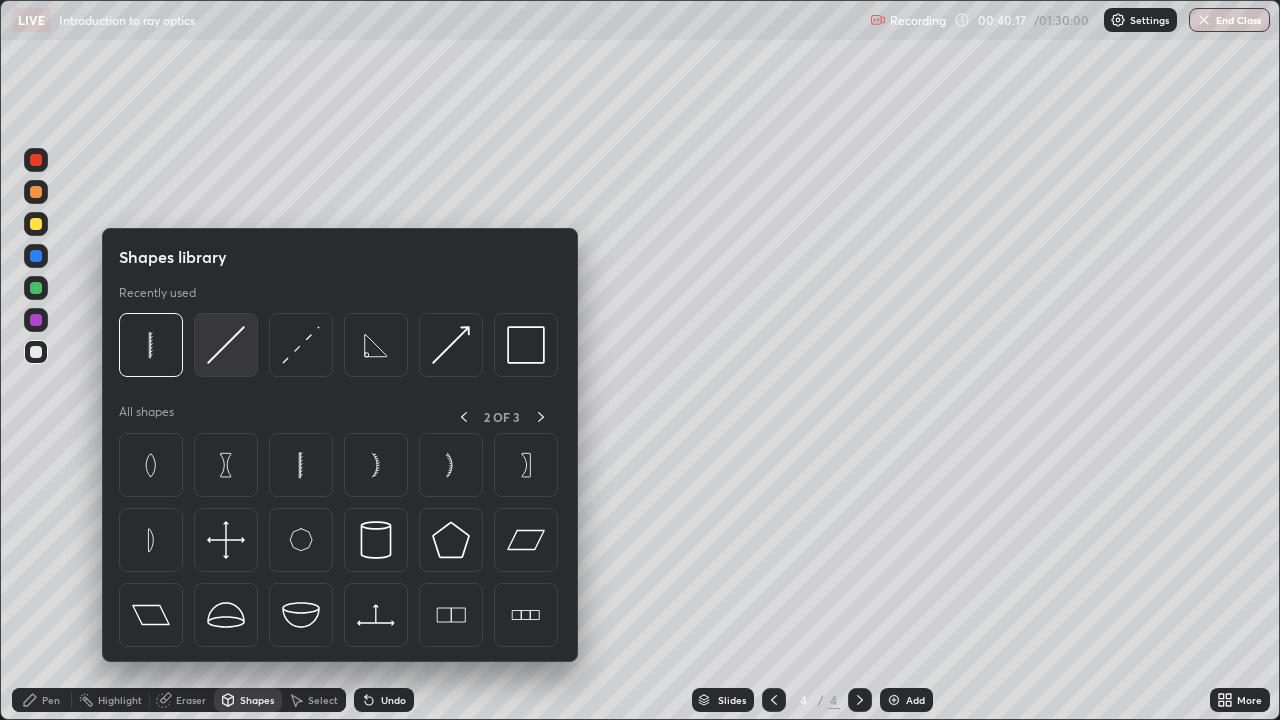 click at bounding box center (226, 345) 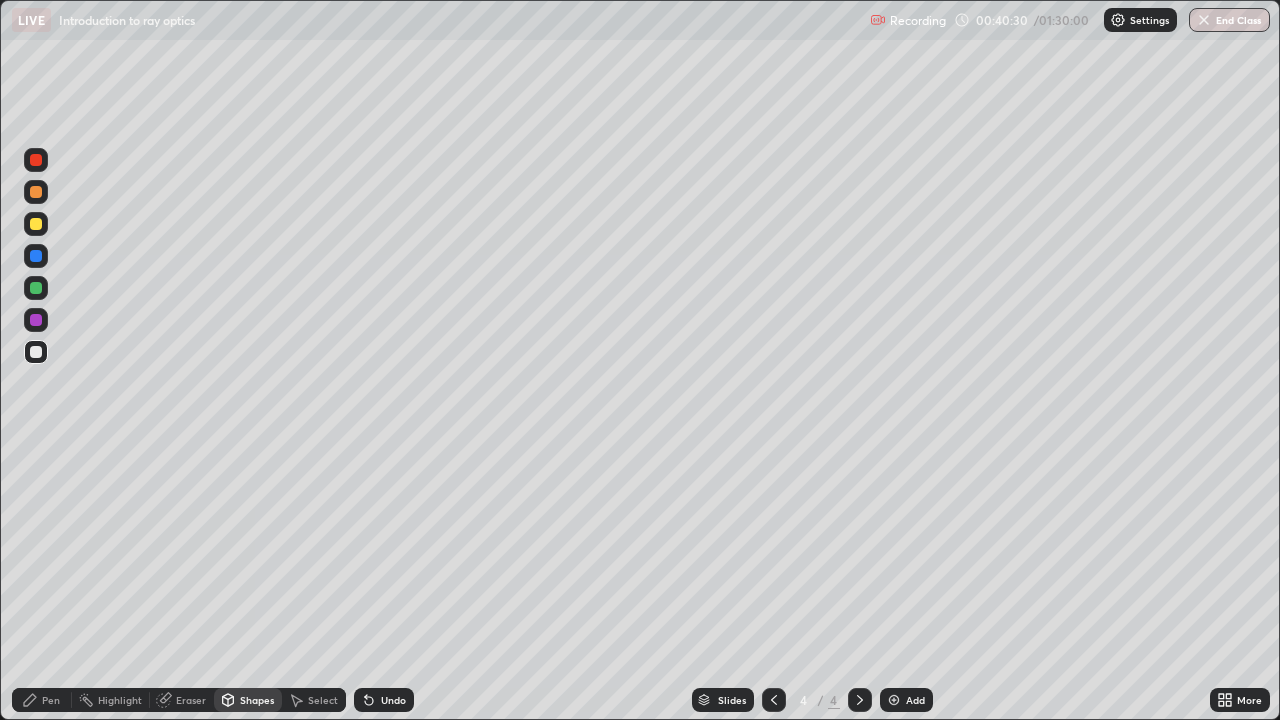 click on "Undo" at bounding box center [393, 700] 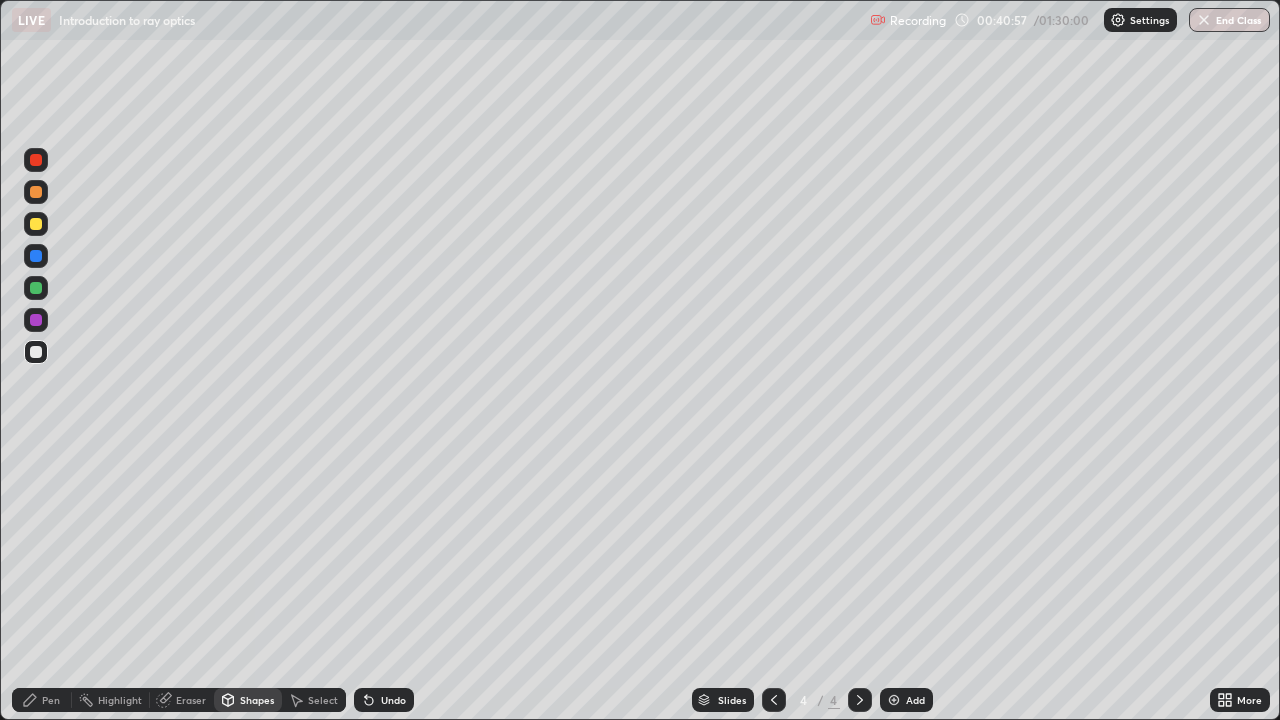 click on "Pen" at bounding box center (51, 700) 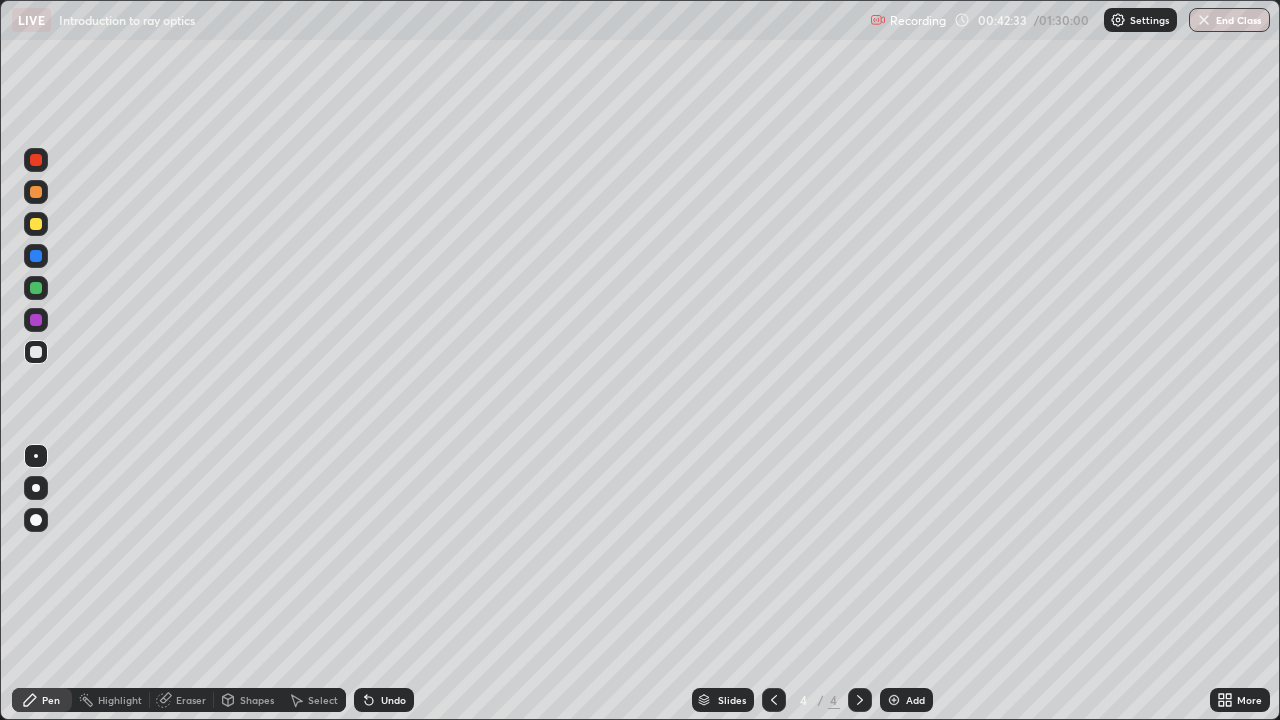 click on "Shapes" at bounding box center (257, 700) 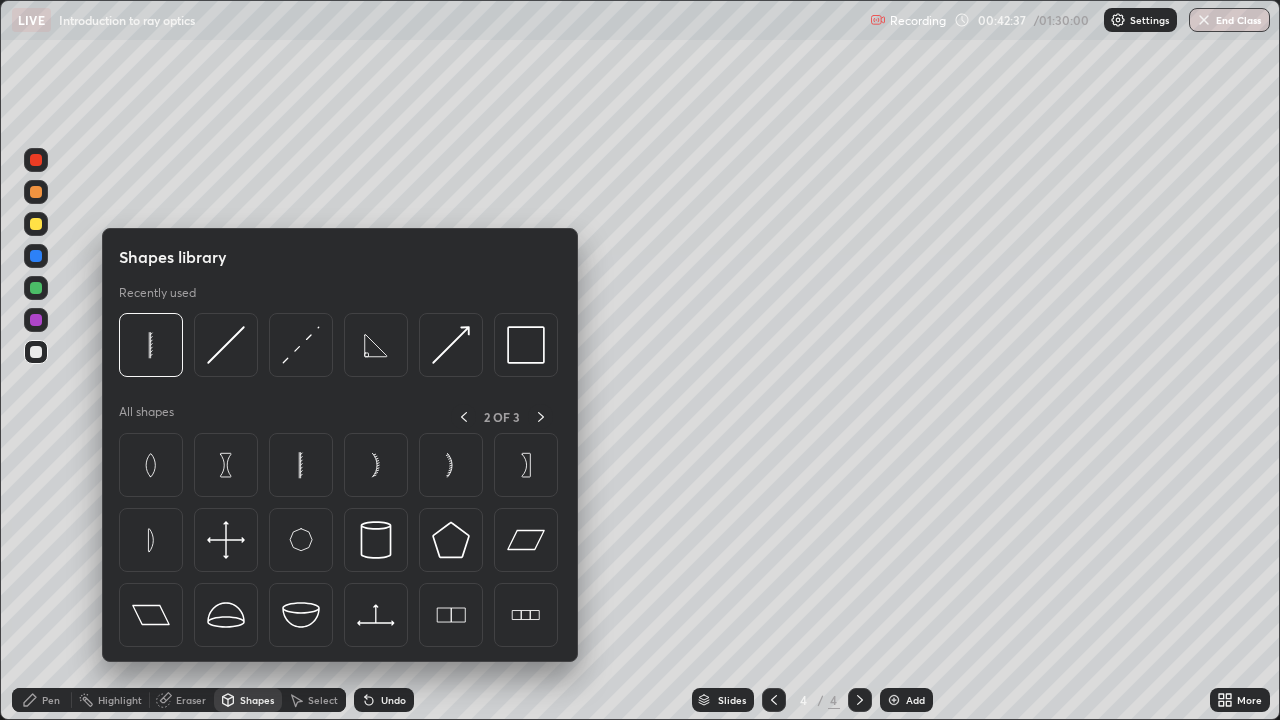 click on "Pen" at bounding box center [51, 700] 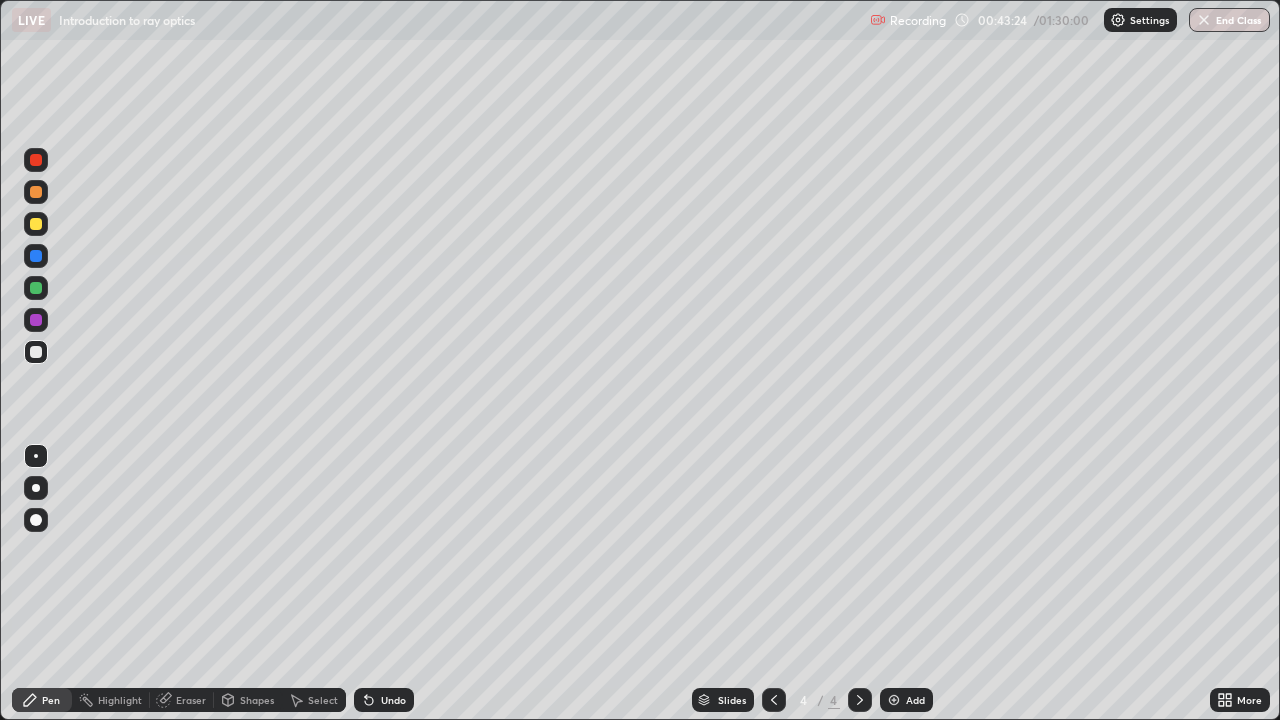 click on "Shapes" at bounding box center (257, 700) 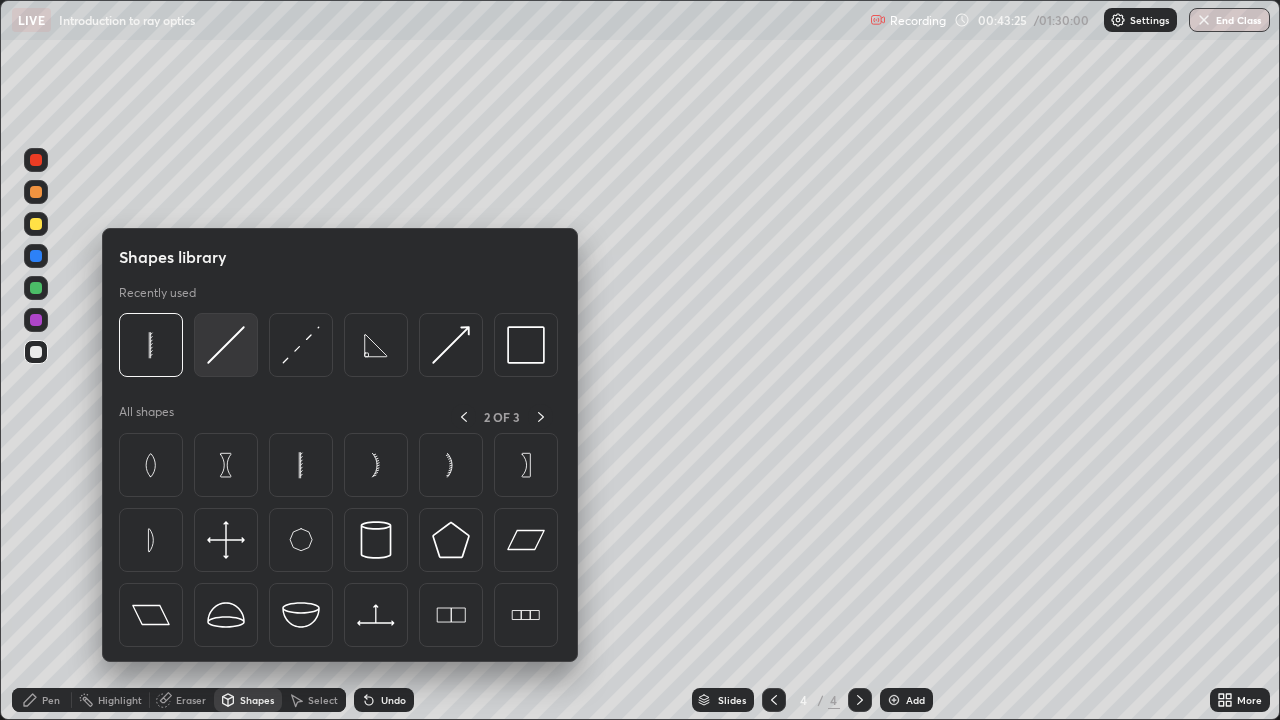 click at bounding box center [226, 345] 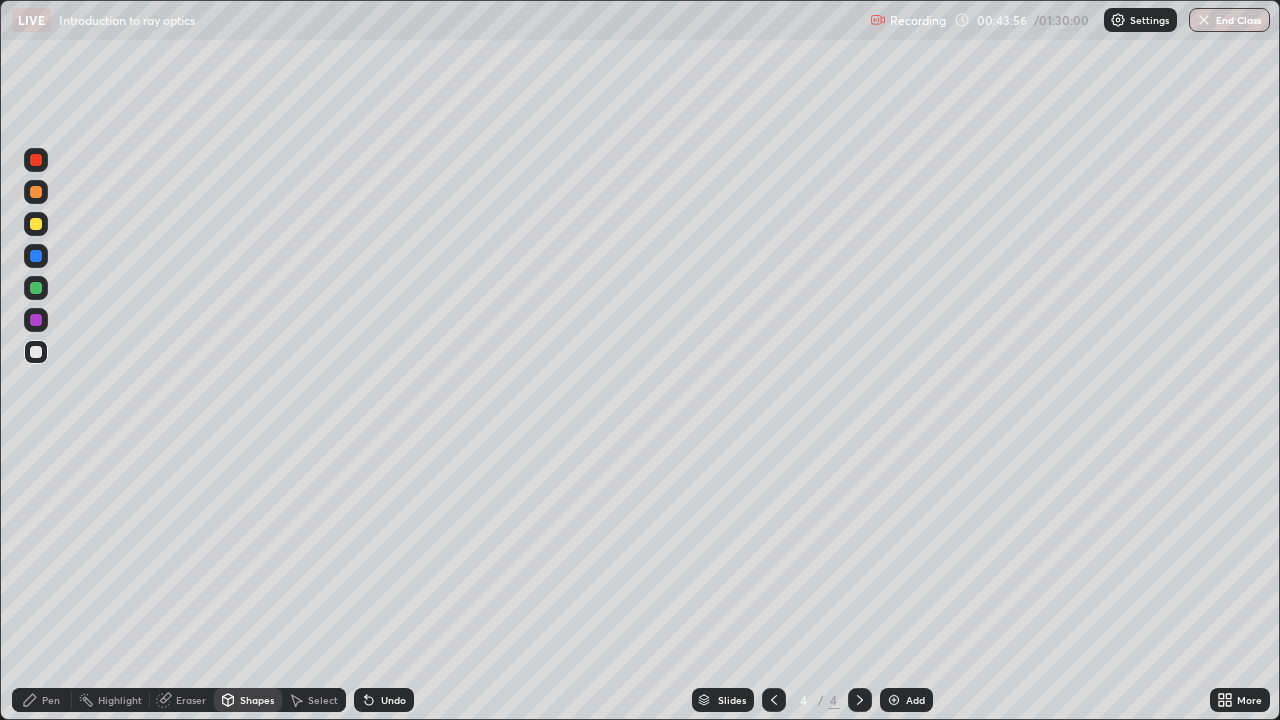 click 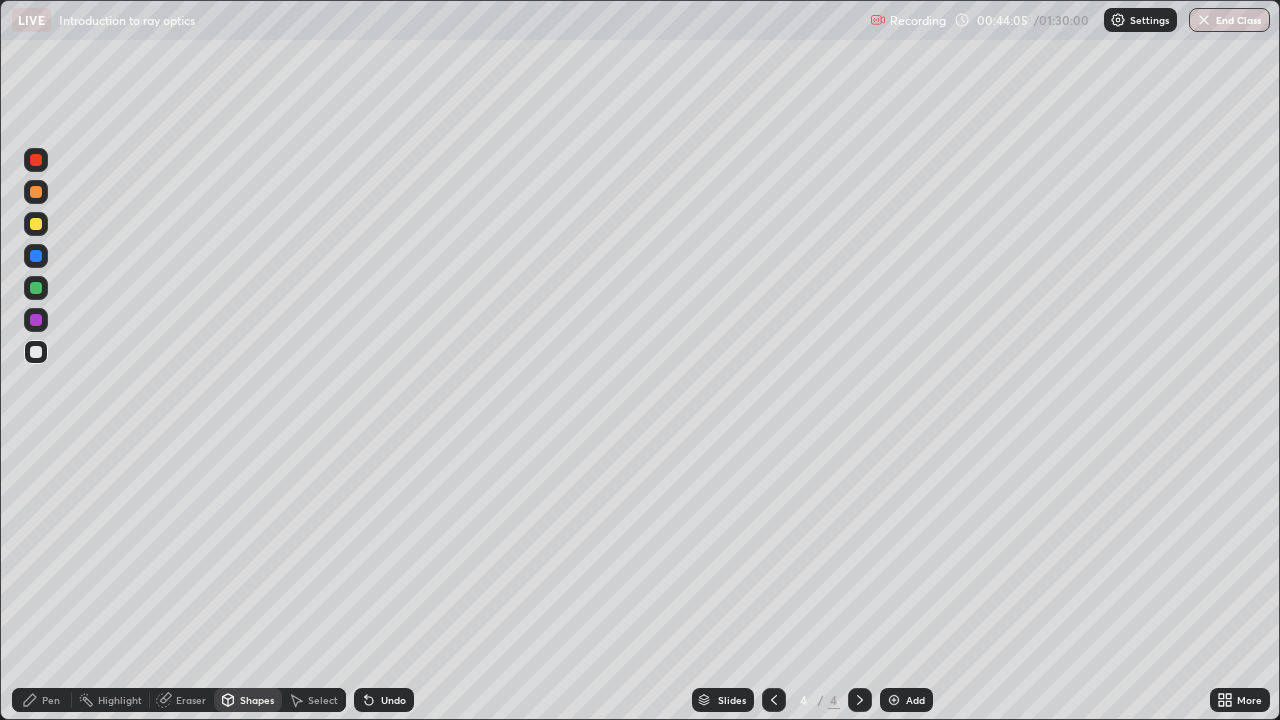 click on "Pen" at bounding box center (51, 700) 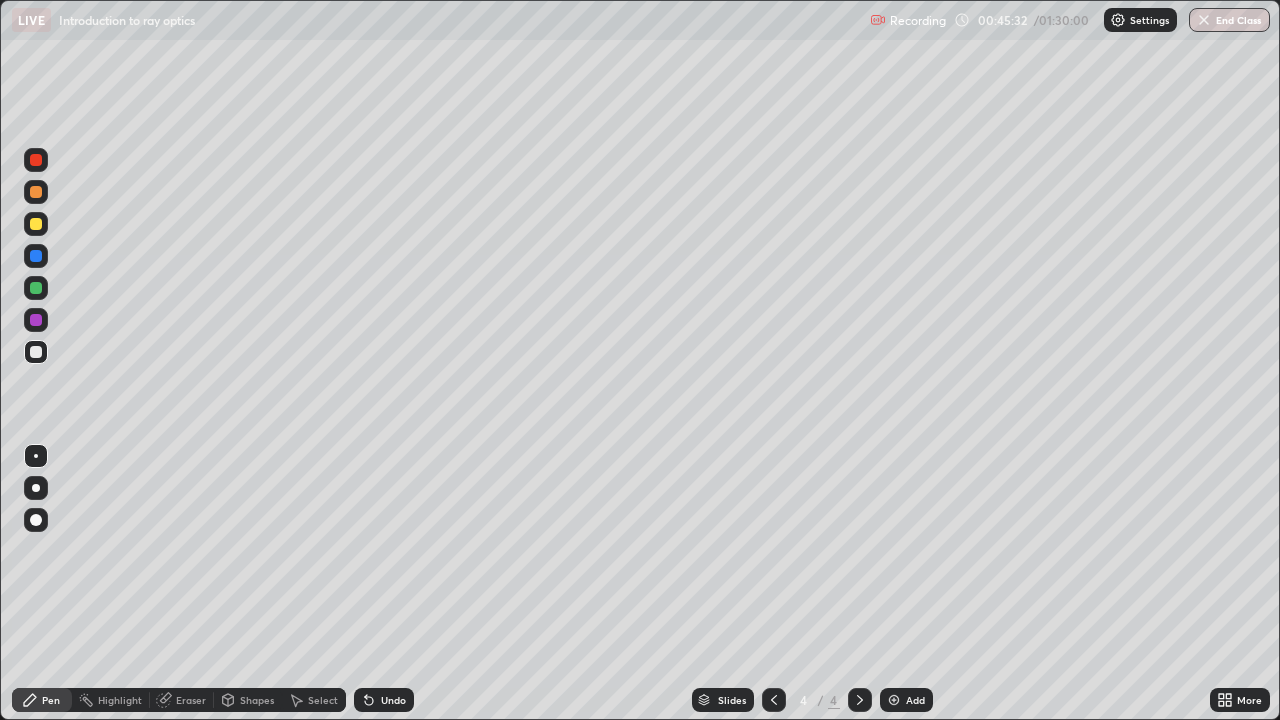 click on "Shapes" at bounding box center [257, 700] 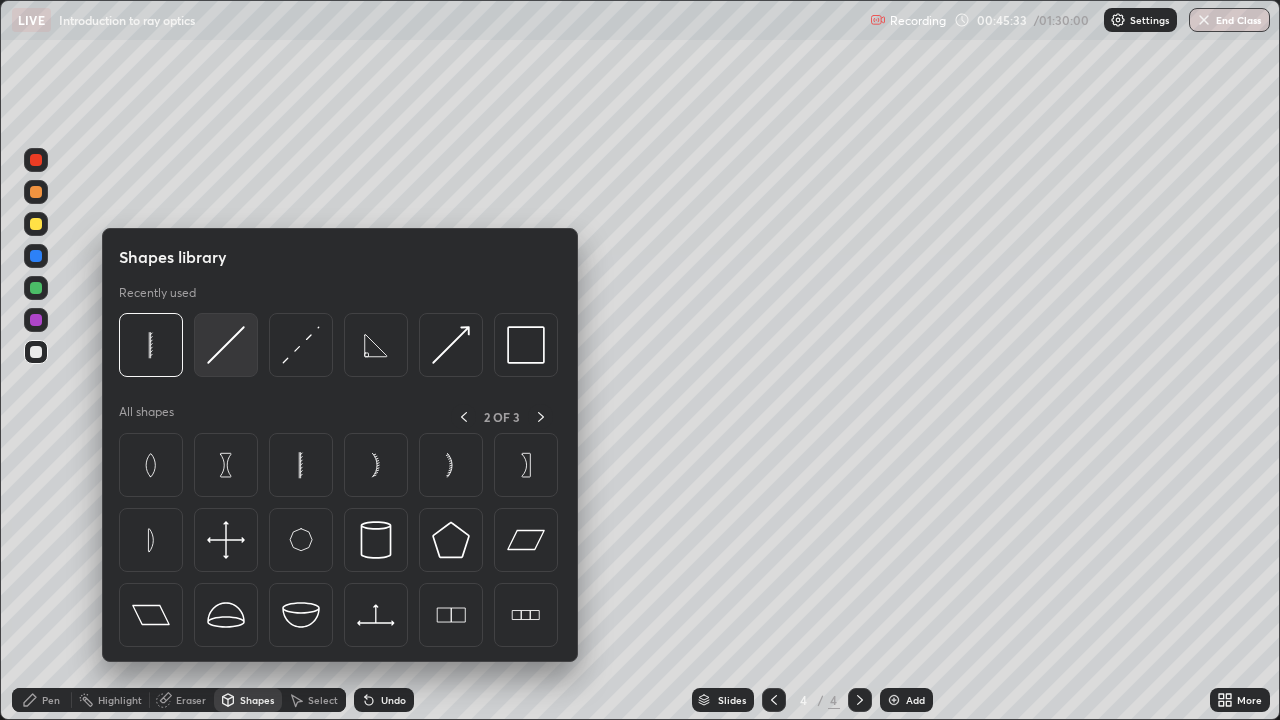 click at bounding box center [226, 345] 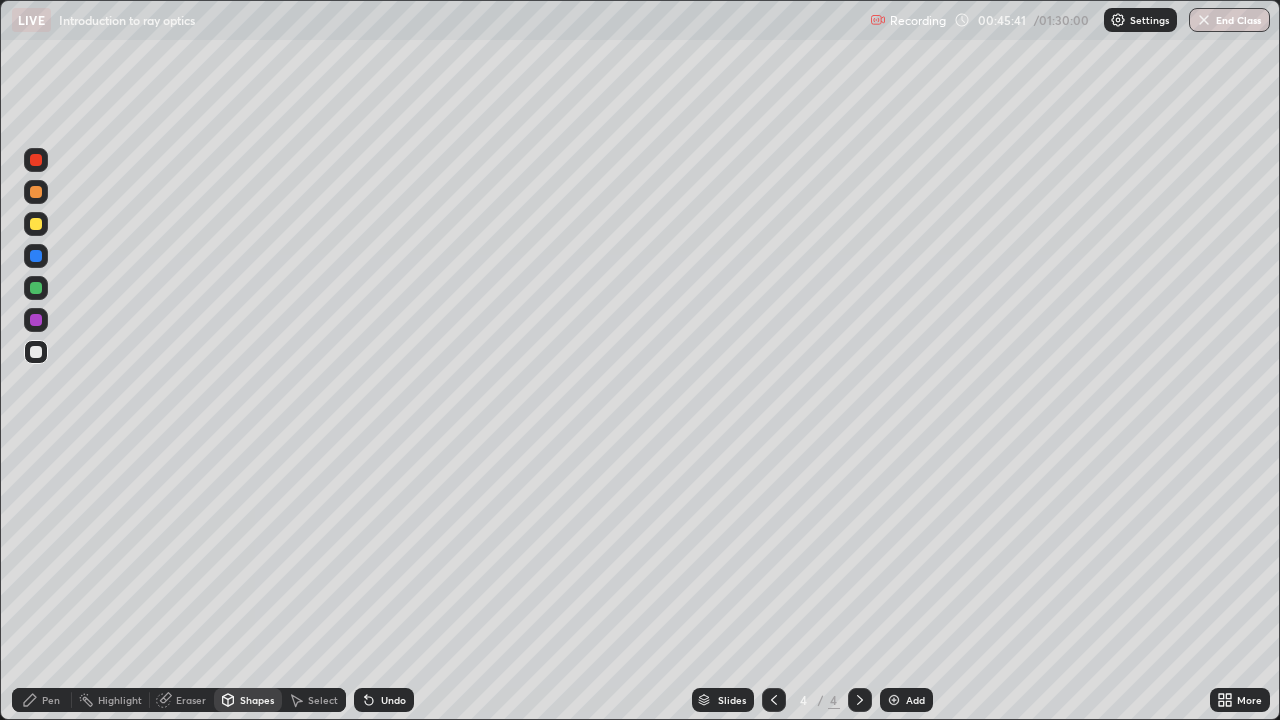 click on "Pen" at bounding box center [51, 700] 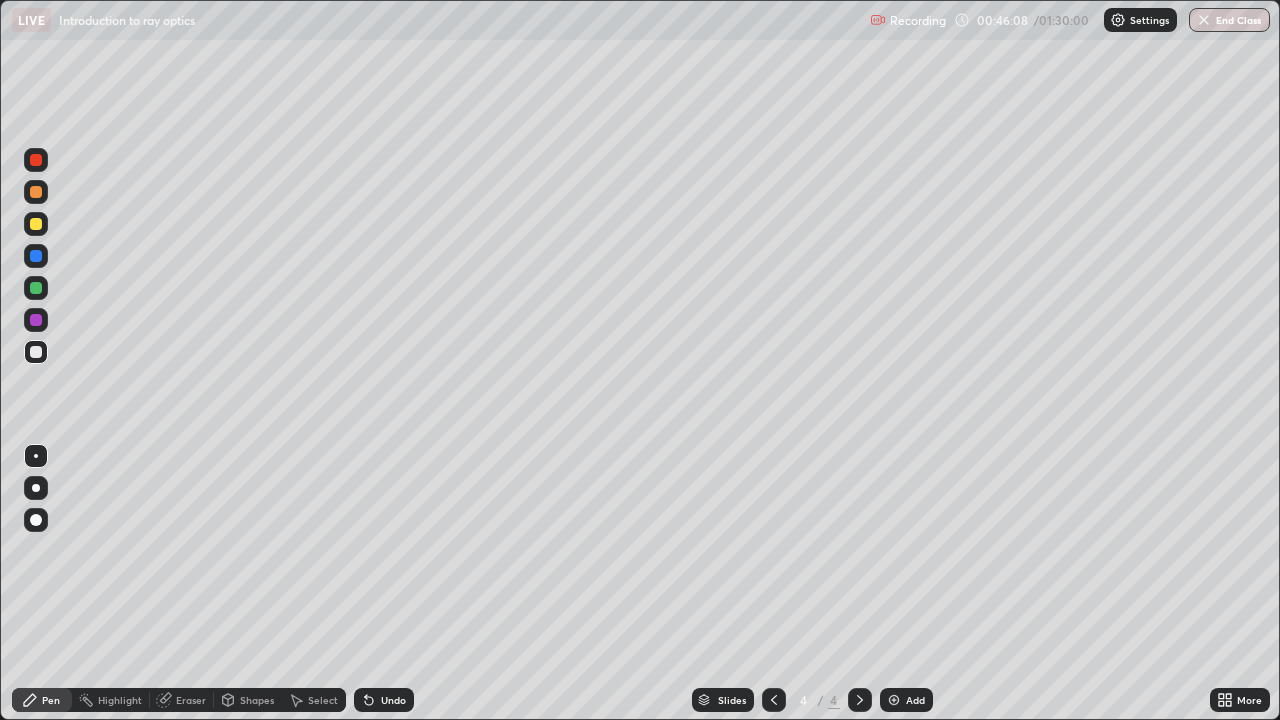 click on "Shapes" at bounding box center [257, 700] 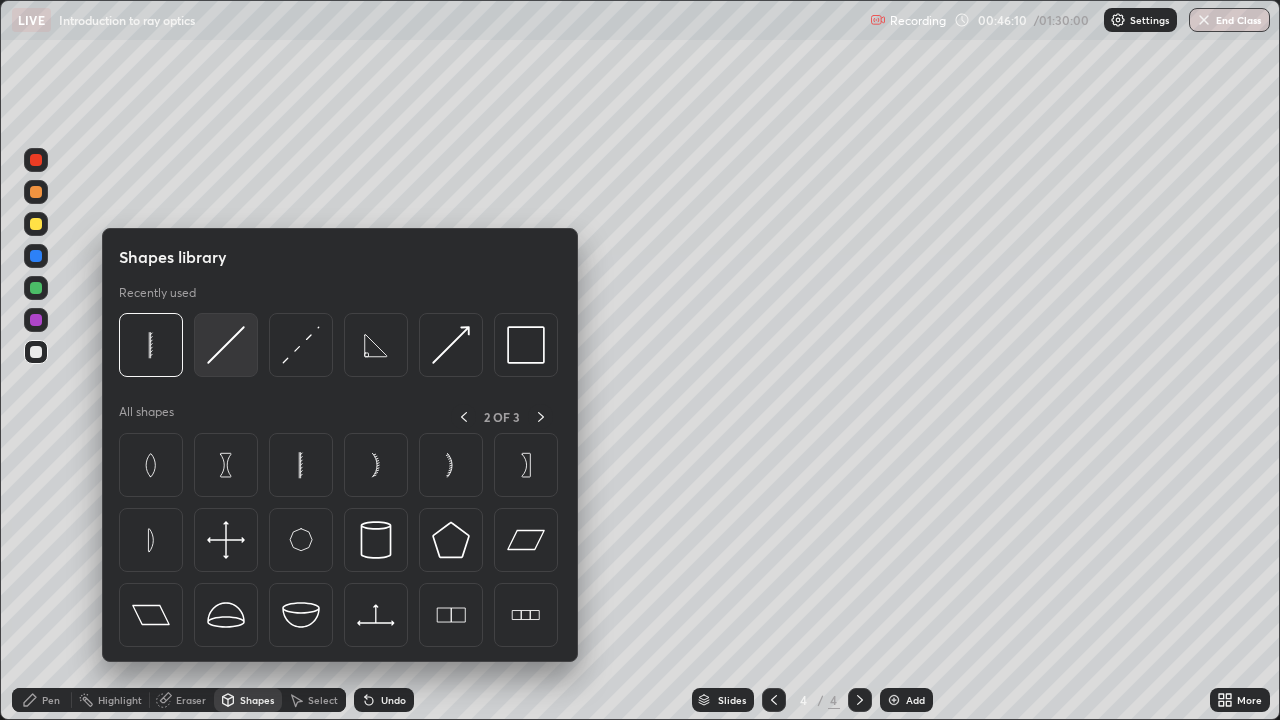 click at bounding box center [226, 345] 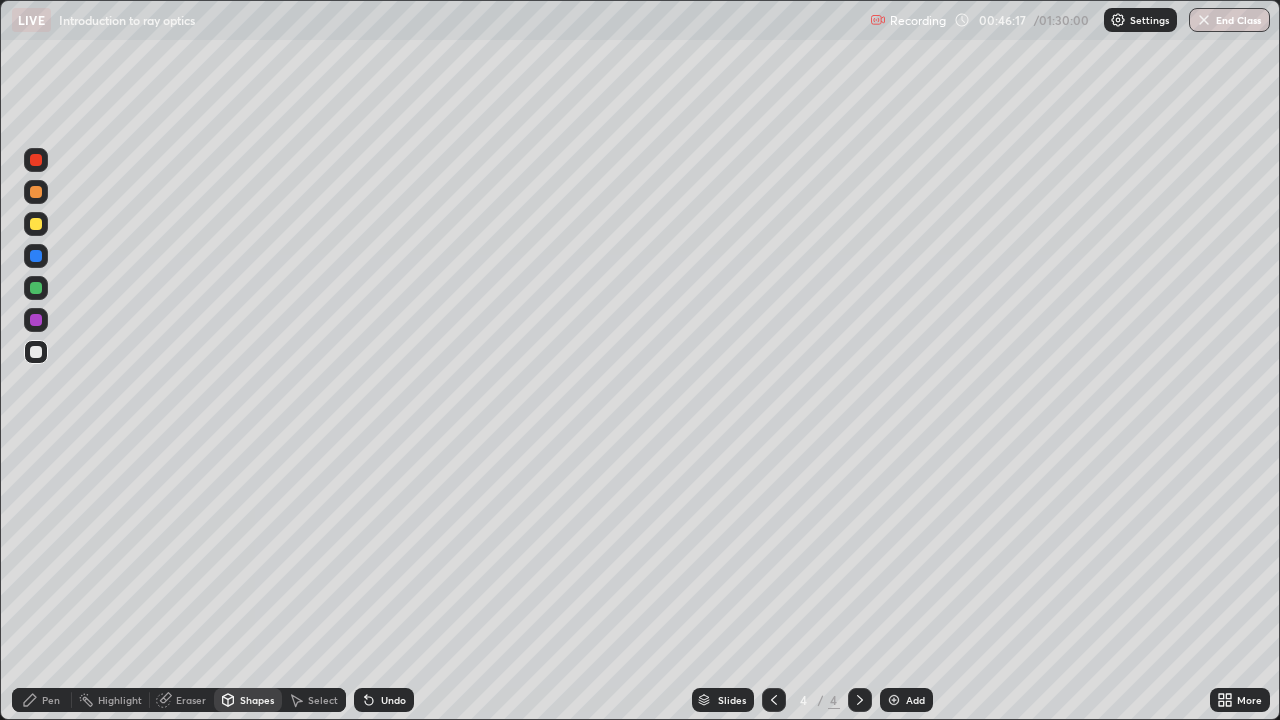 click on "Undo" at bounding box center (393, 700) 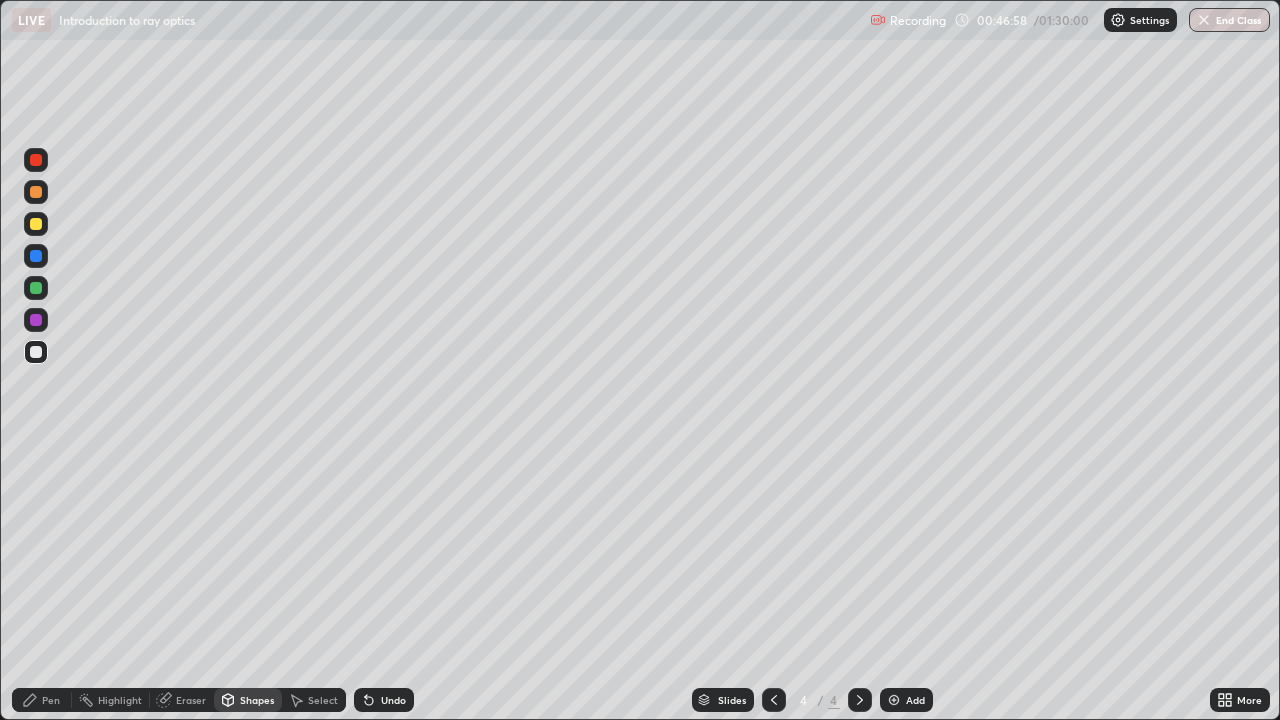 click on "Shapes" at bounding box center [257, 700] 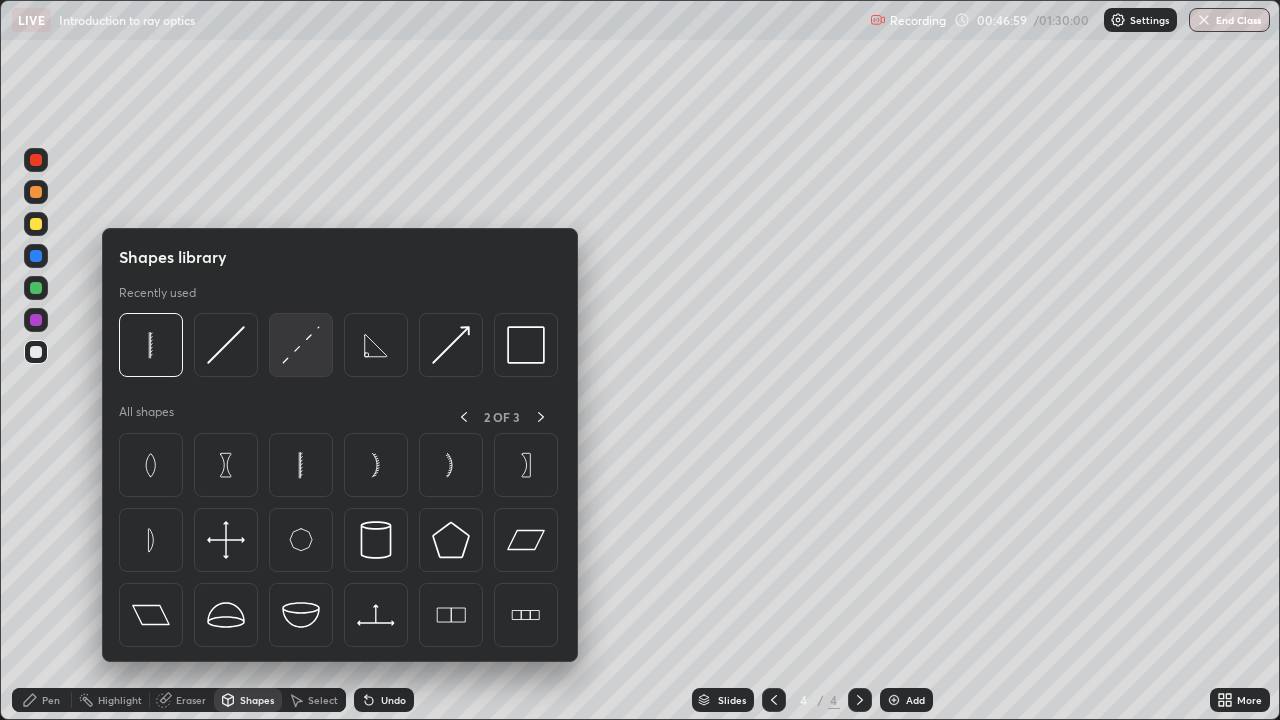click at bounding box center (301, 345) 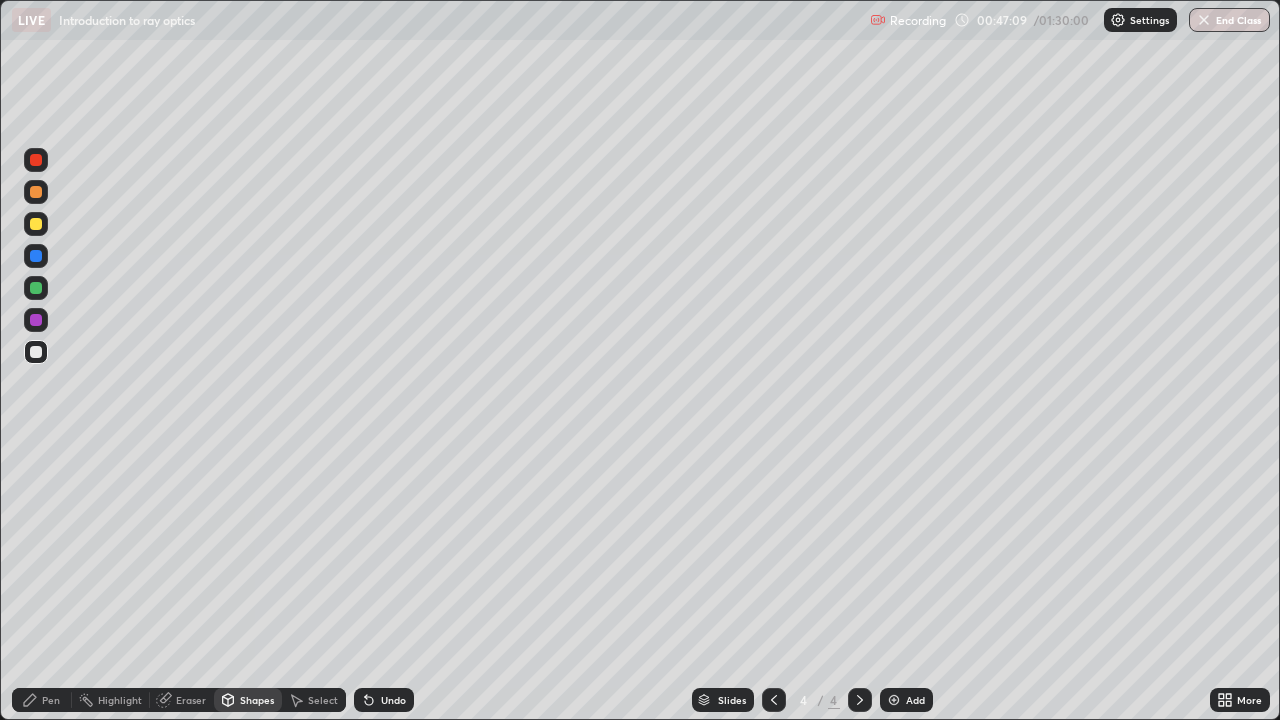 click on "Pen" at bounding box center [51, 700] 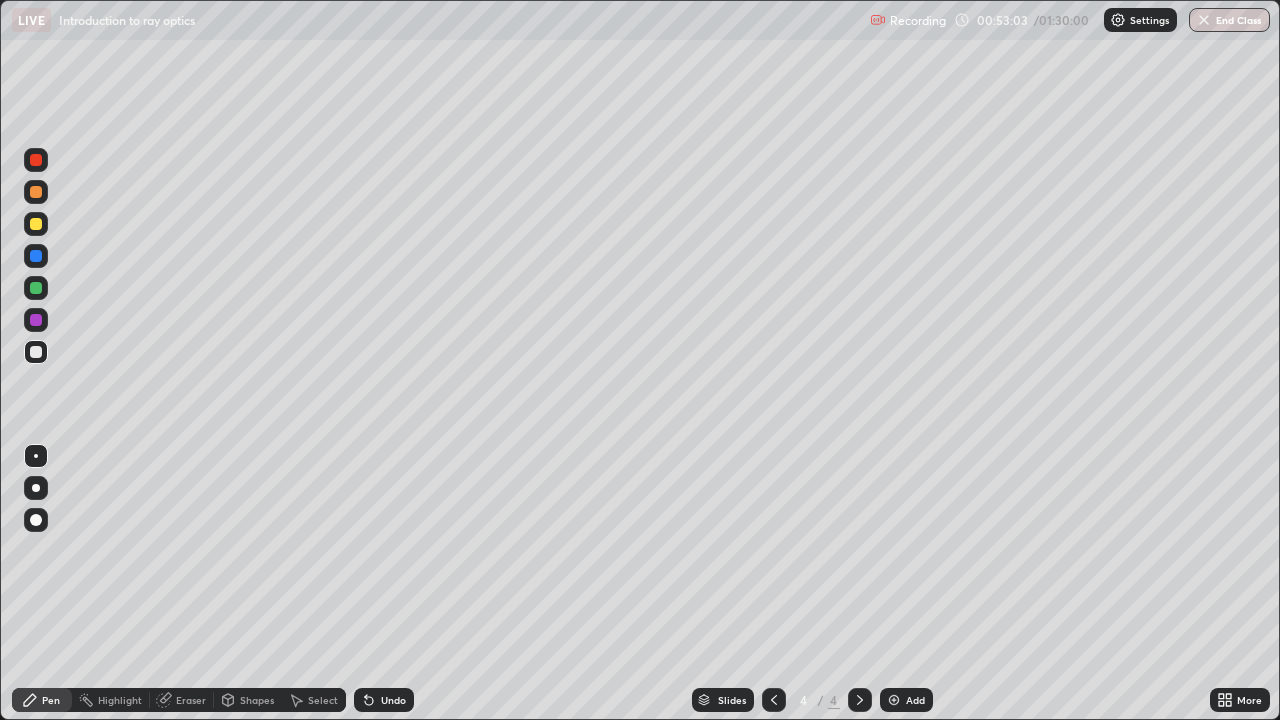 click on "Add" at bounding box center (906, 700) 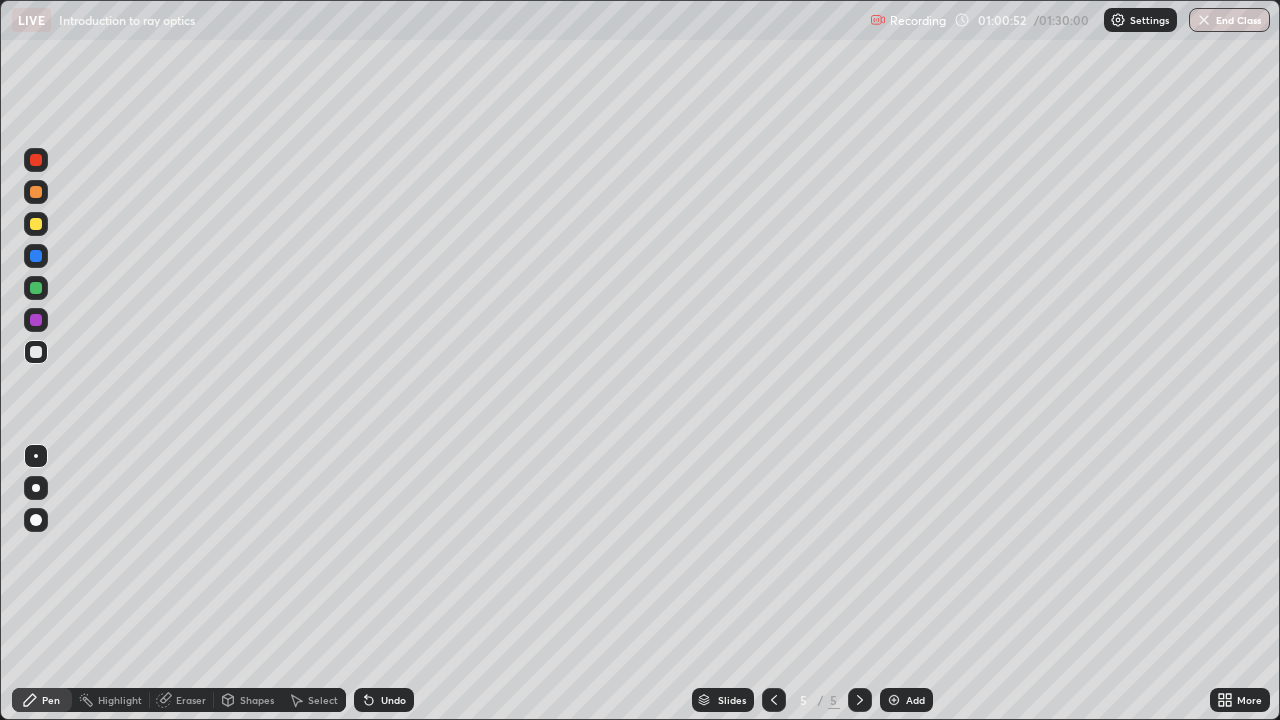 click on "Shapes" at bounding box center (257, 700) 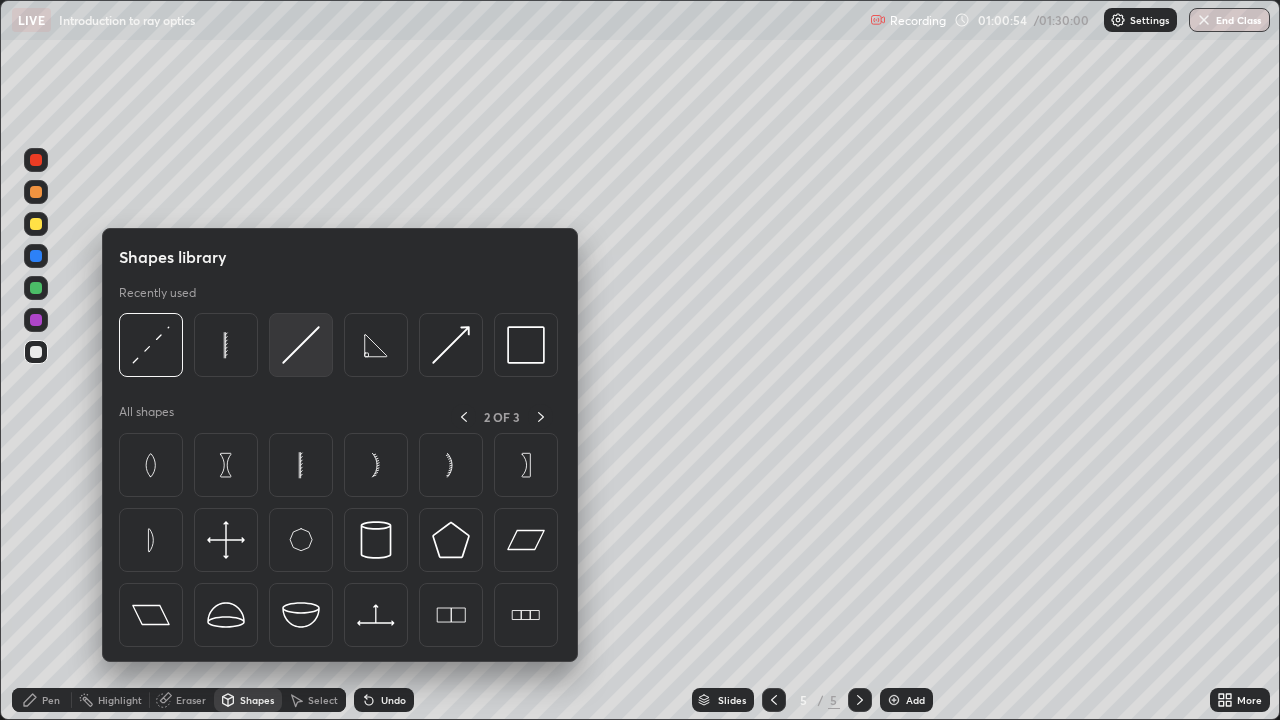 click at bounding box center [301, 345] 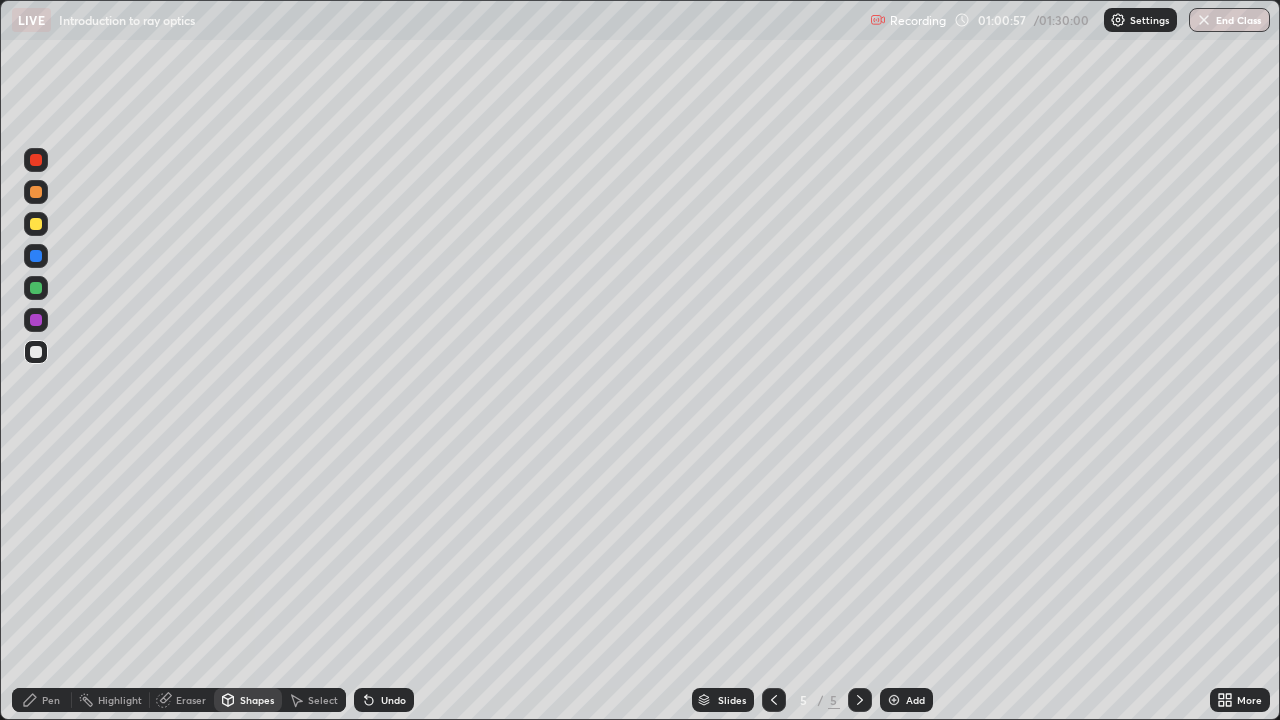click on "Shapes" at bounding box center [248, 700] 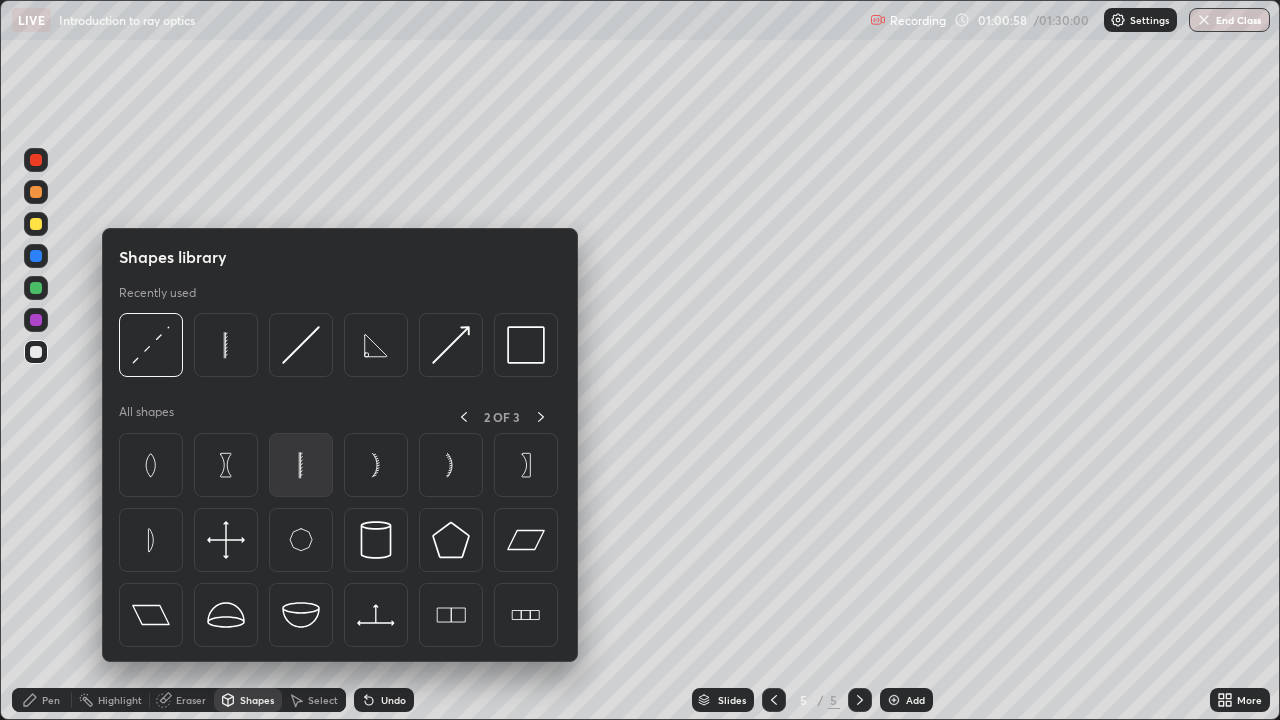 click at bounding box center [301, 465] 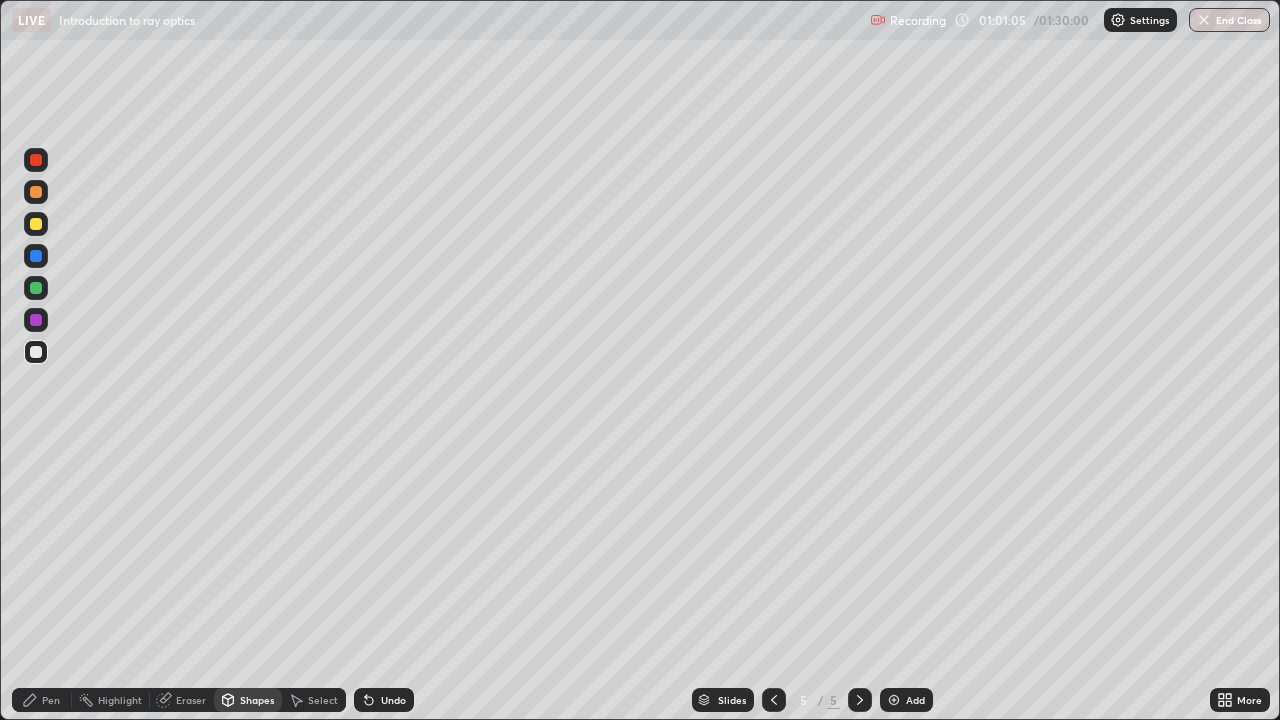 click on "Pen" at bounding box center (51, 700) 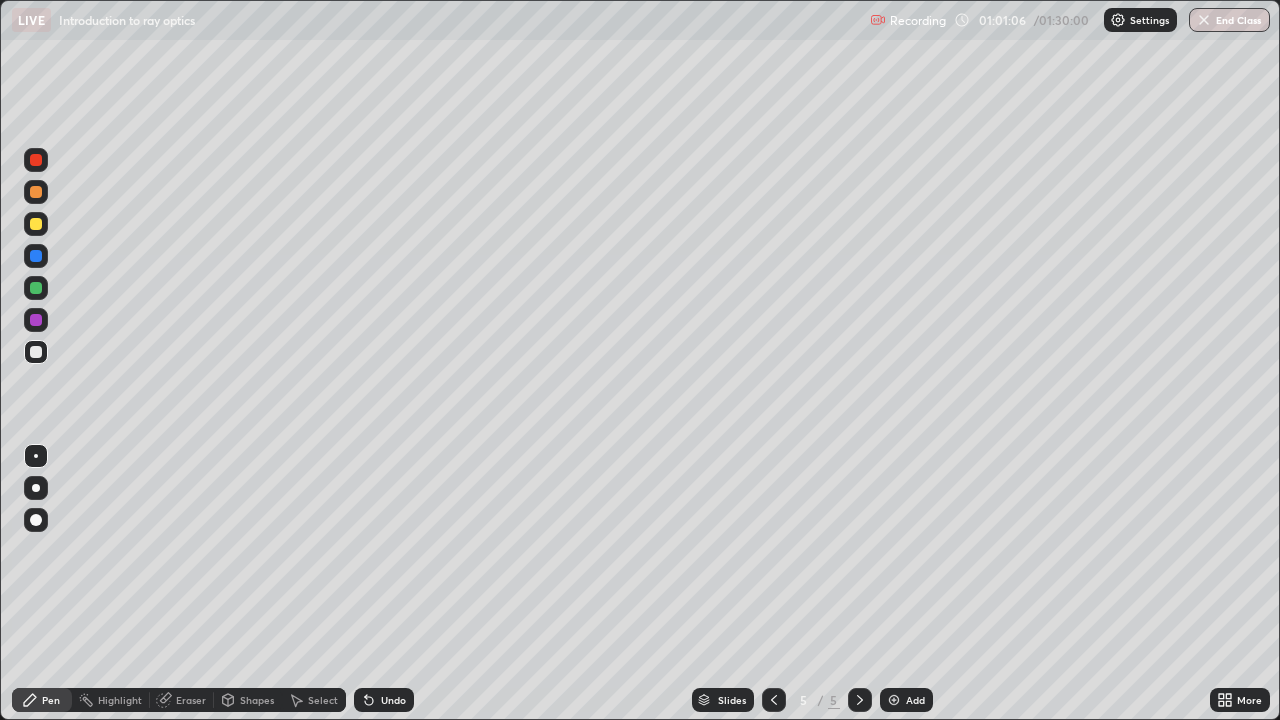 click on "Shapes" at bounding box center [257, 700] 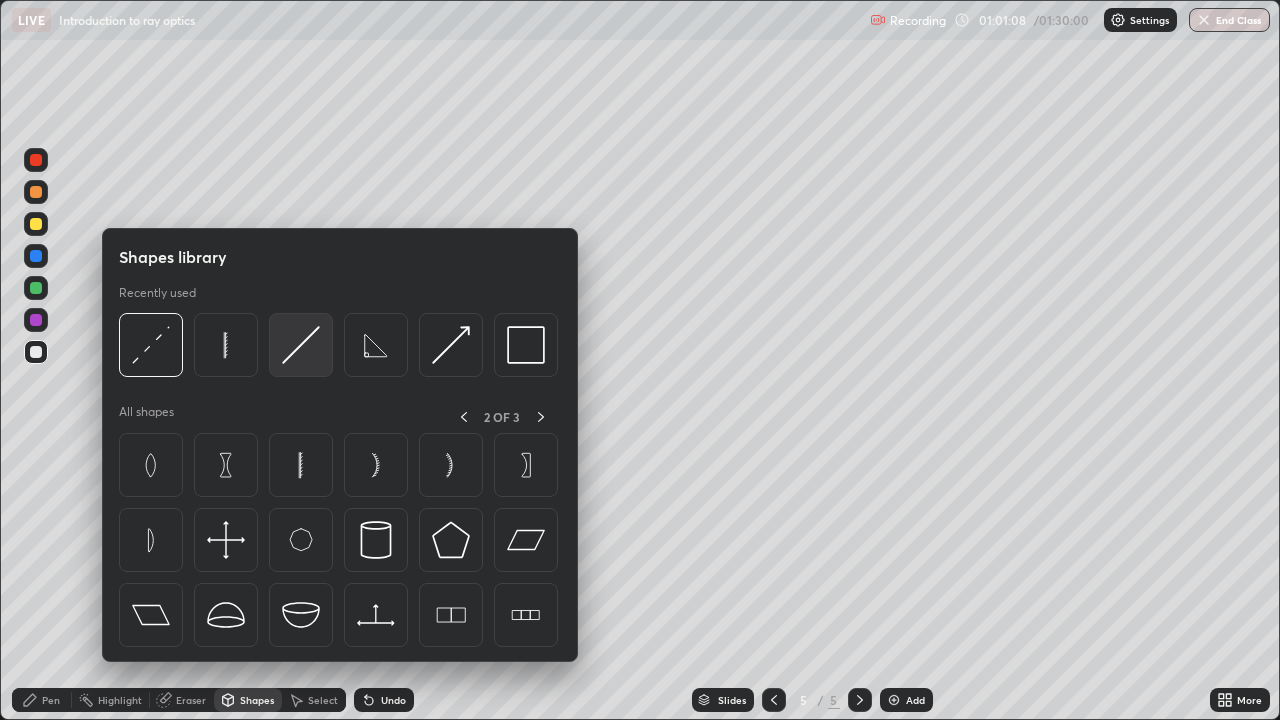 click at bounding box center (301, 345) 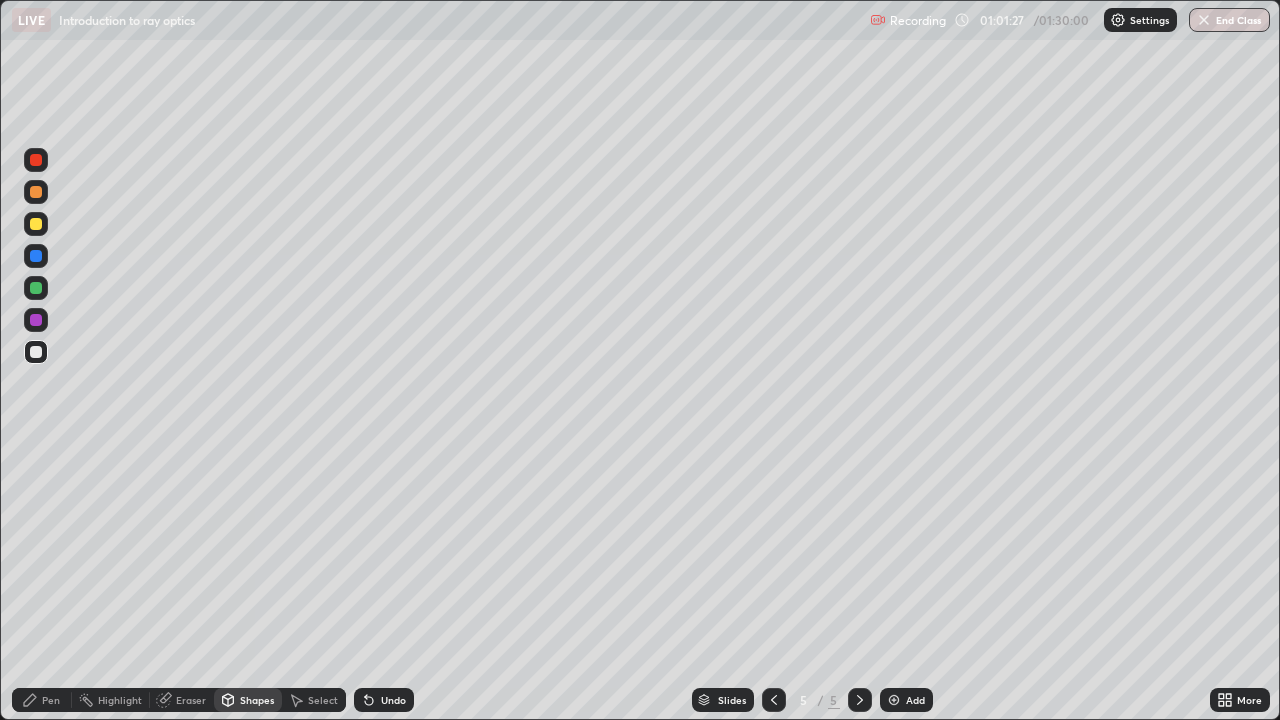 click on "Shapes" at bounding box center (257, 700) 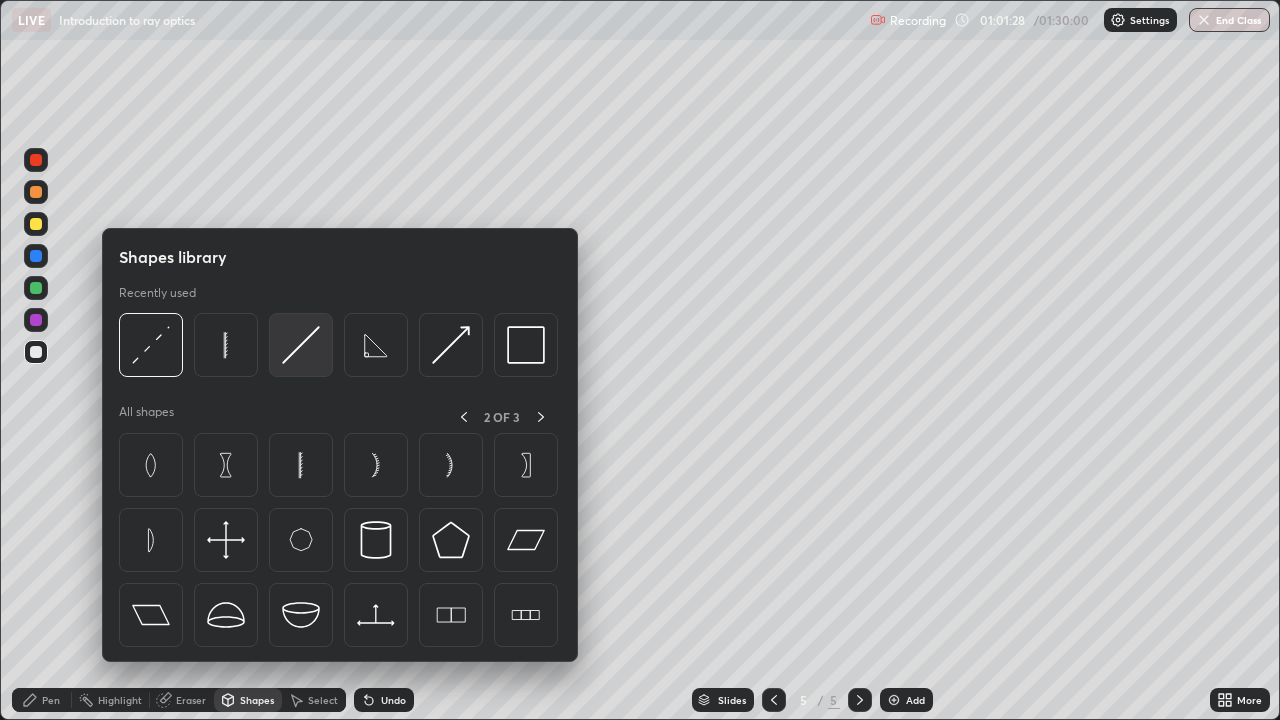 click at bounding box center [301, 345] 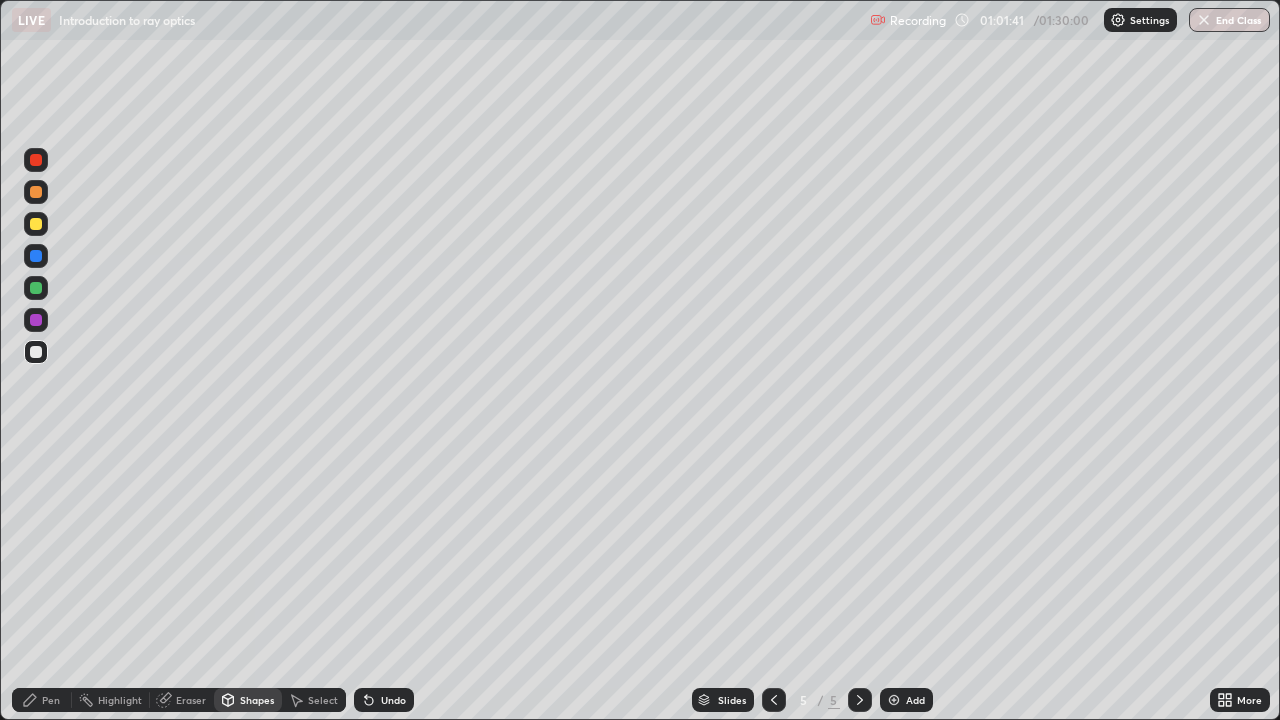 click on "Shapes" at bounding box center (257, 700) 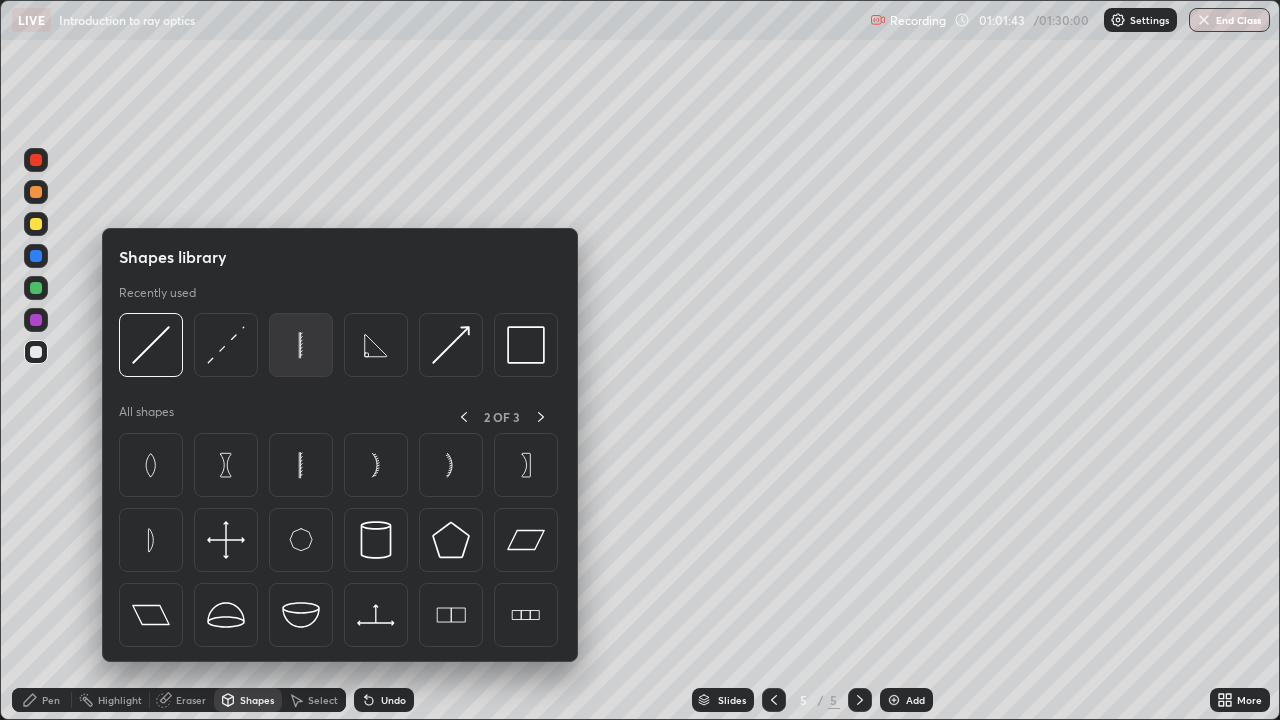 click at bounding box center [301, 345] 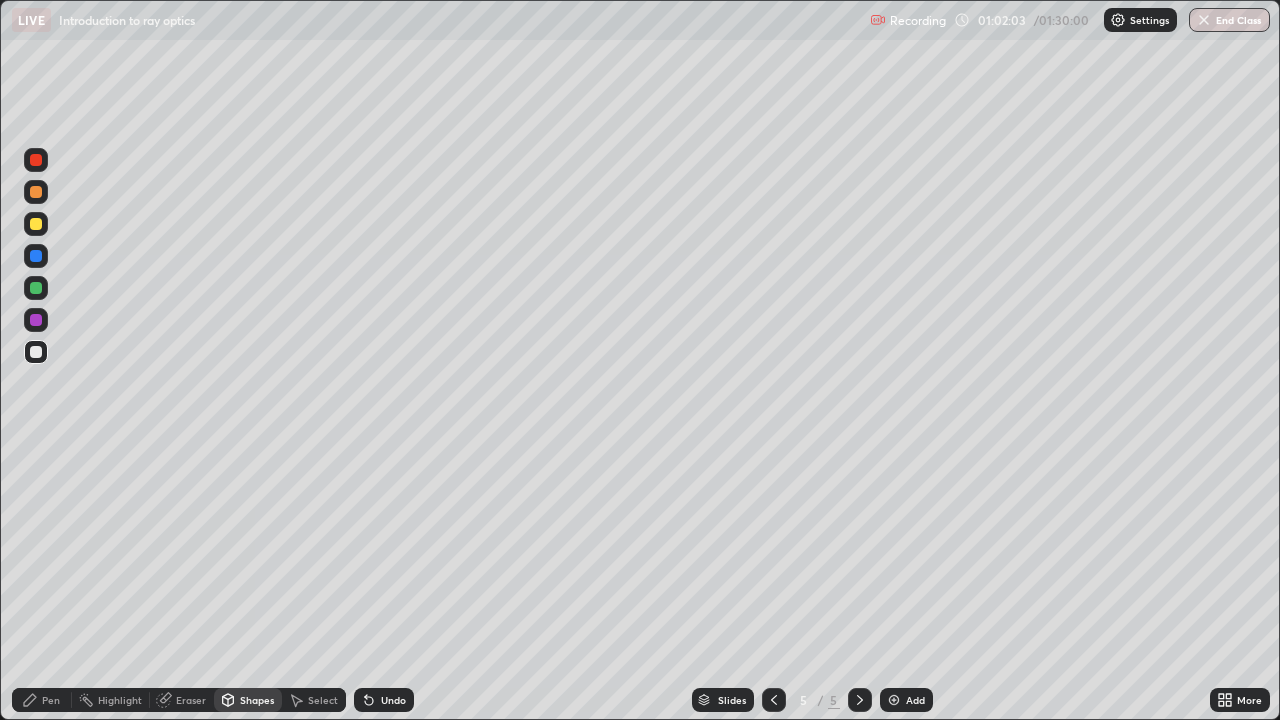 click on "Shapes" at bounding box center [257, 700] 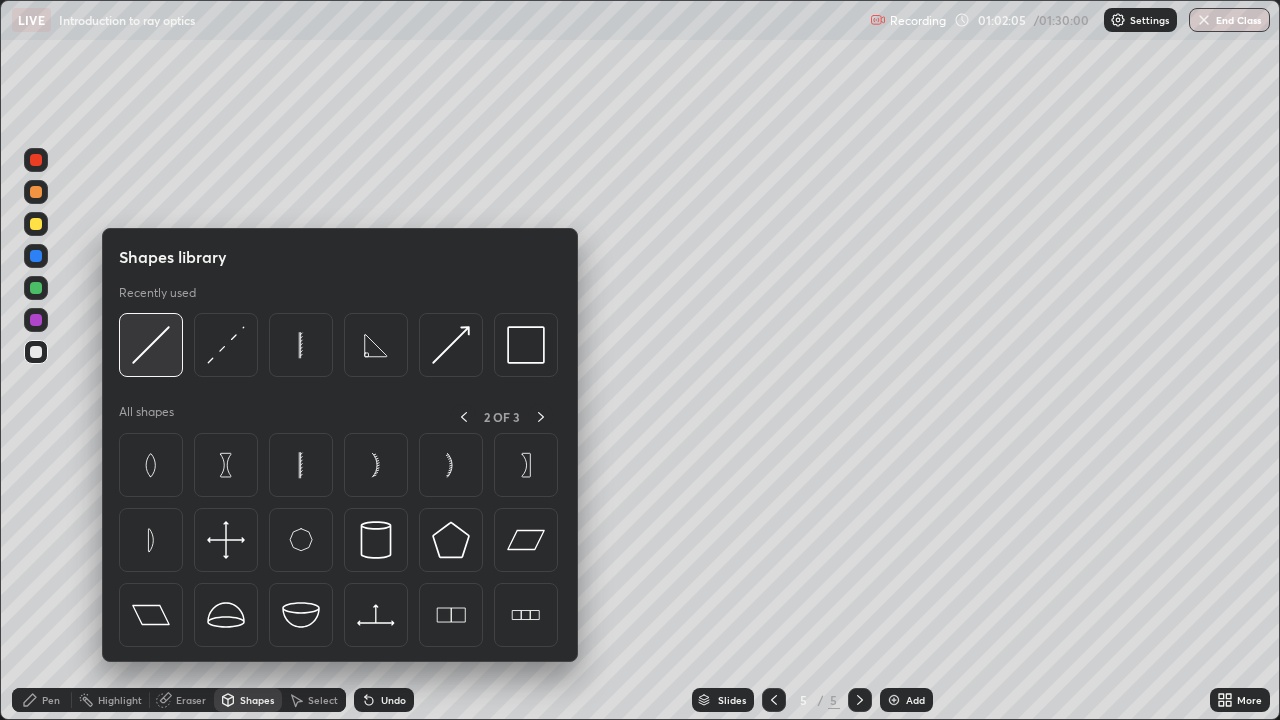click at bounding box center [151, 345] 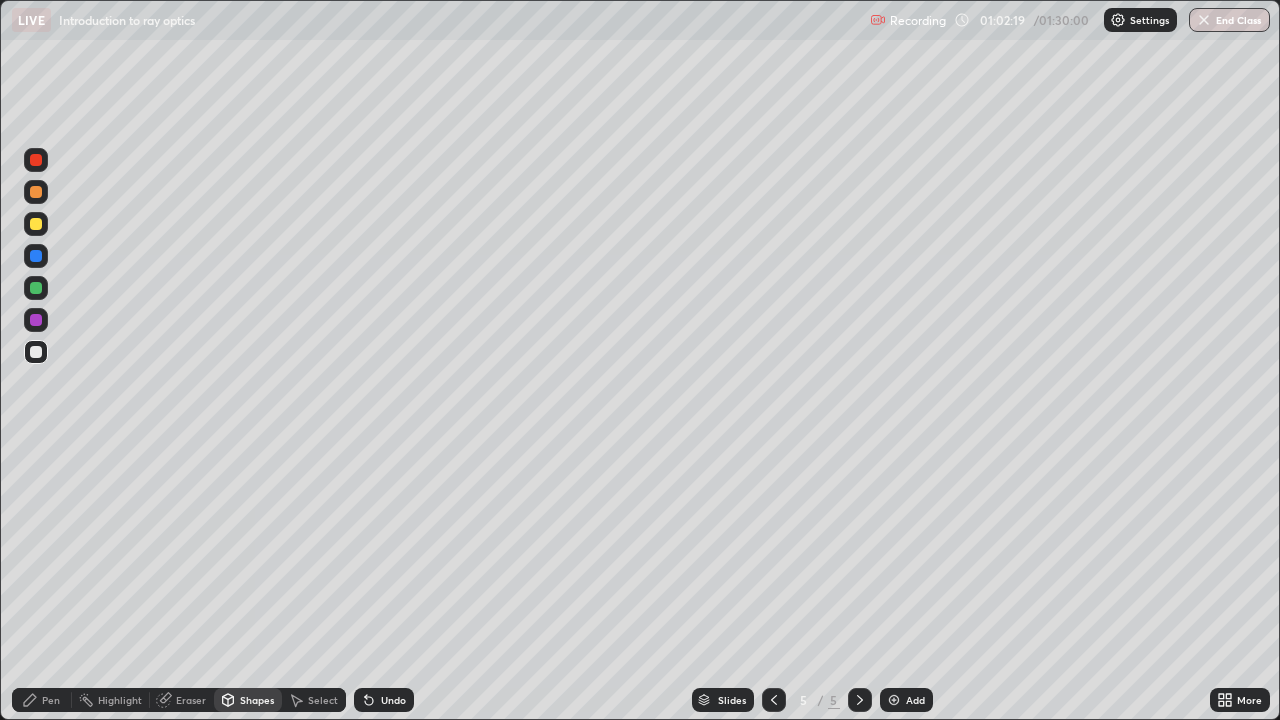 click 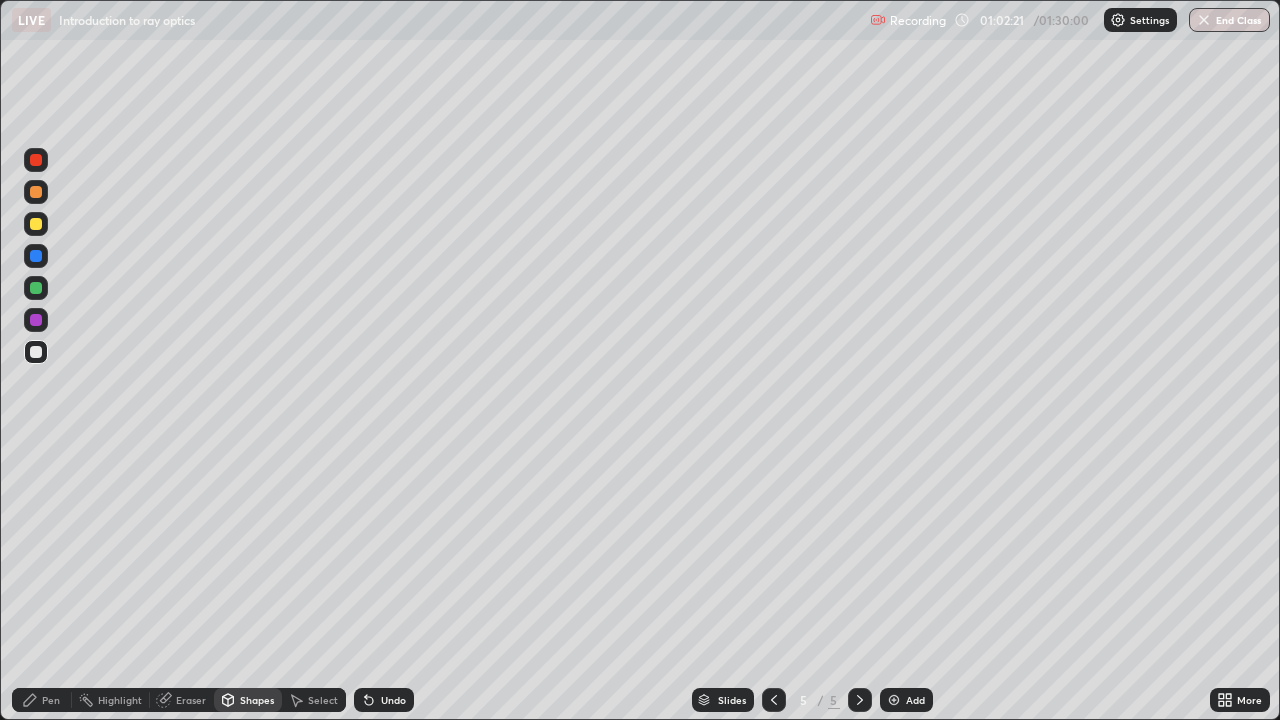click on "Shapes" at bounding box center (257, 700) 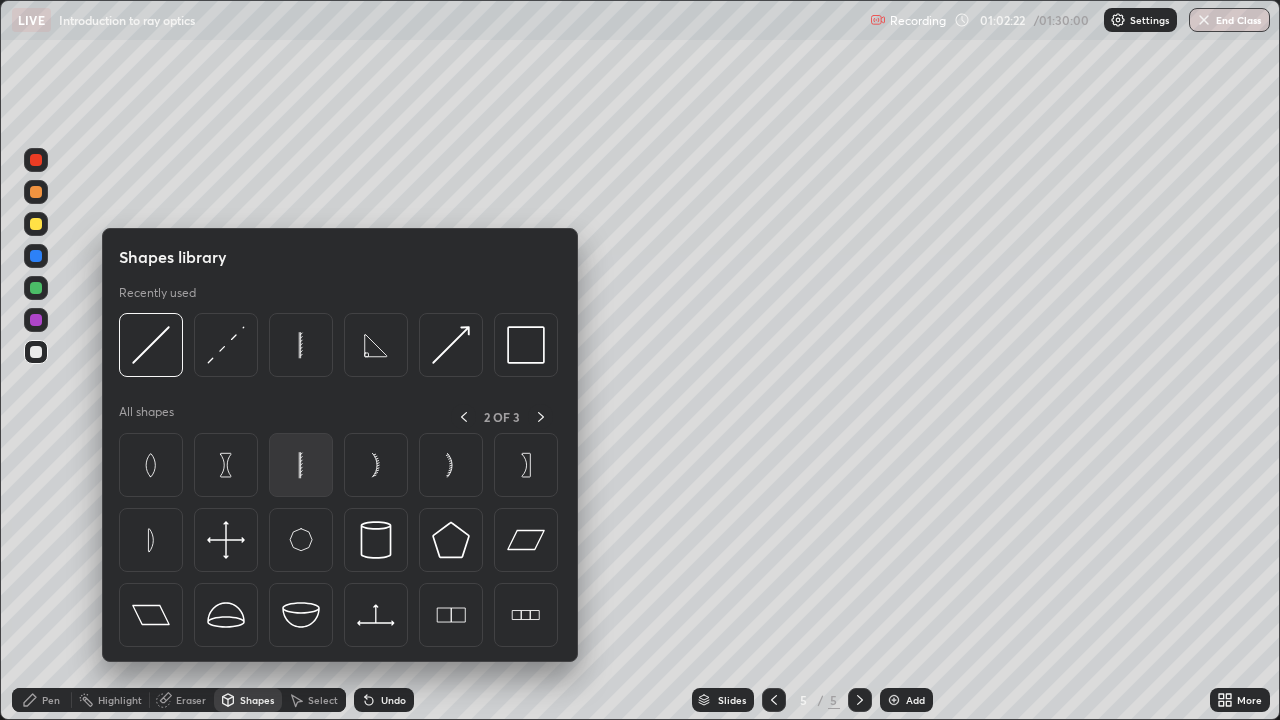 click at bounding box center [301, 465] 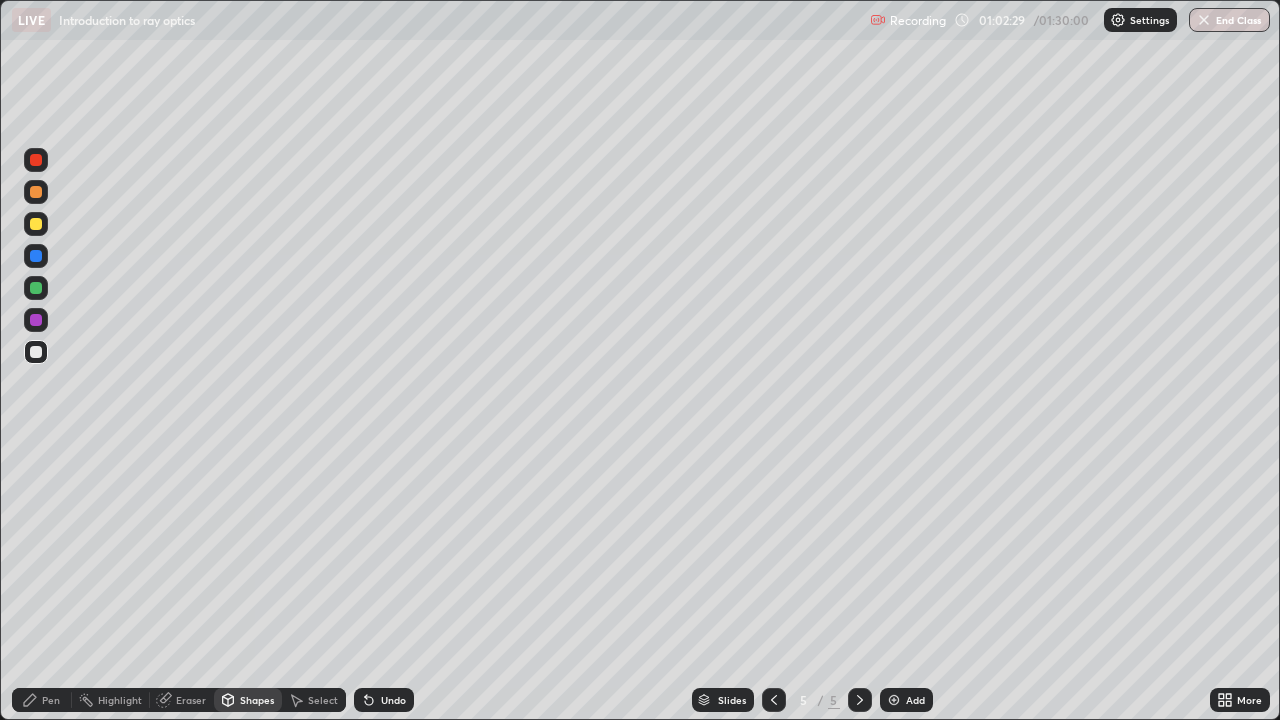 click on "Shapes" at bounding box center [248, 700] 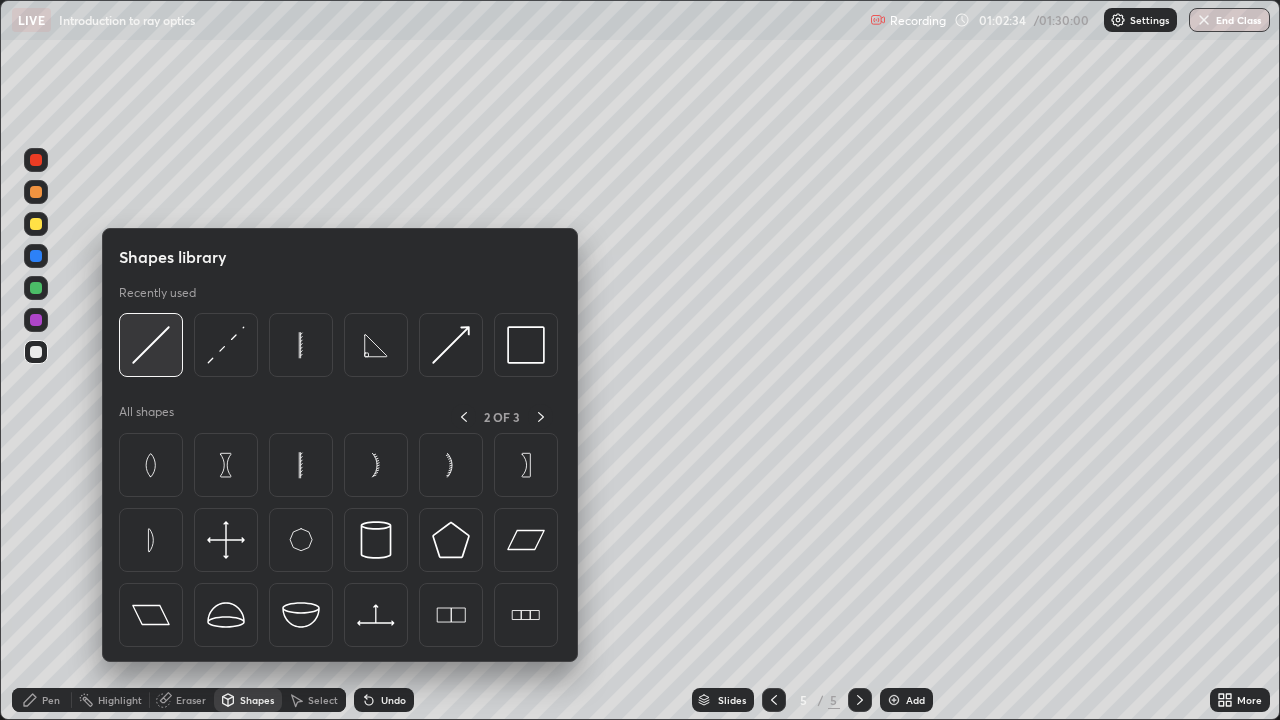 click at bounding box center (151, 345) 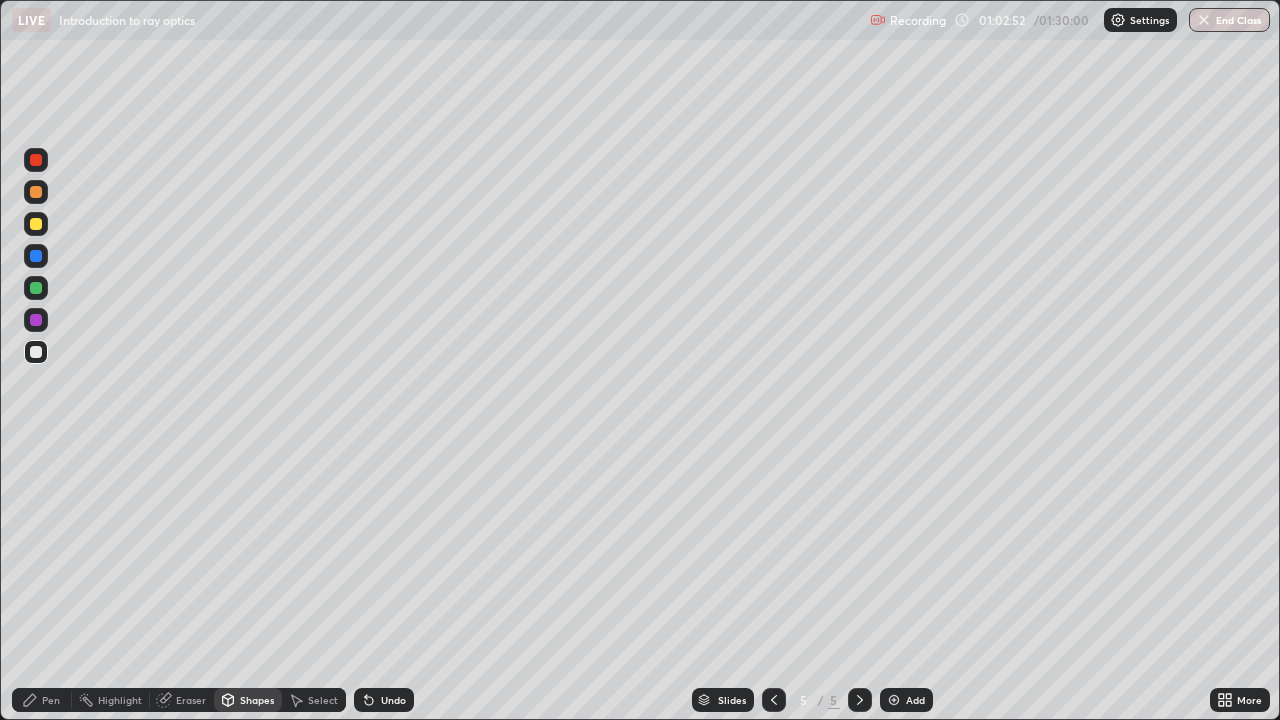 click on "Shapes" at bounding box center [257, 700] 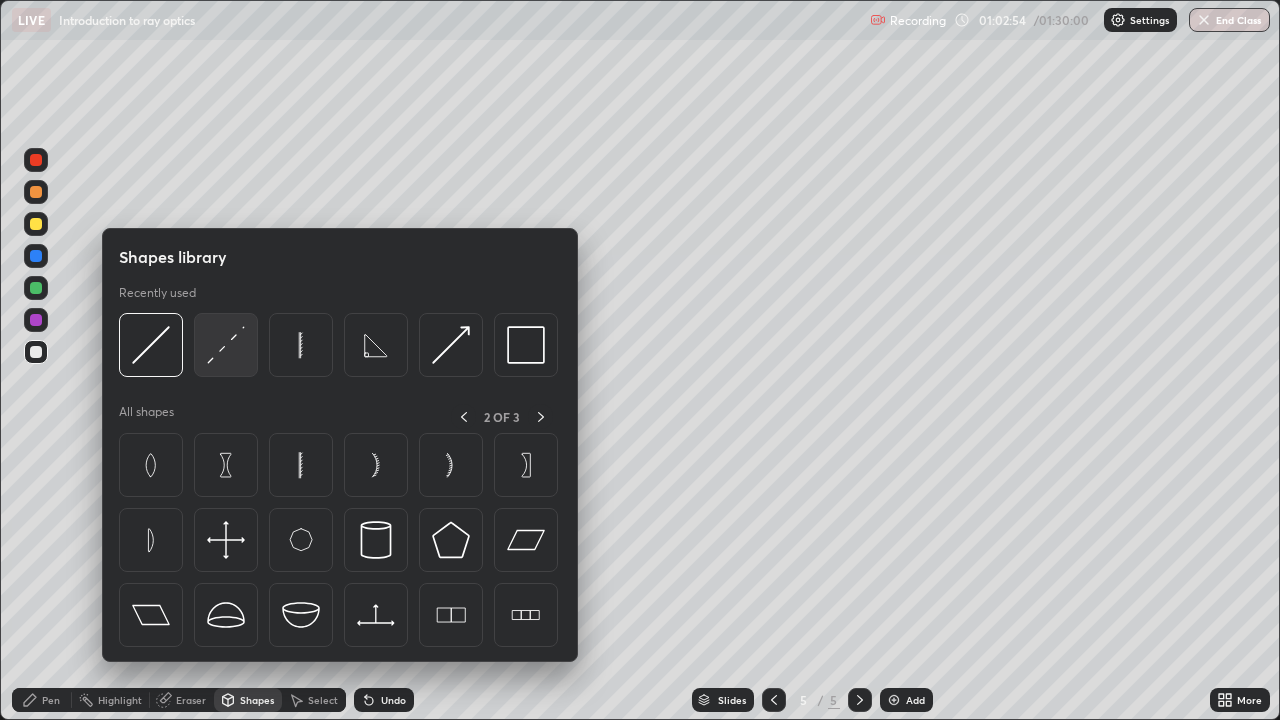 click at bounding box center (226, 345) 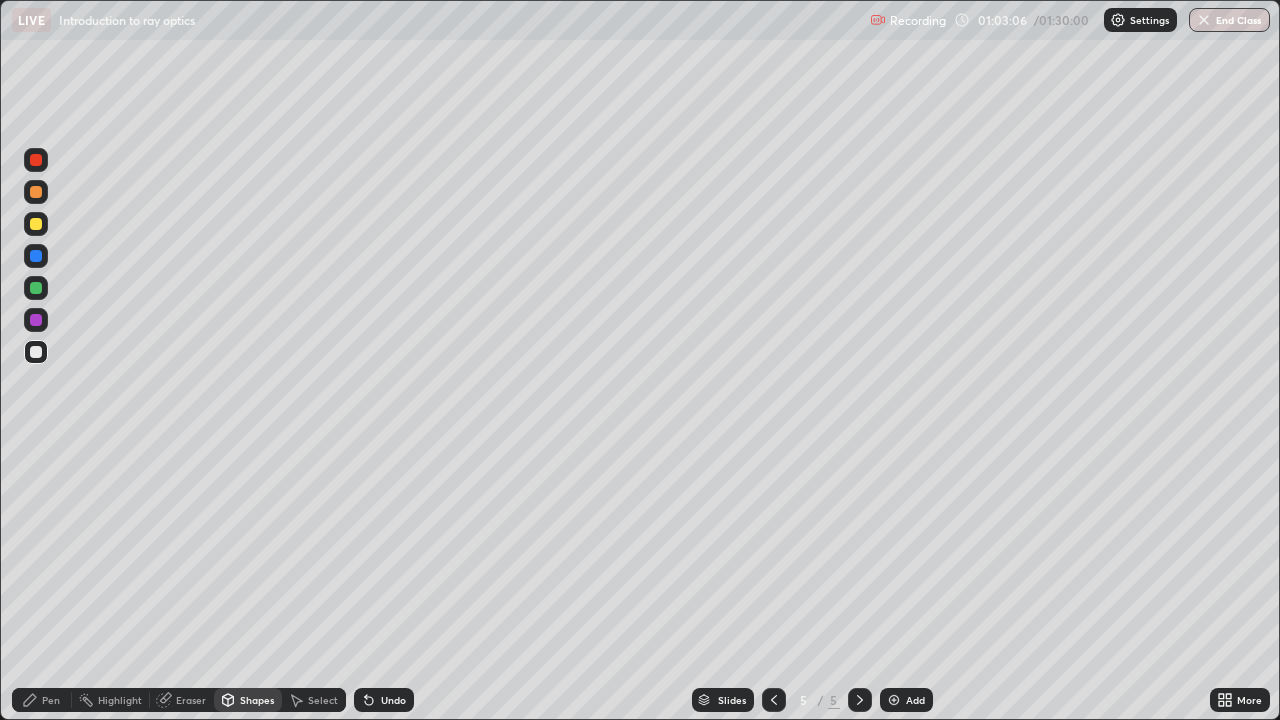 click on "Pen" at bounding box center (51, 700) 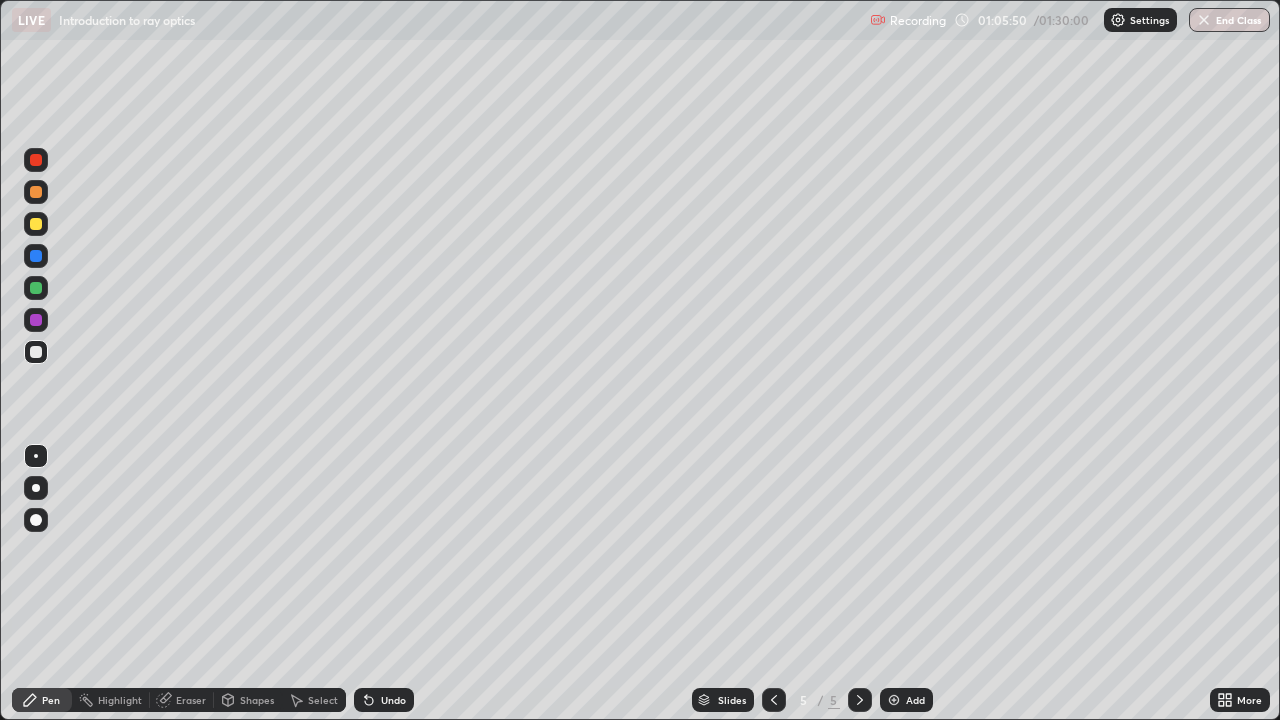 click on "Shapes" at bounding box center [257, 700] 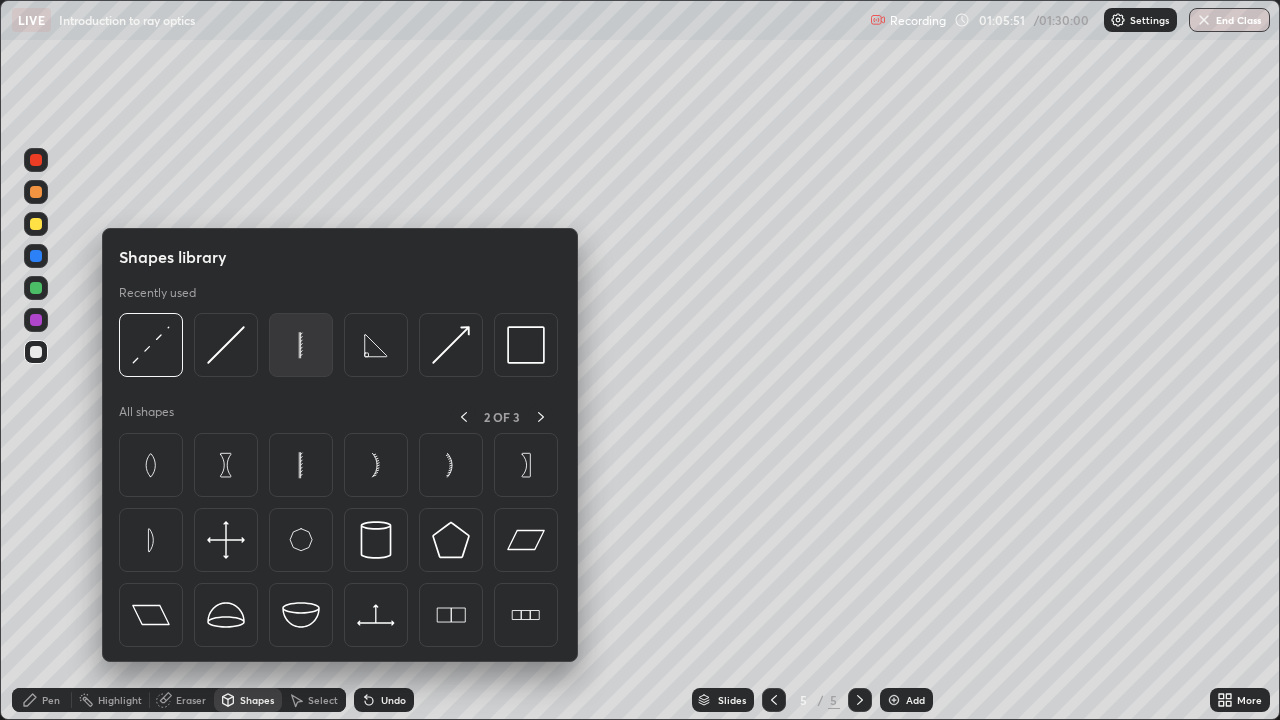 click at bounding box center (301, 345) 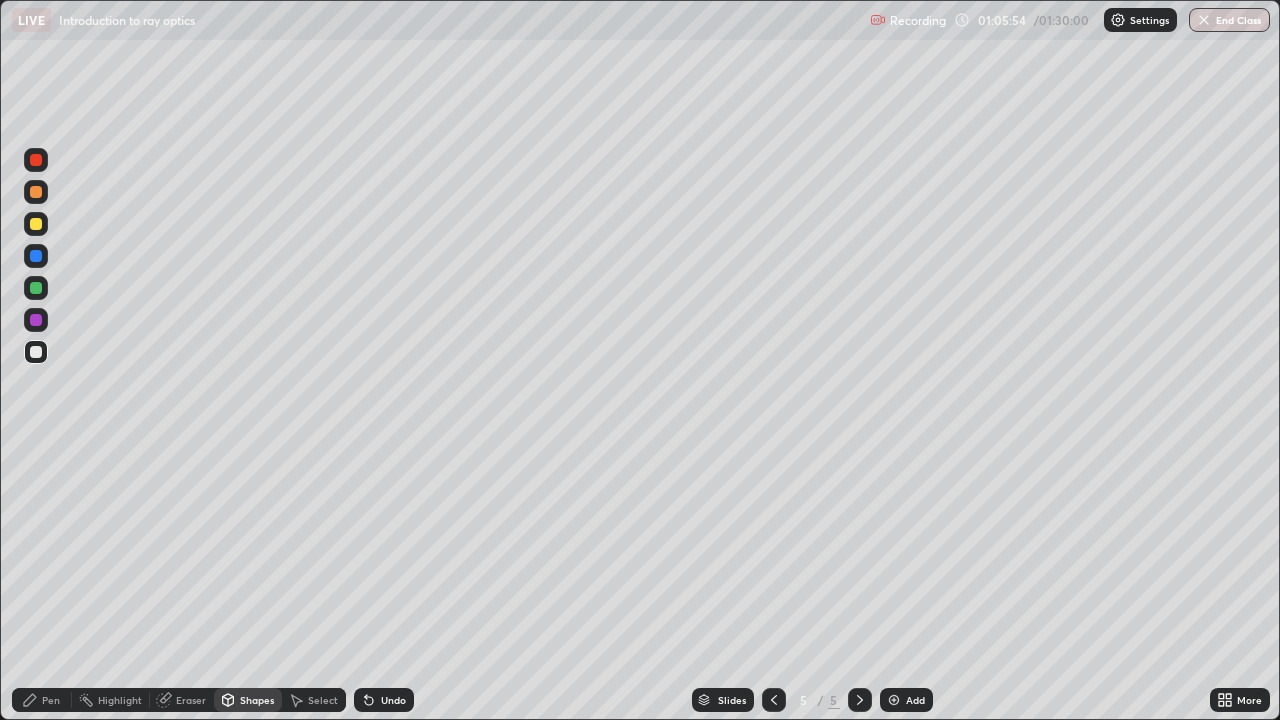 click on "Shapes" at bounding box center (257, 700) 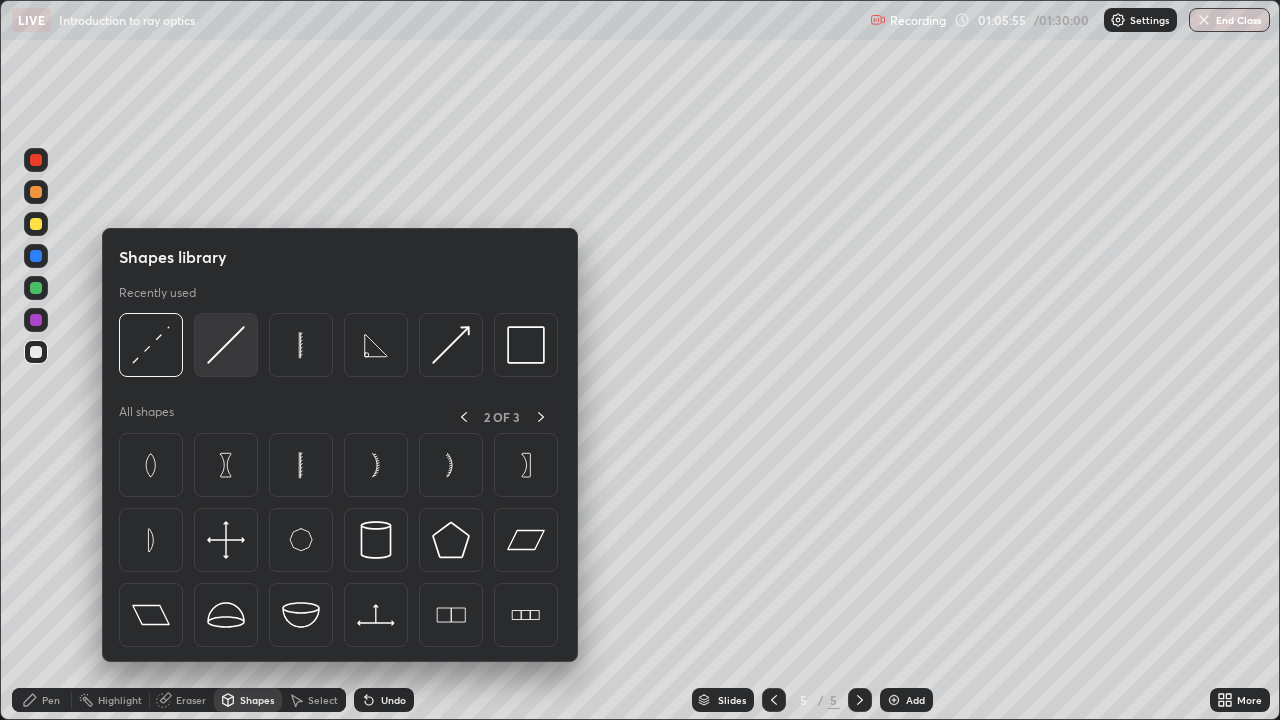 click at bounding box center (226, 345) 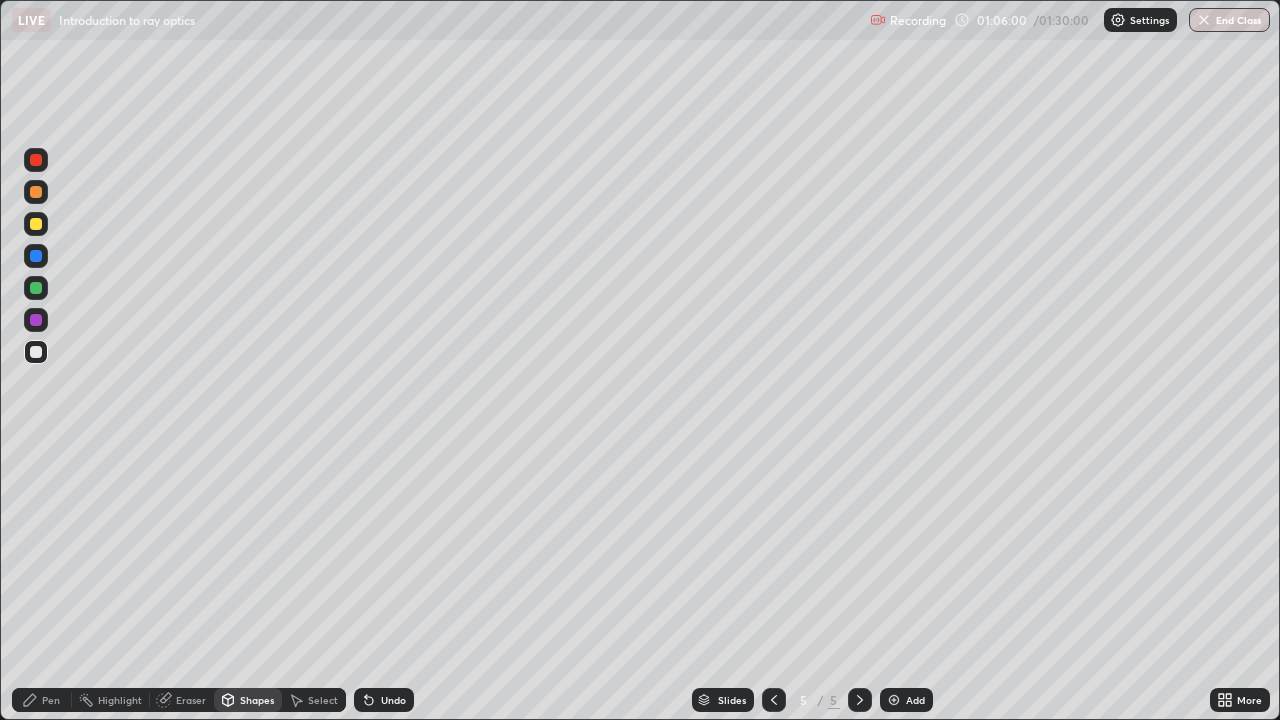 click on "Undo" at bounding box center (393, 700) 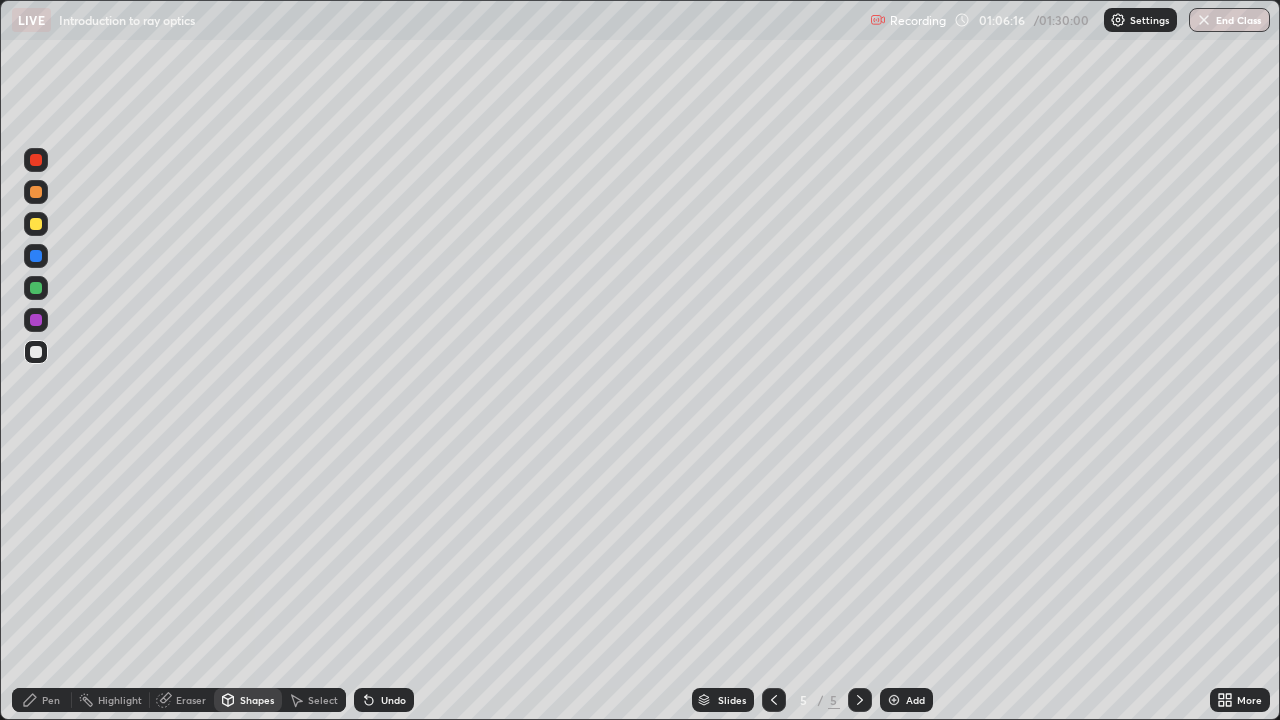 click on "Undo" at bounding box center [393, 700] 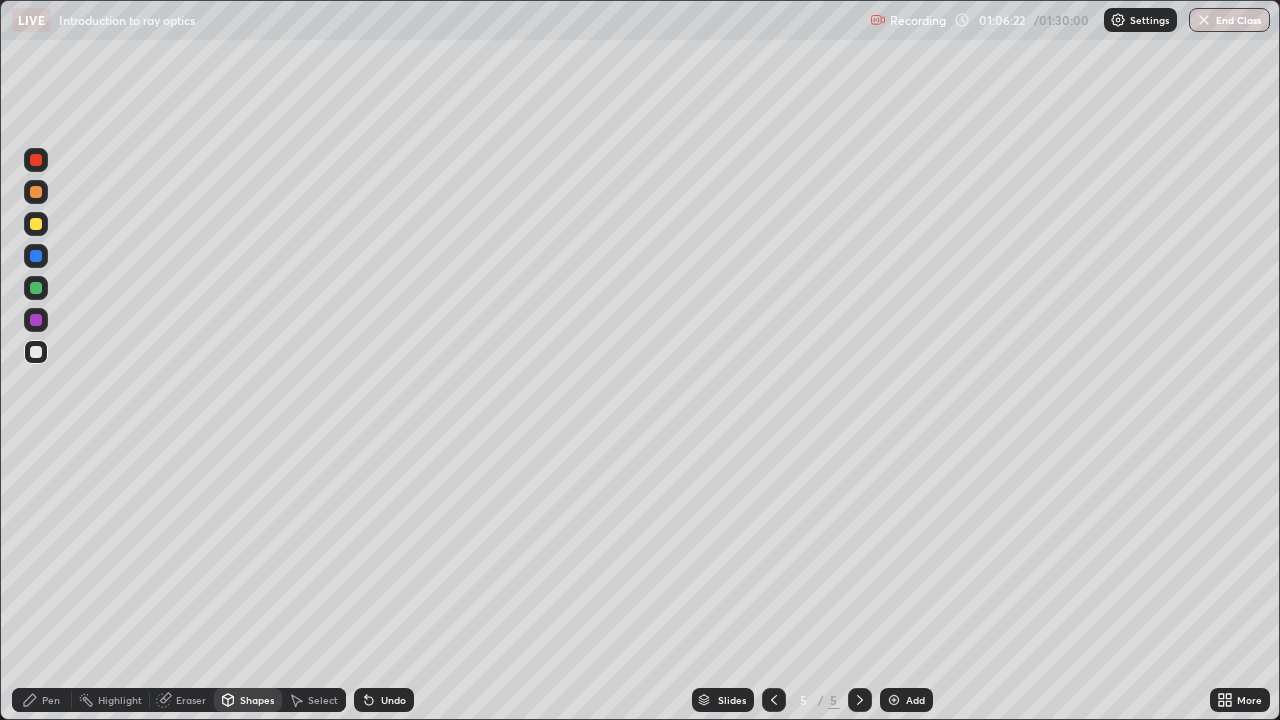 click on "Select" at bounding box center [314, 700] 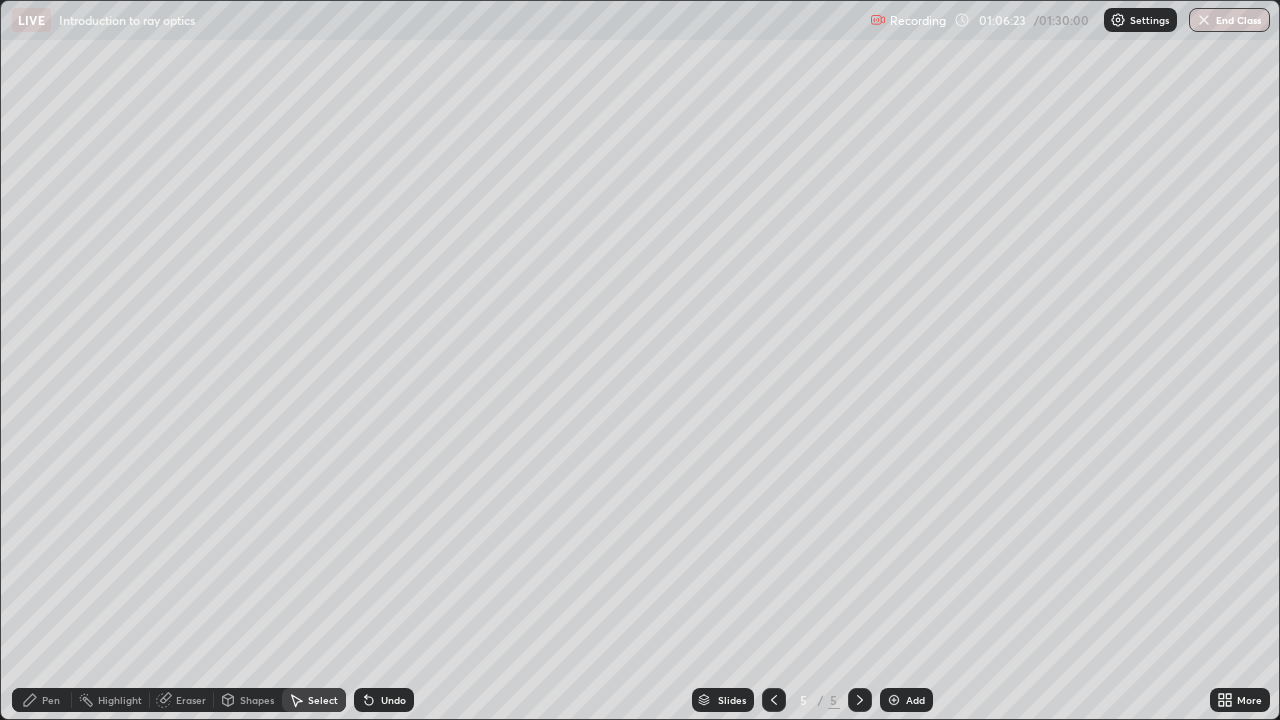 click on "Shapes" at bounding box center (257, 700) 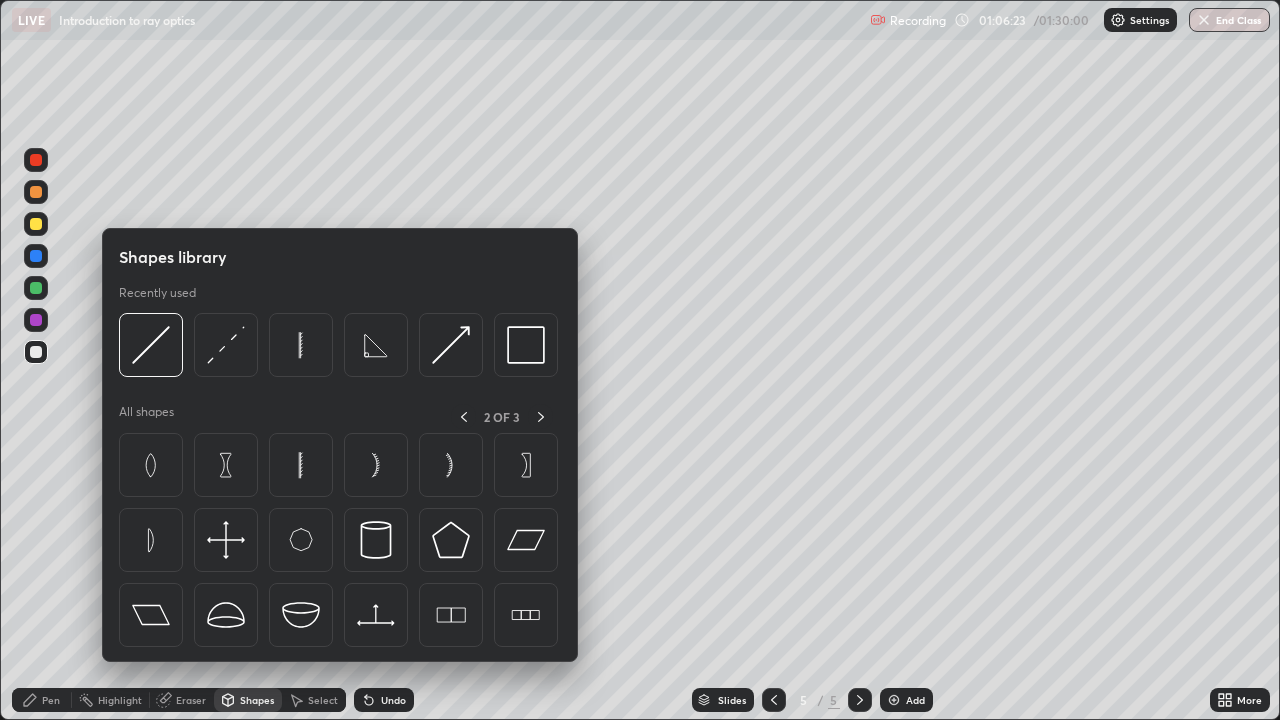 click on "Shapes" at bounding box center (257, 700) 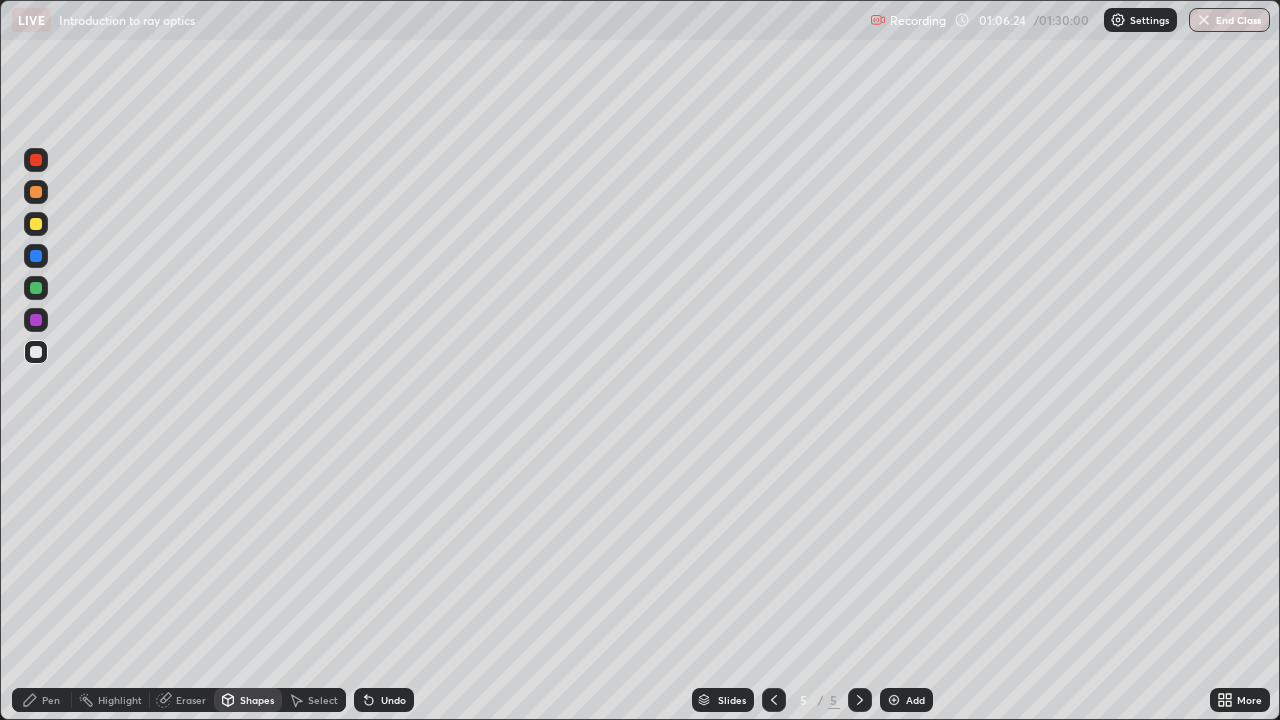 click on "Shapes" at bounding box center [248, 700] 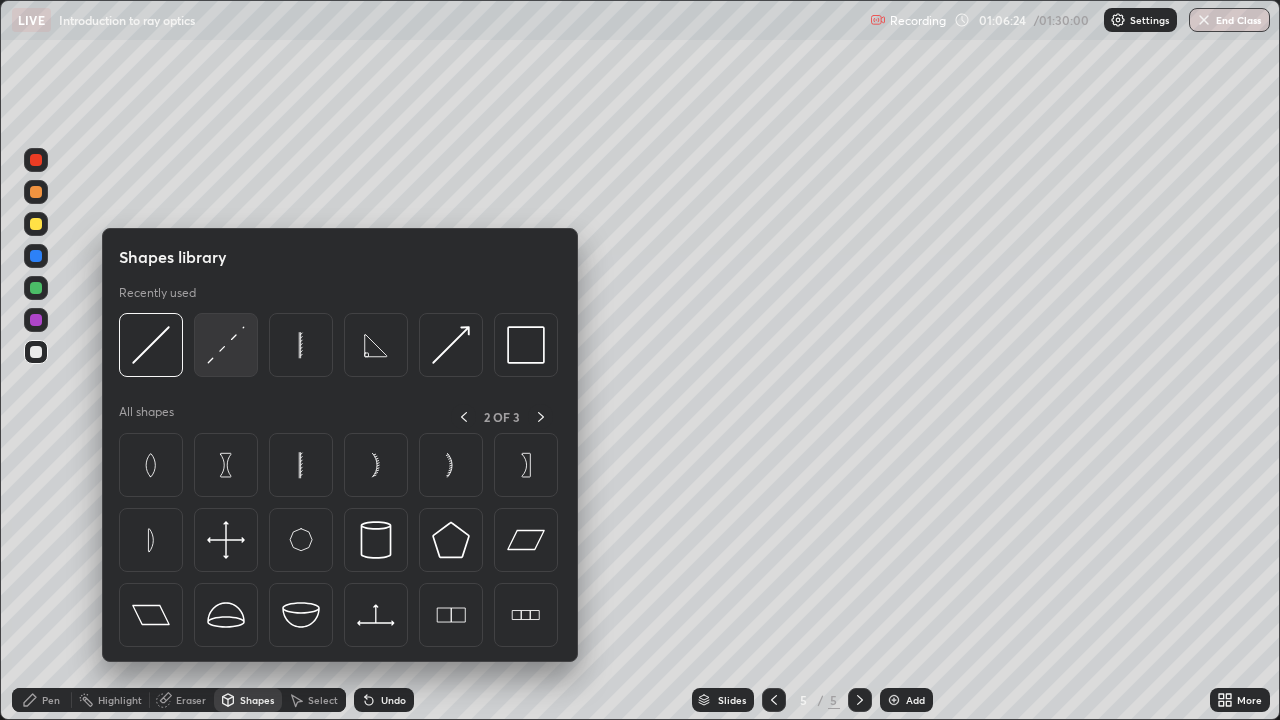 click at bounding box center (226, 345) 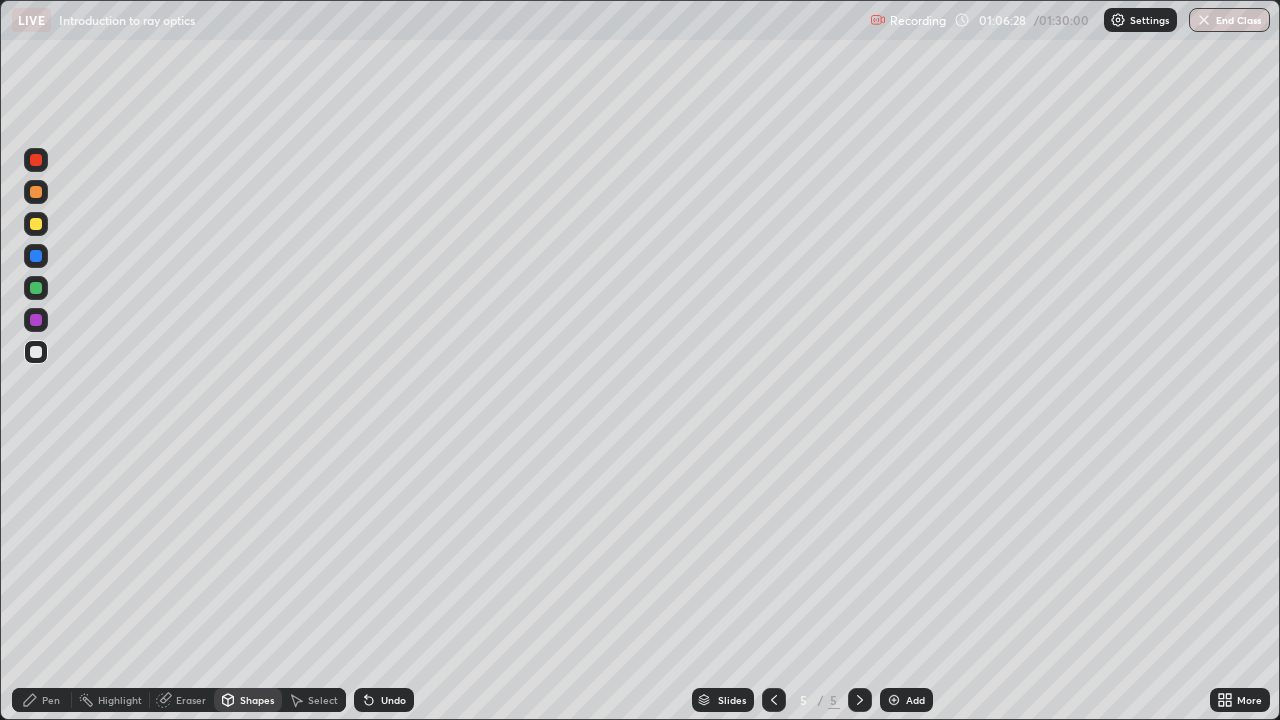 click on "Undo" at bounding box center [393, 700] 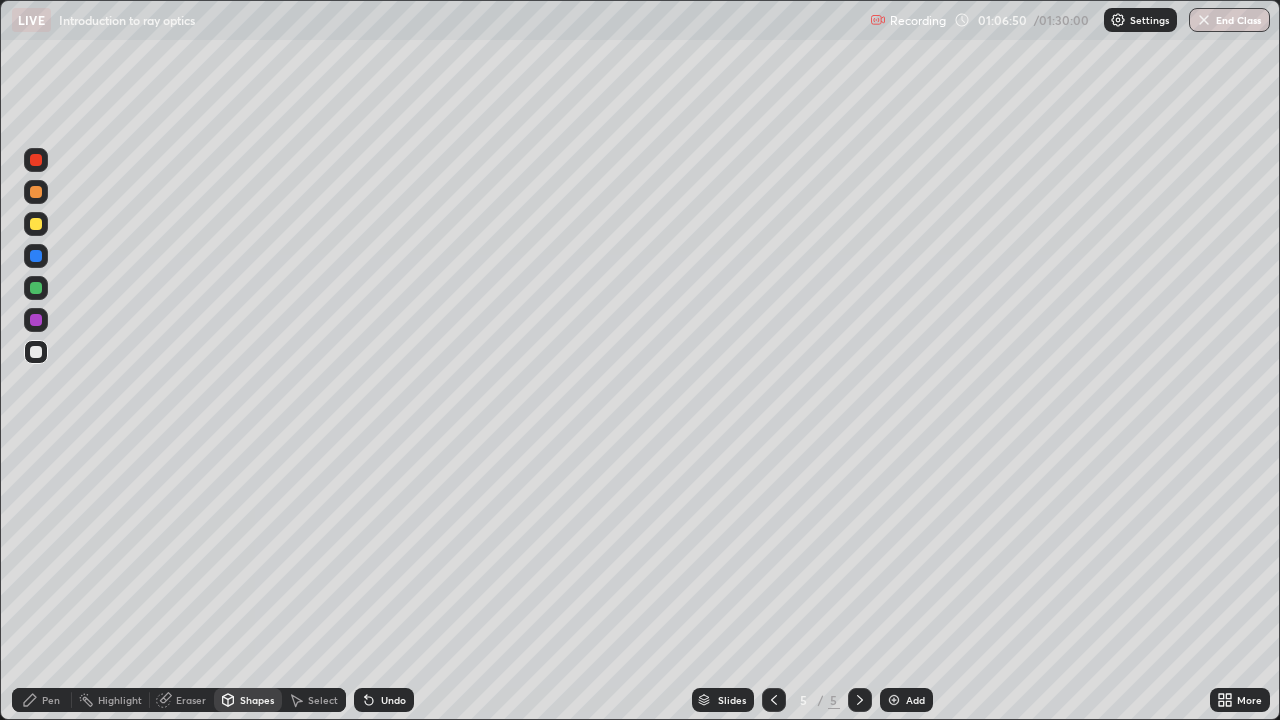 click 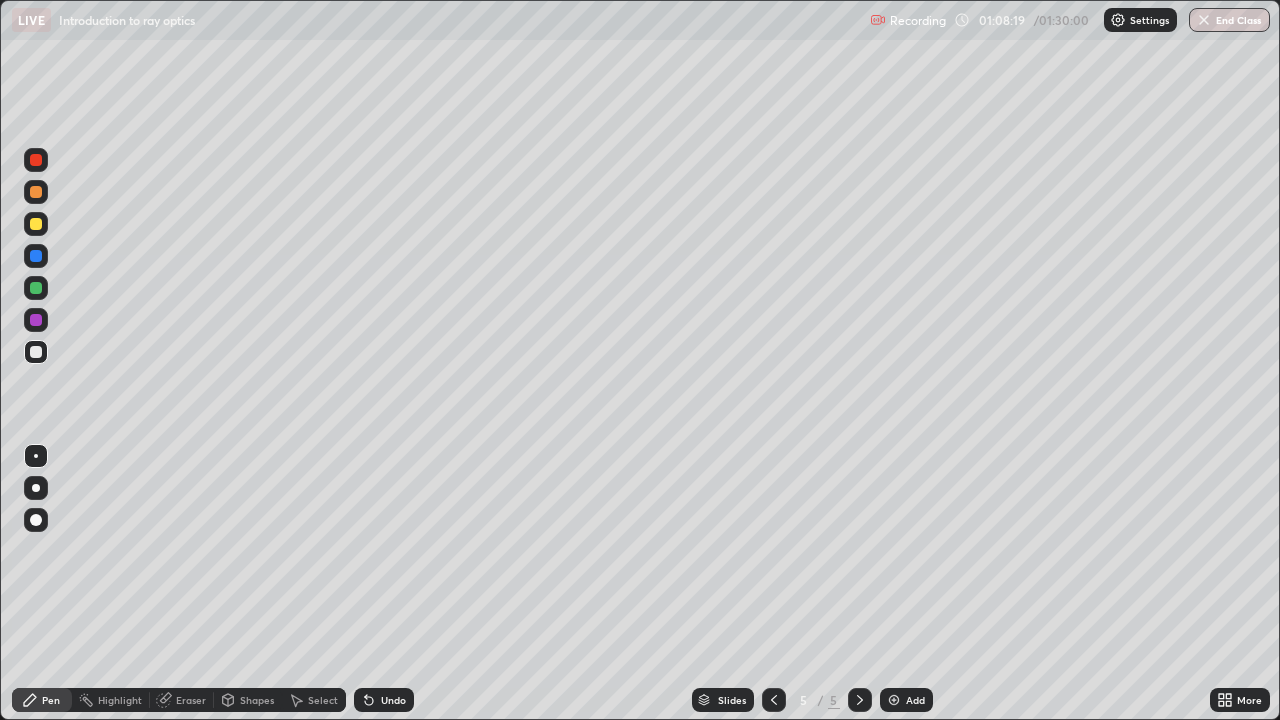click on "Add" at bounding box center (915, 700) 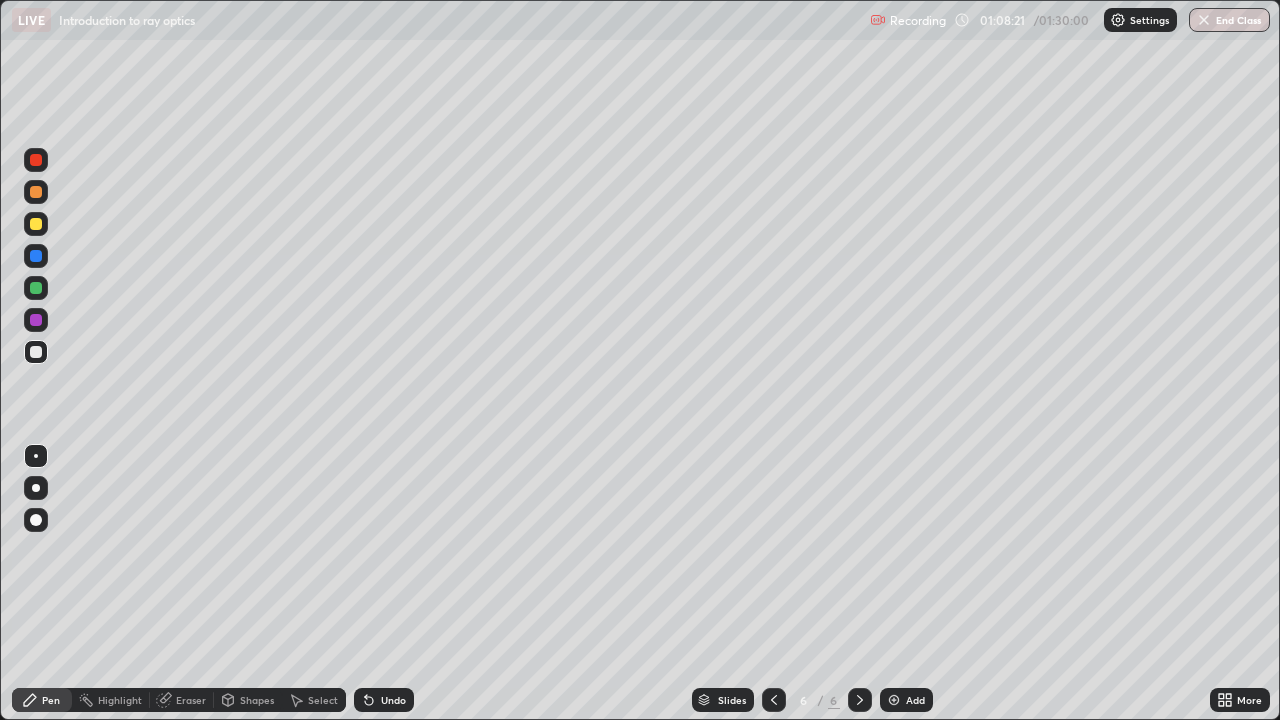 click on "Shapes" at bounding box center (248, 700) 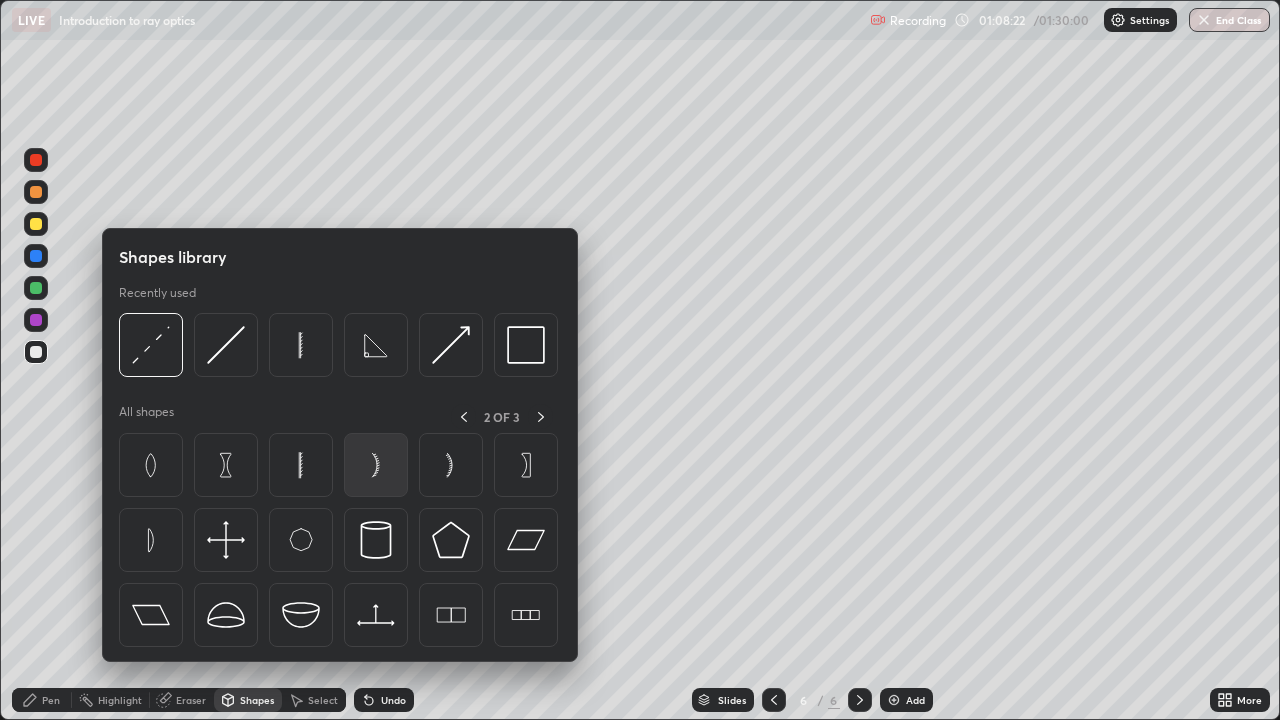 click at bounding box center [376, 465] 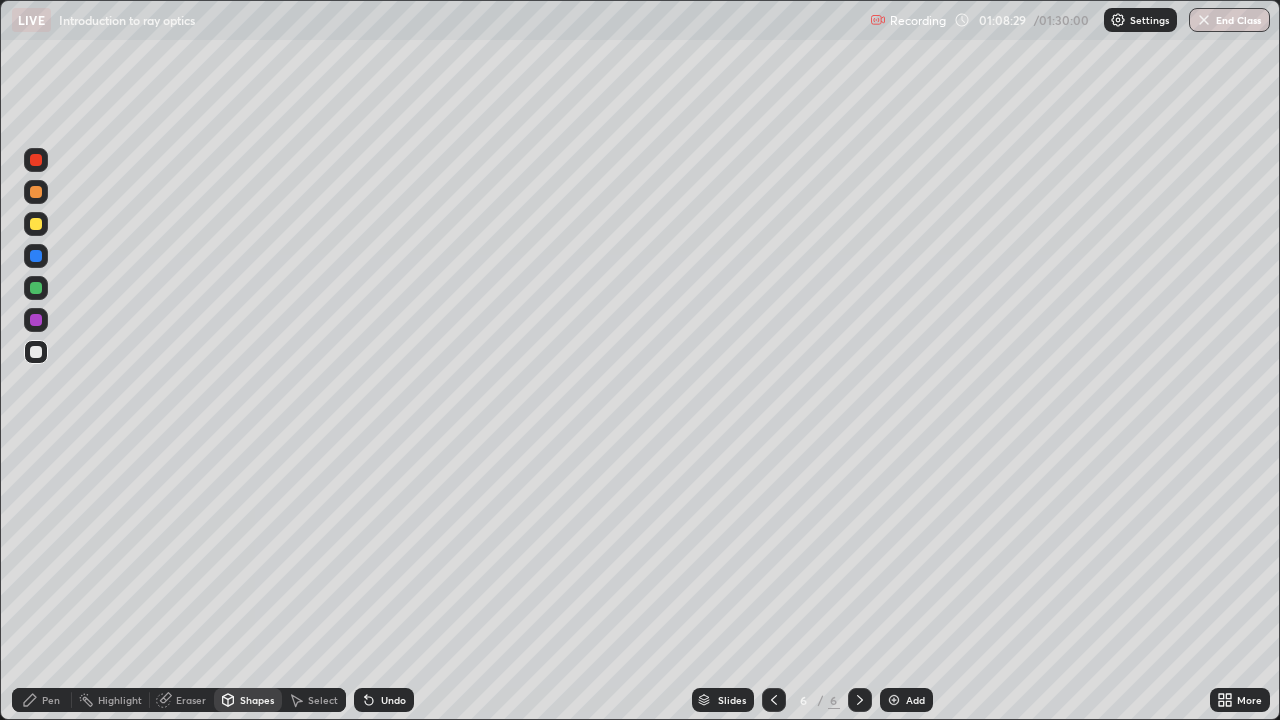 click on "Shapes" at bounding box center (257, 700) 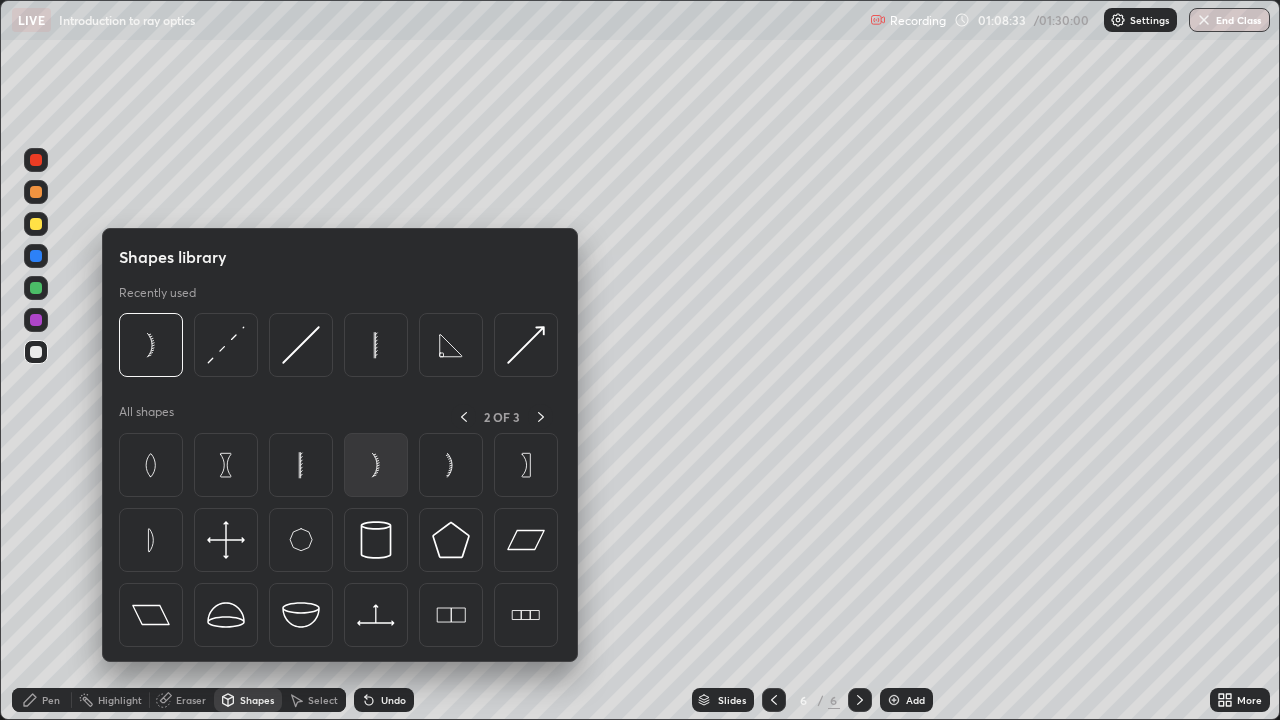 click at bounding box center (376, 465) 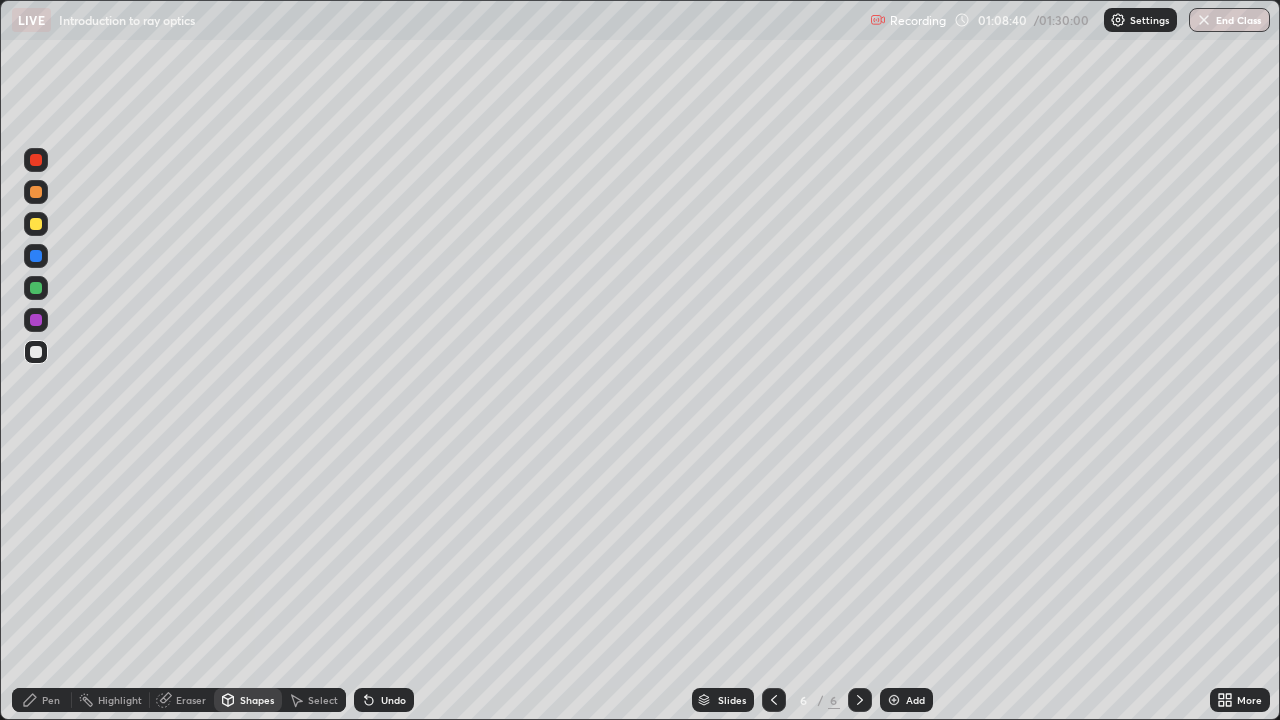 click on "Undo" at bounding box center [384, 700] 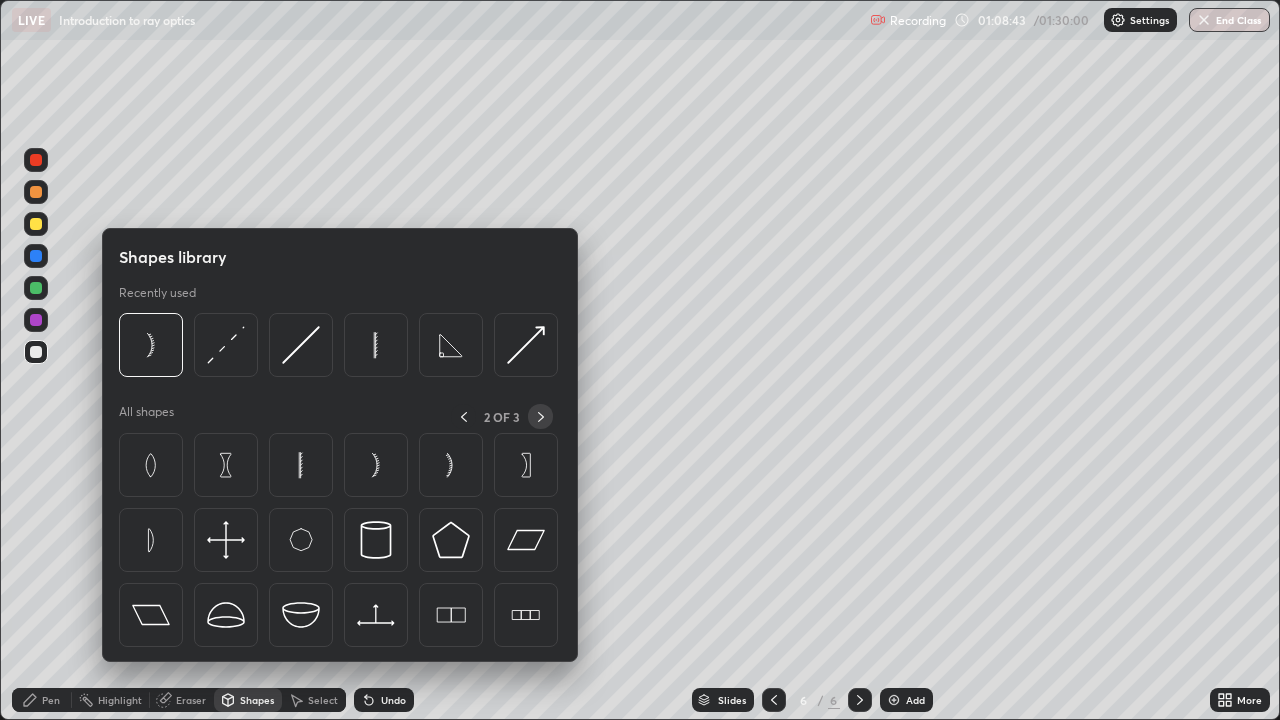 click 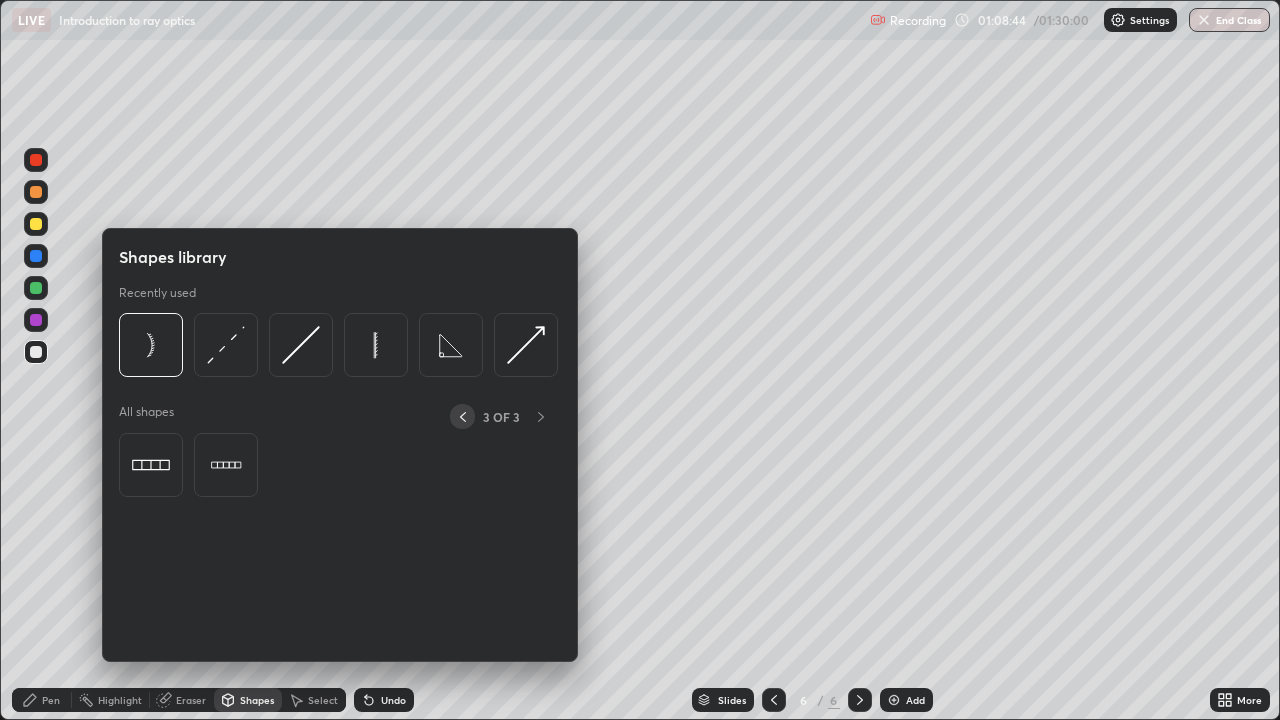 click 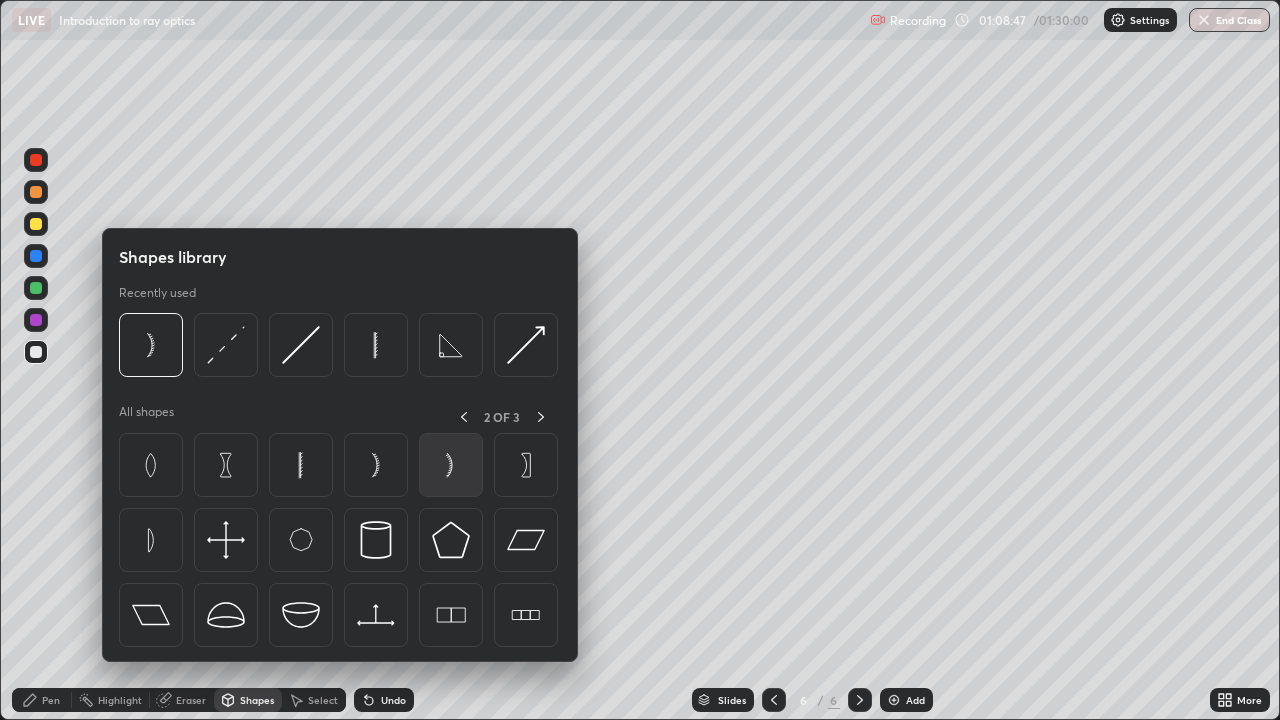 click at bounding box center (451, 465) 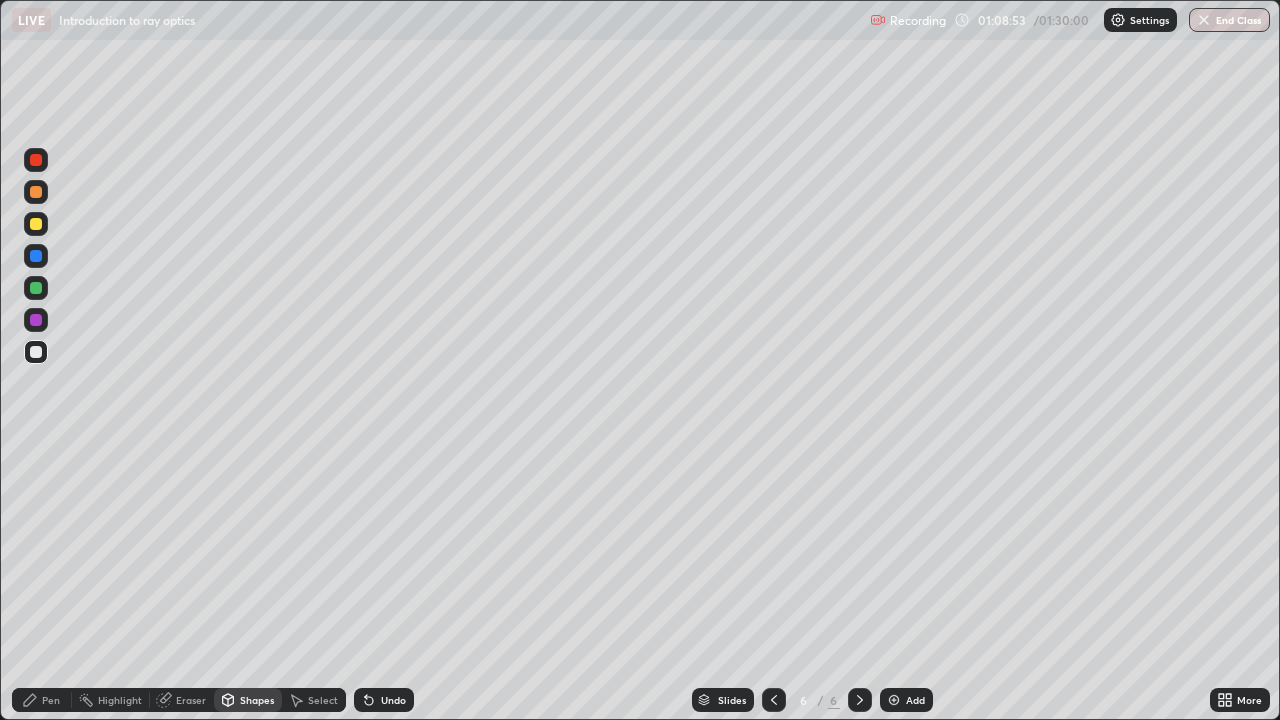 click on "Select" at bounding box center (323, 700) 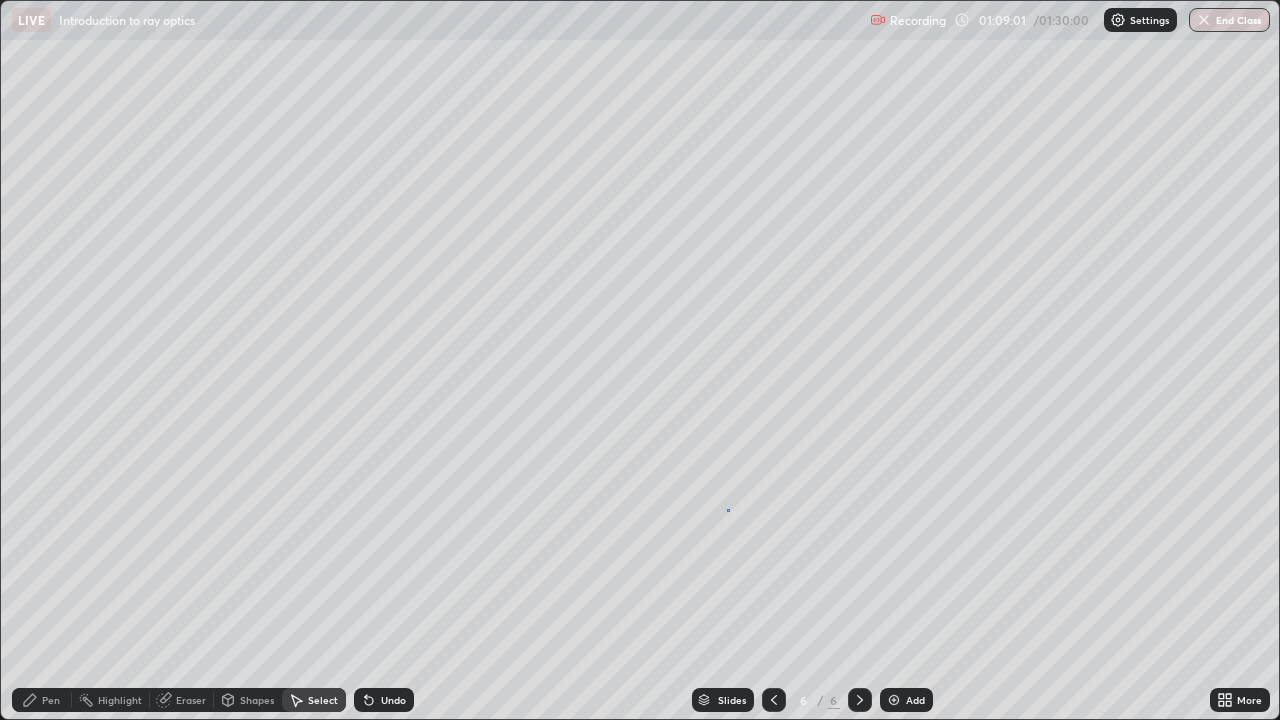 click on "0 ° Undo Copy Duplicate Duplicate to new slide Delete" at bounding box center [640, 360] 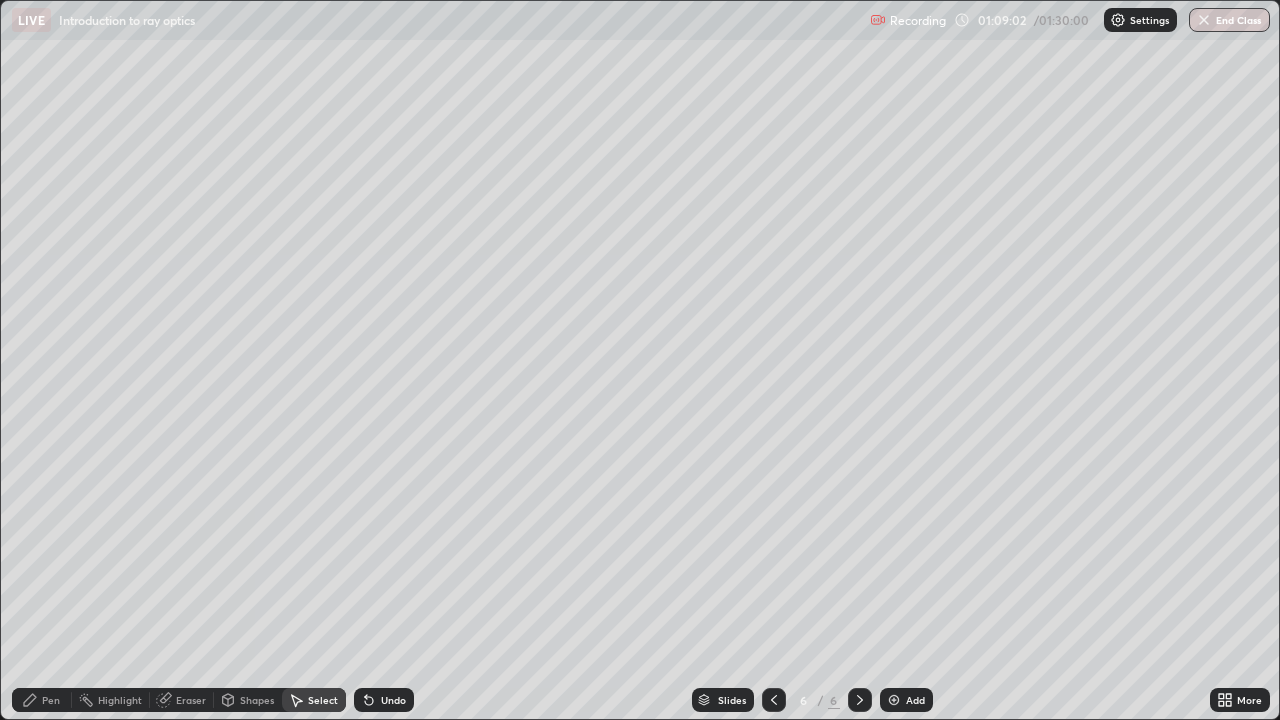 click on "Pen" at bounding box center [42, 700] 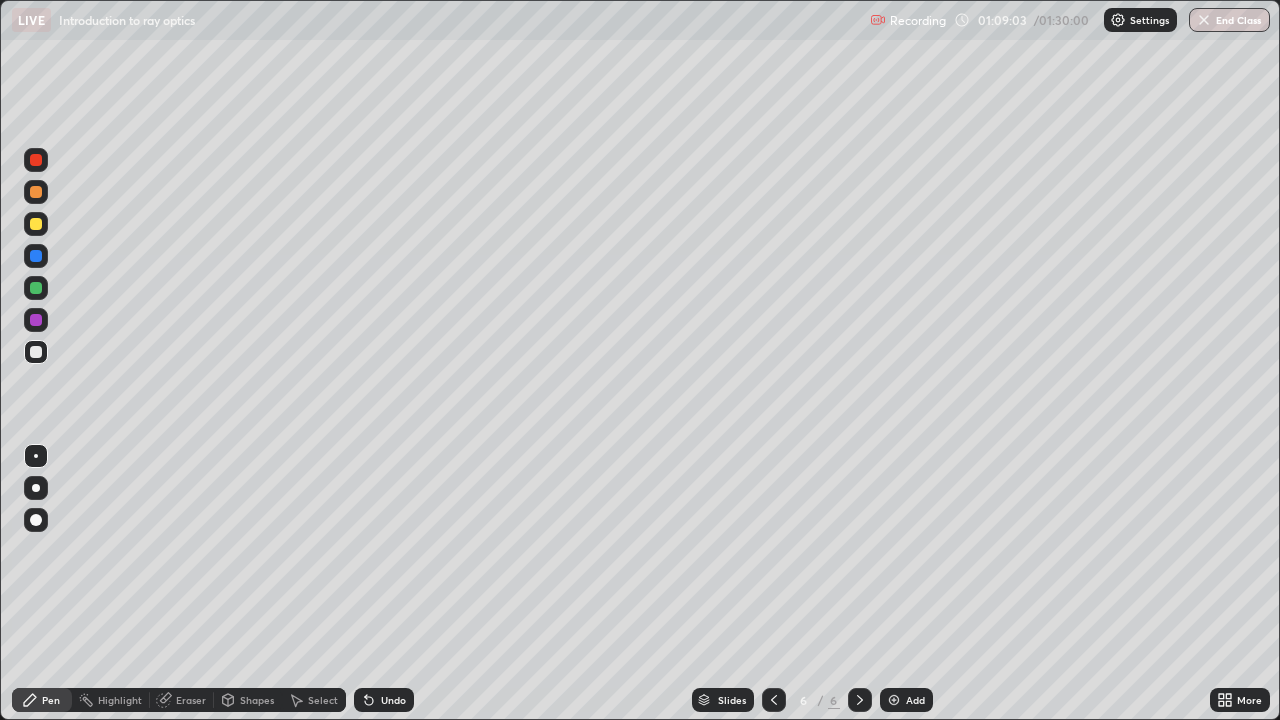 click on "Shapes" at bounding box center [257, 700] 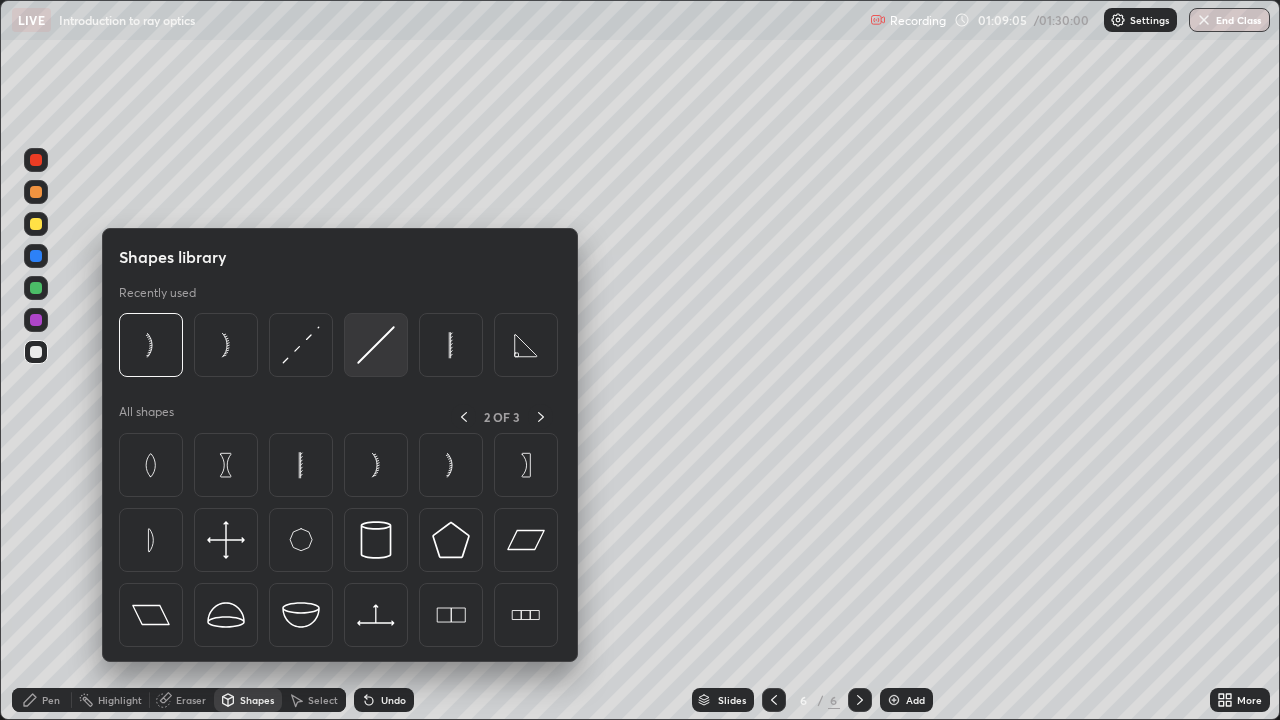 click at bounding box center [376, 345] 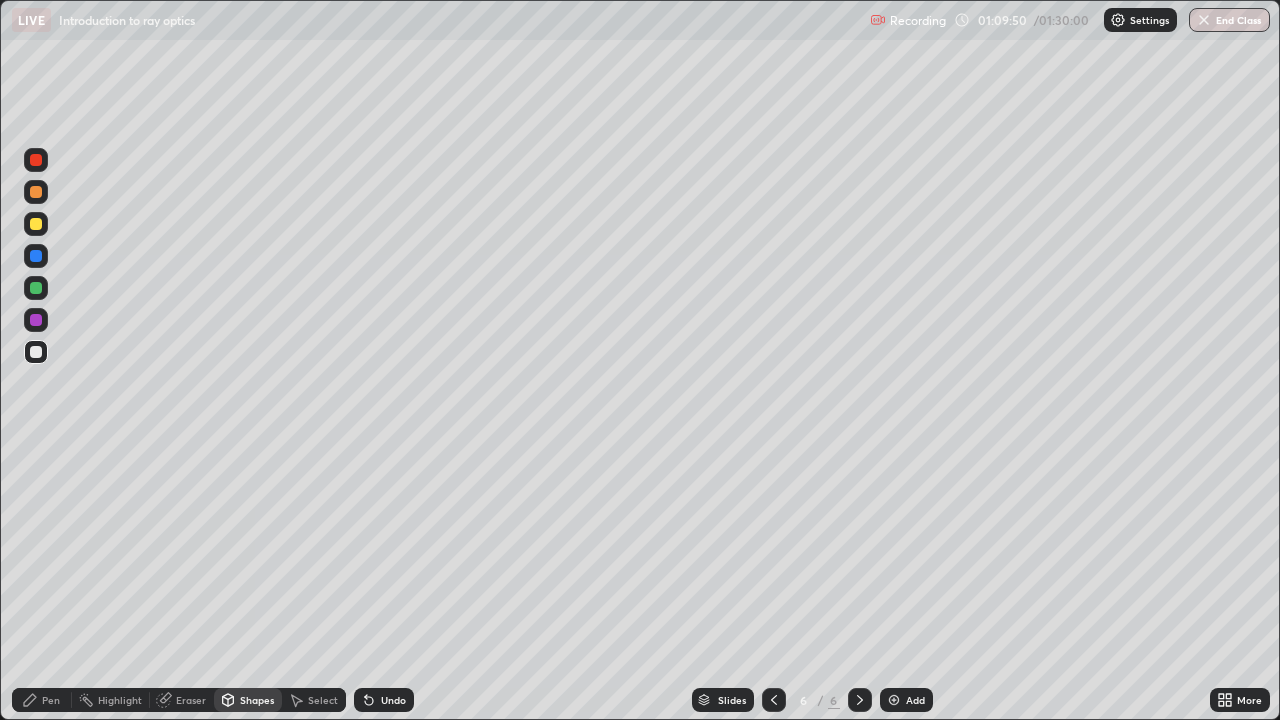 click on "Shapes" at bounding box center (257, 700) 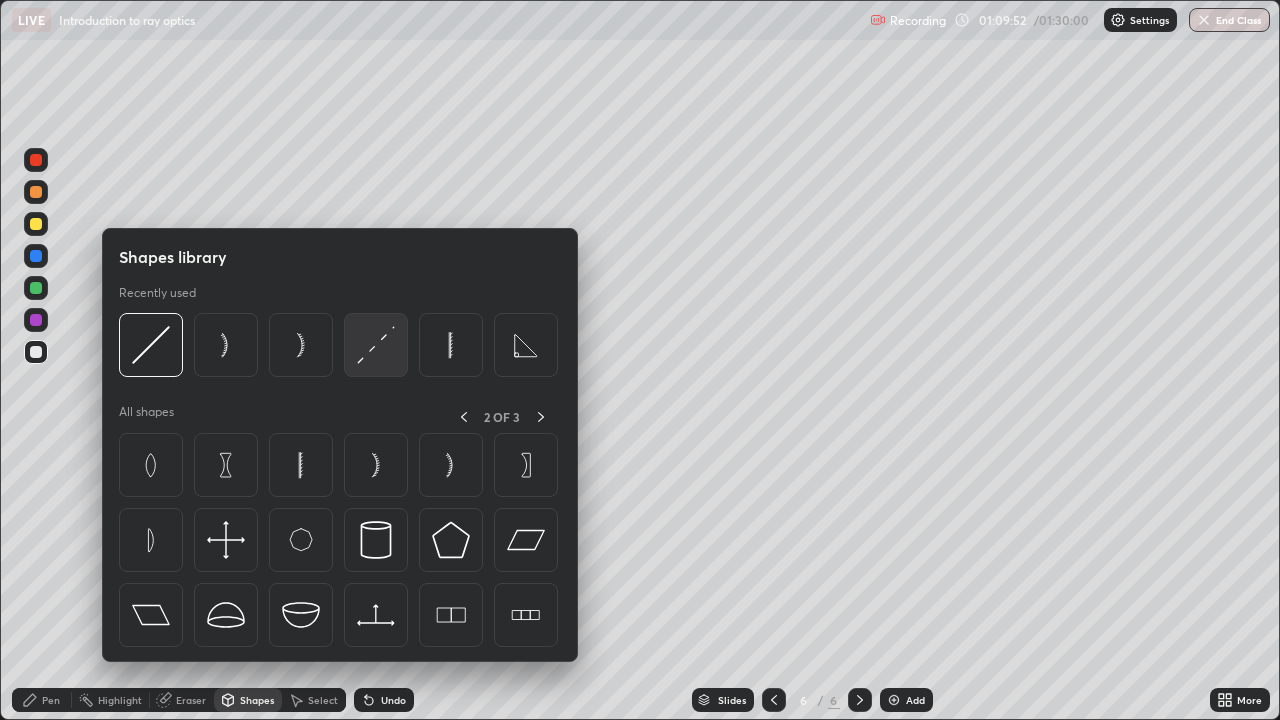 click at bounding box center (376, 345) 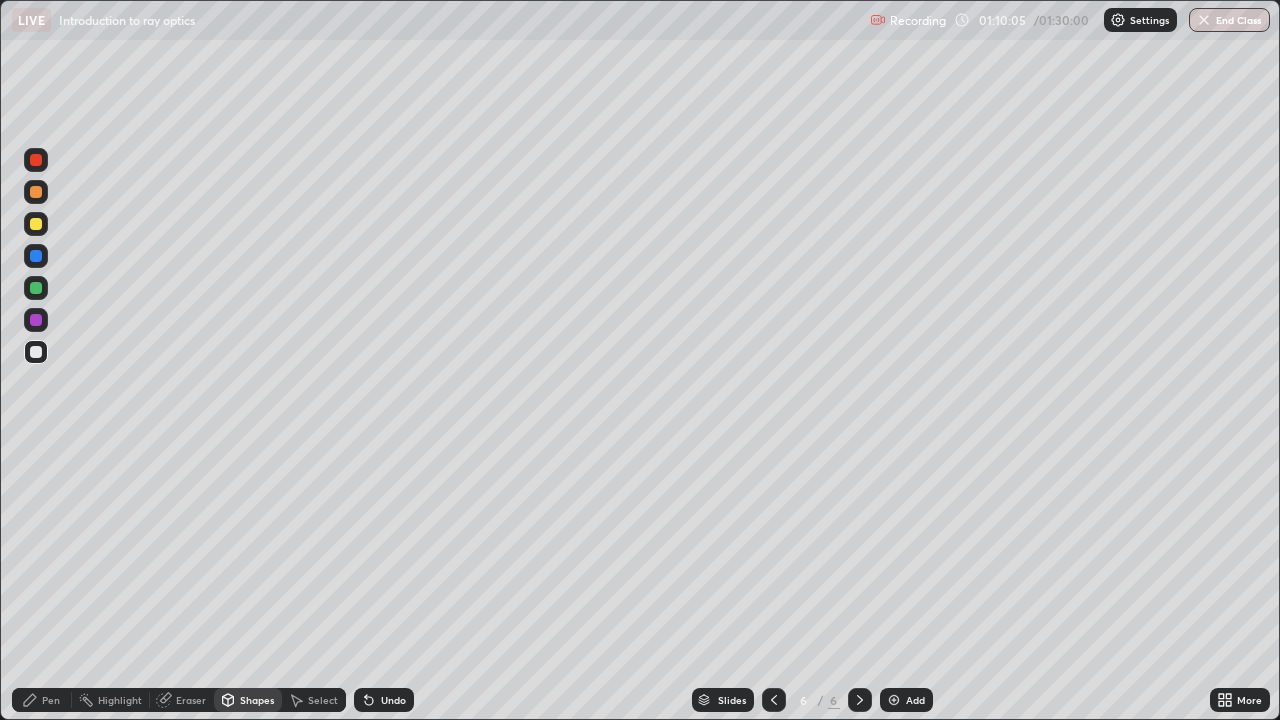 click on "Pen" at bounding box center [51, 700] 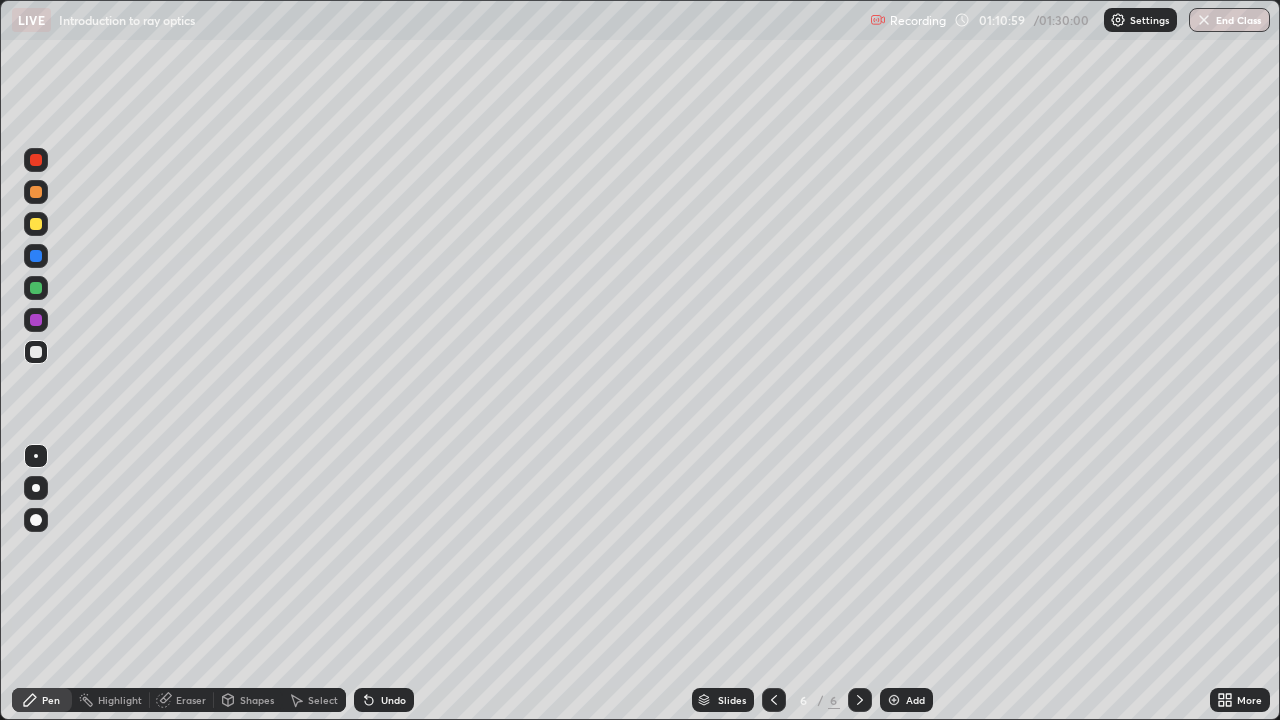 click 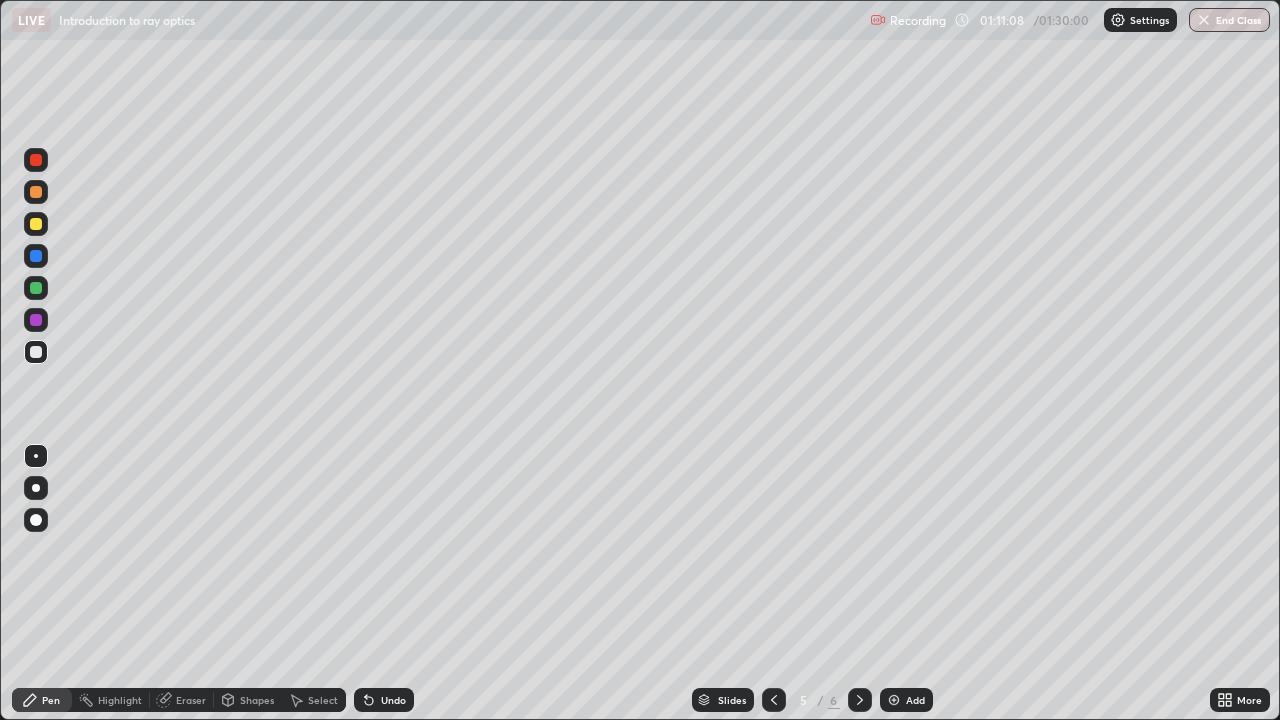 click 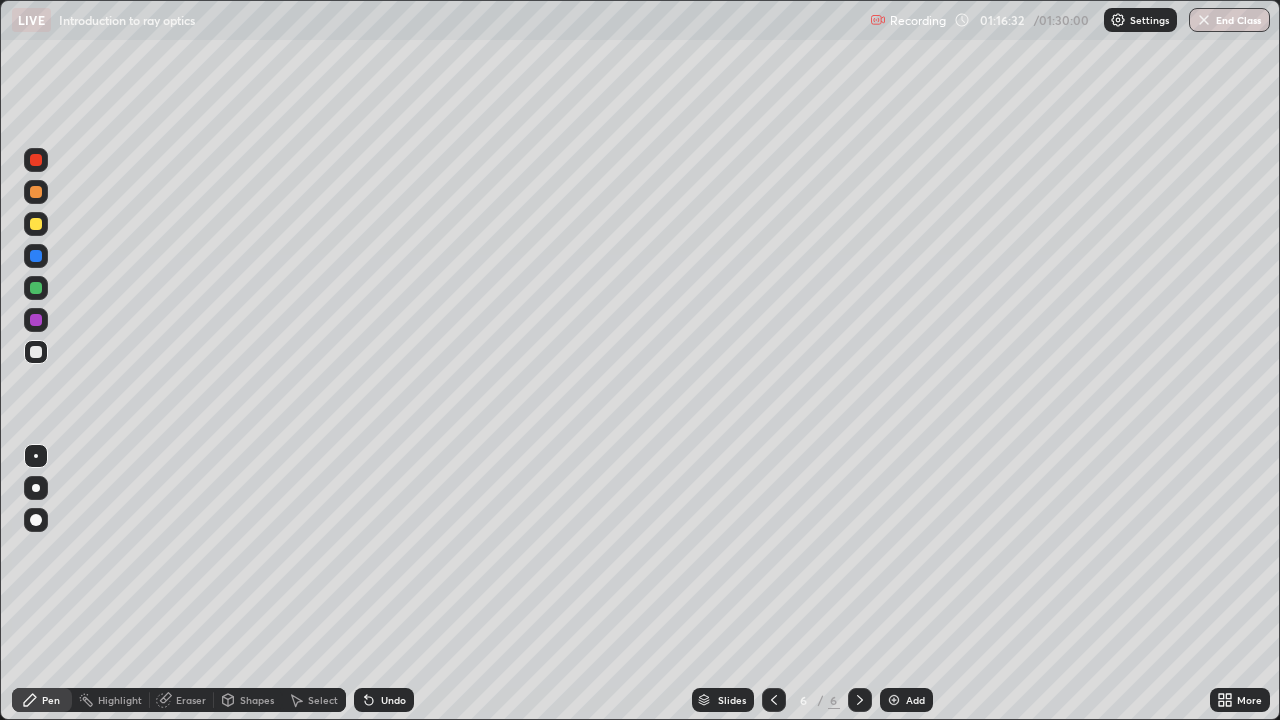 click on "Shapes" at bounding box center (257, 700) 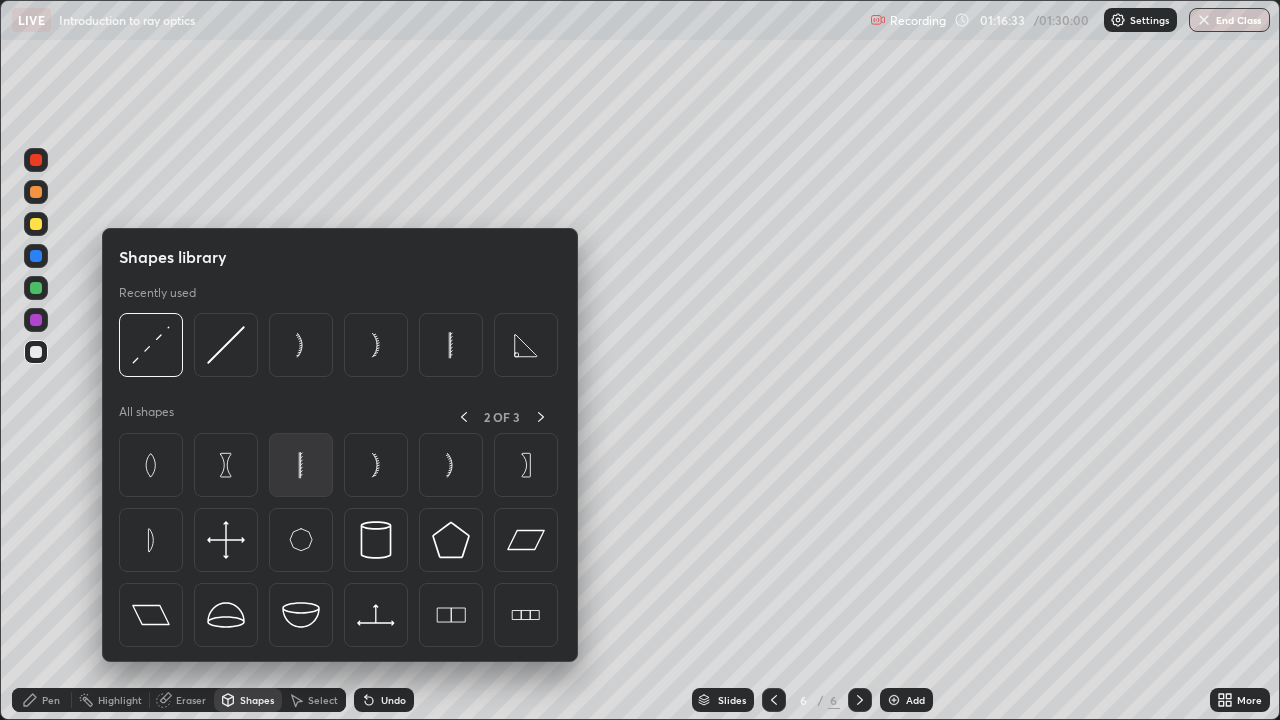click at bounding box center (301, 465) 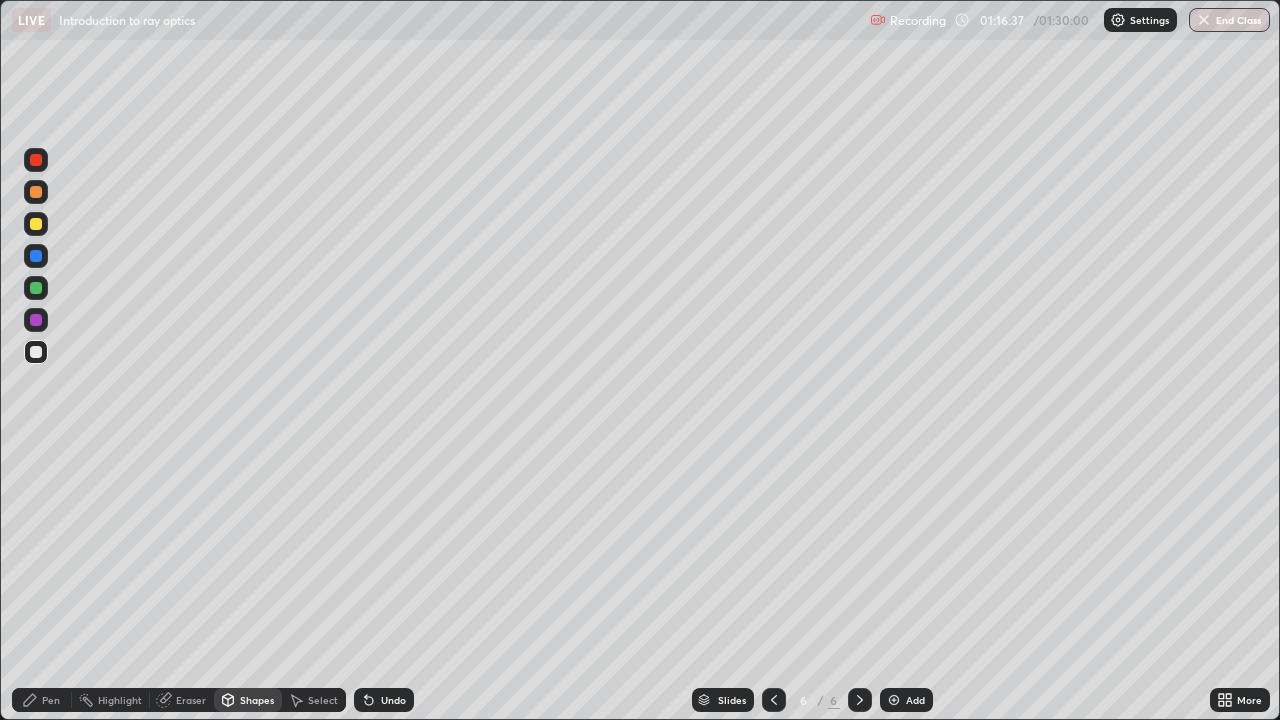 click on "Pen" at bounding box center [51, 700] 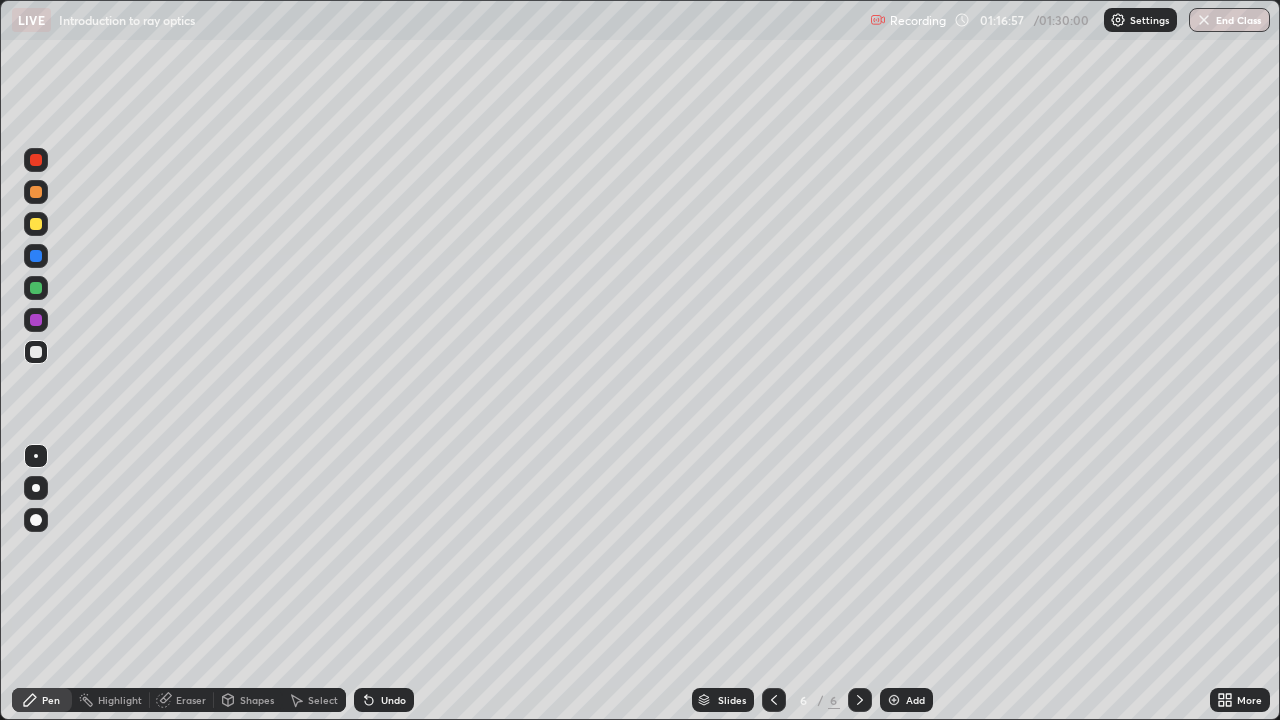 click on "Undo" at bounding box center (393, 700) 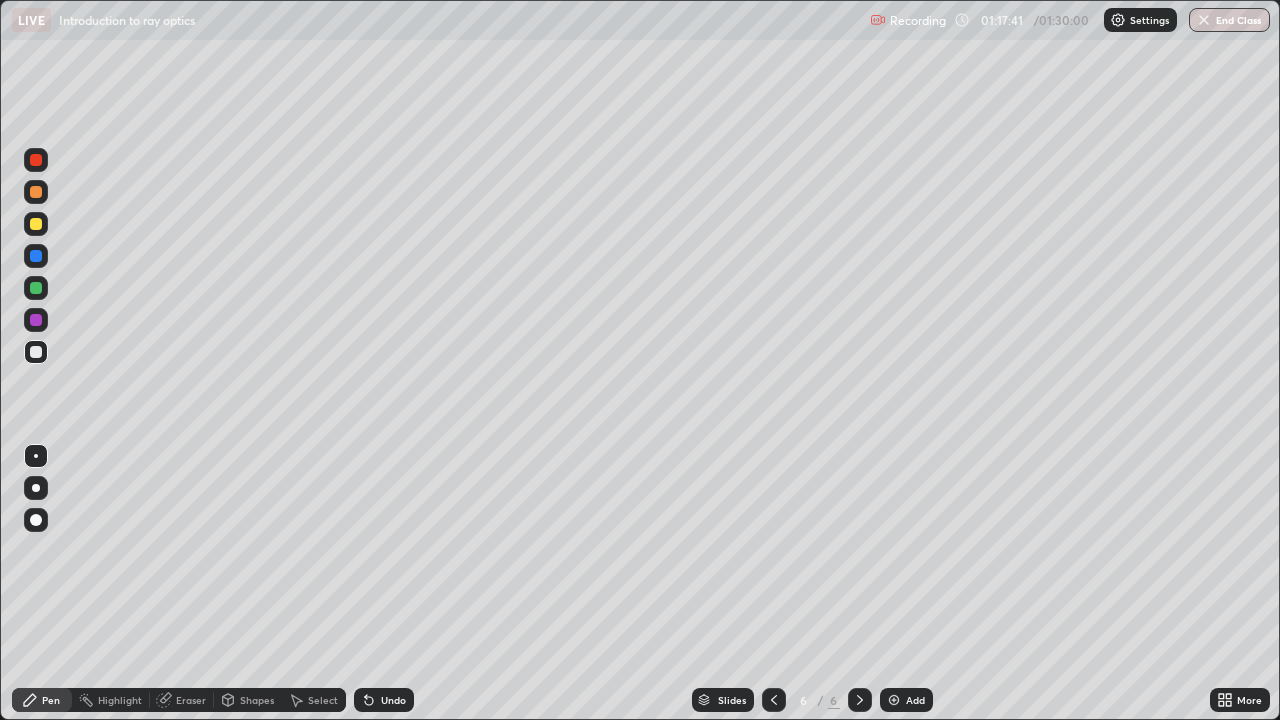 click on "Add" at bounding box center [906, 700] 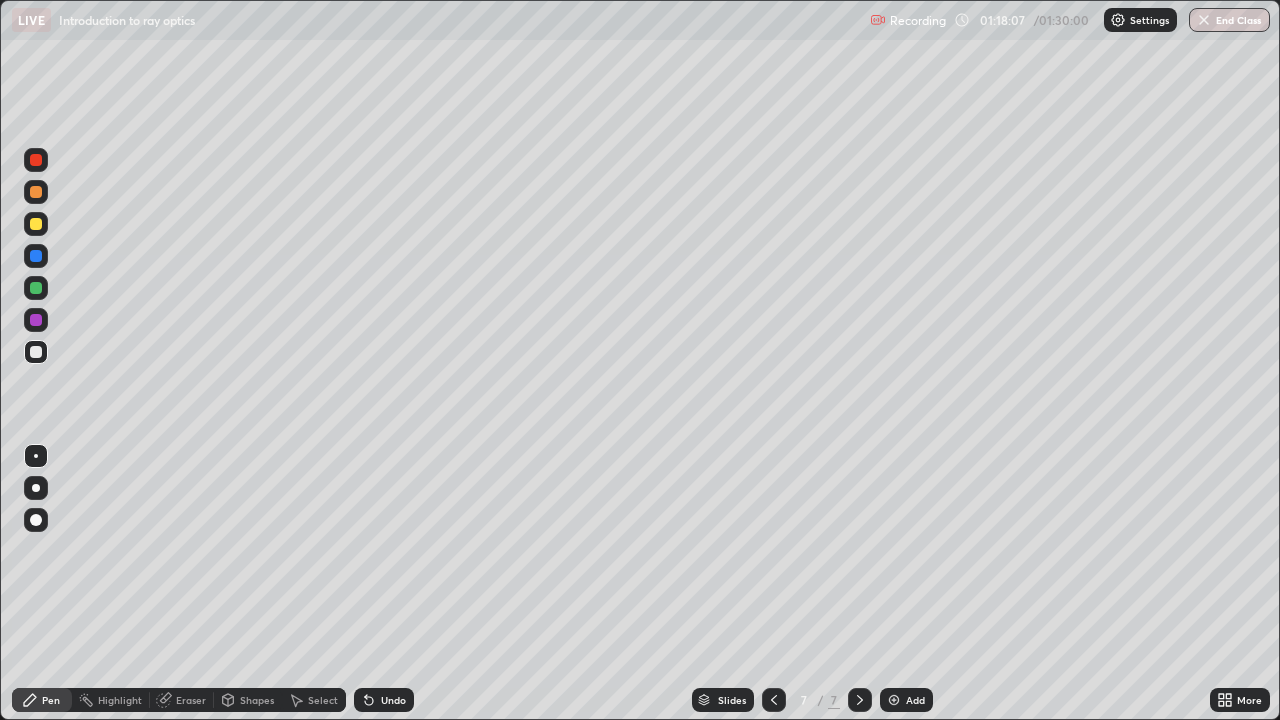click on "Shapes" at bounding box center (257, 700) 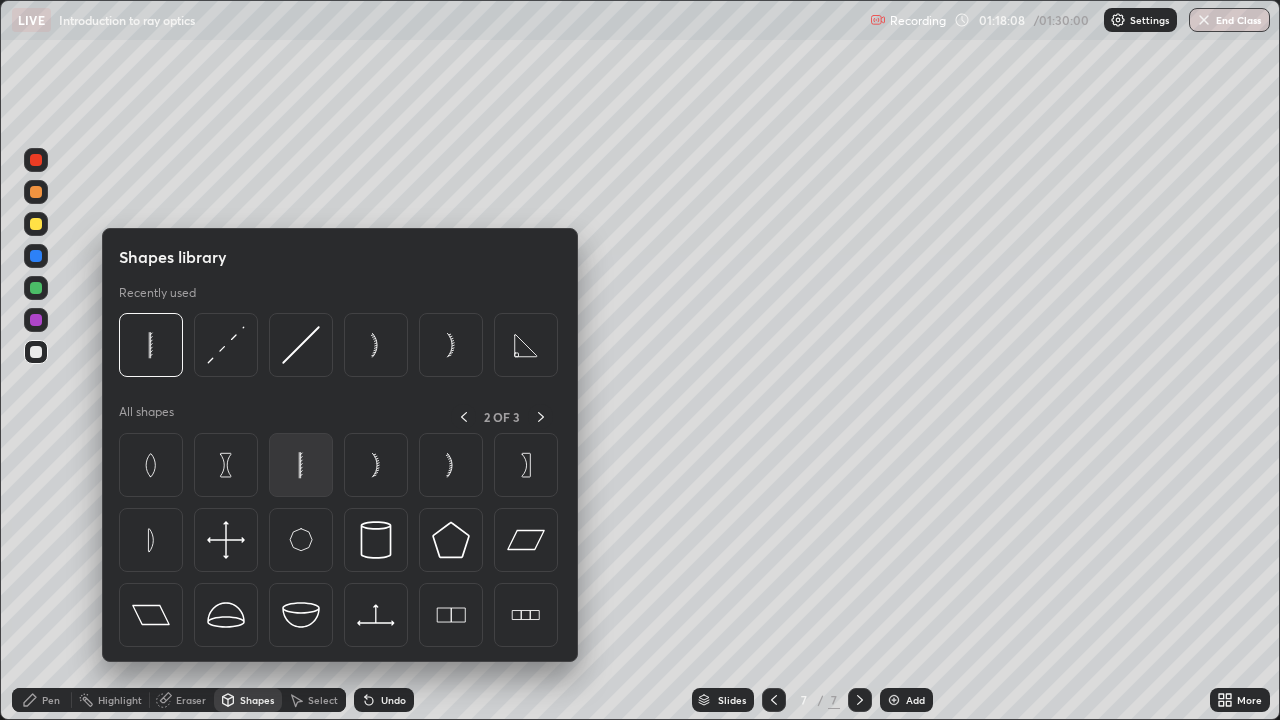 click at bounding box center (301, 465) 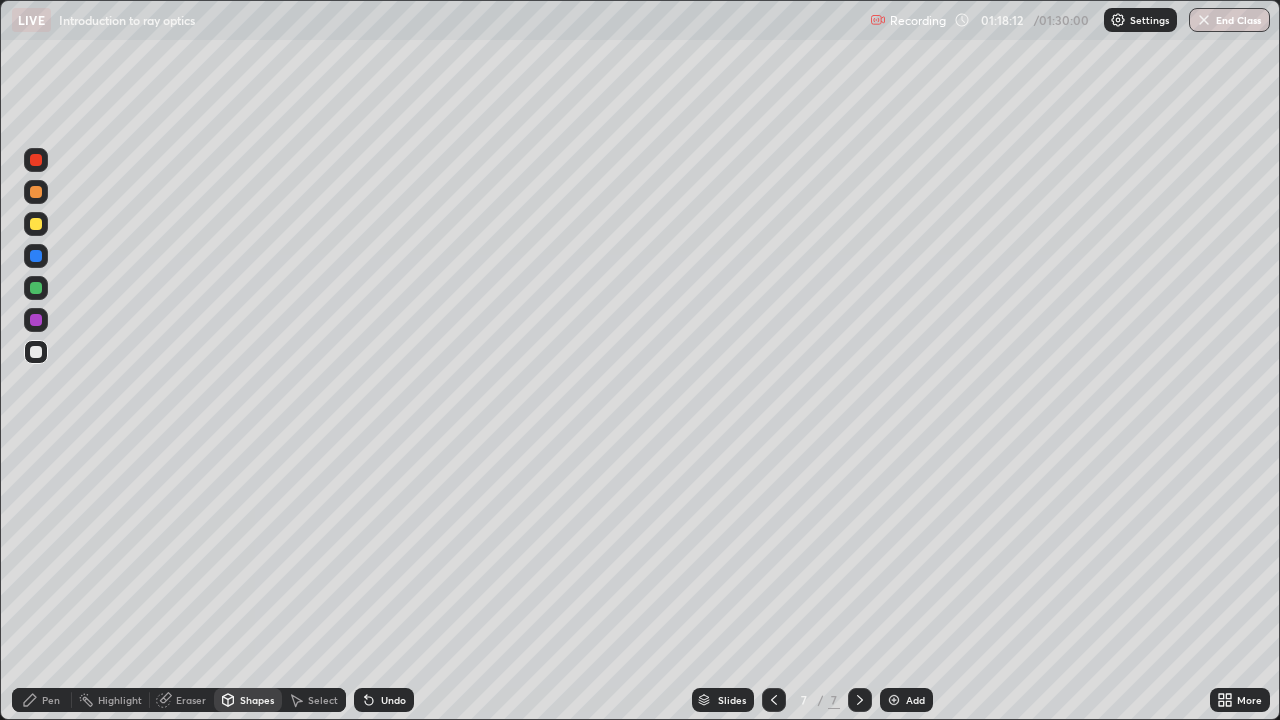 click on "Pen" at bounding box center [51, 700] 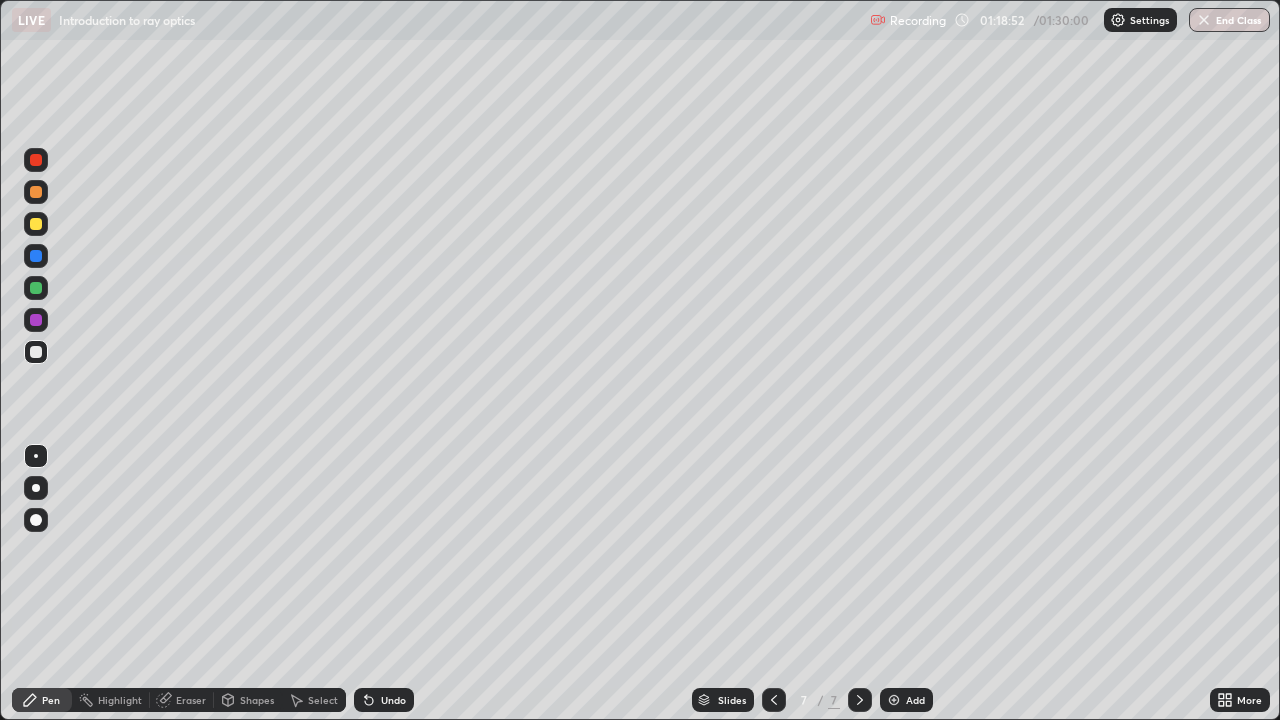 click on "Undo" at bounding box center [384, 700] 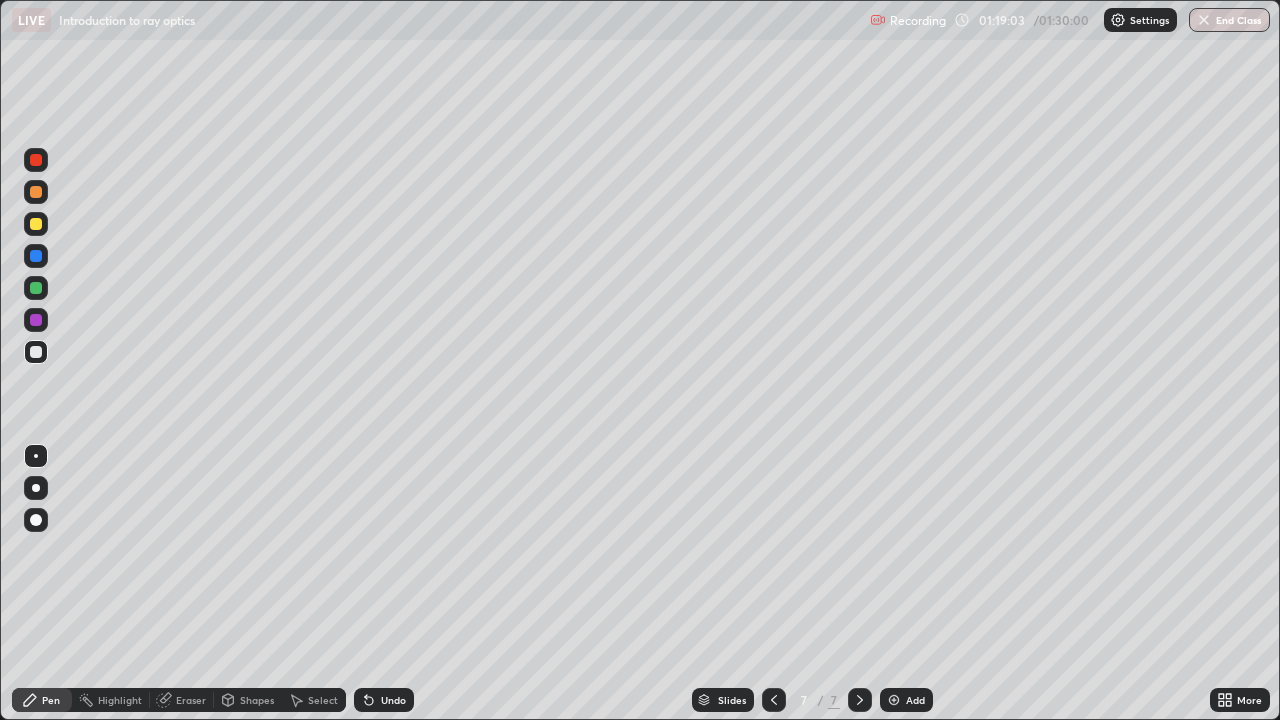 click on "Undo" at bounding box center (393, 700) 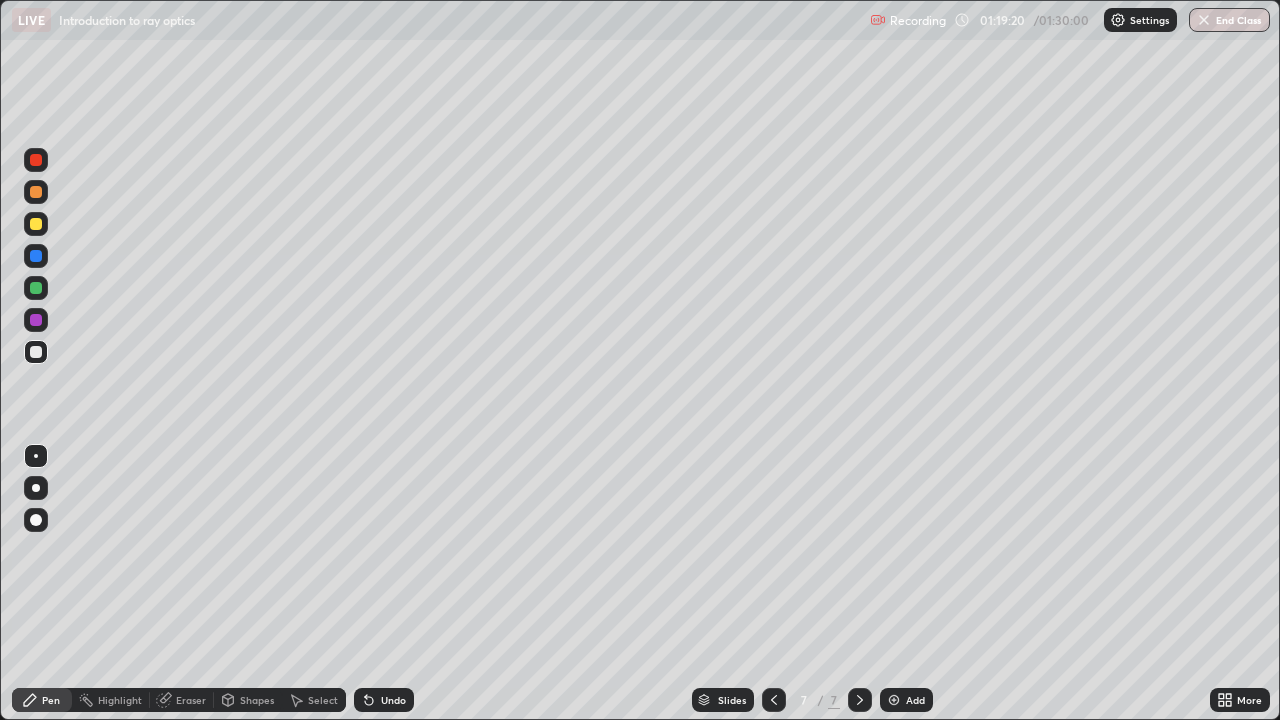 click on "Undo" at bounding box center (393, 700) 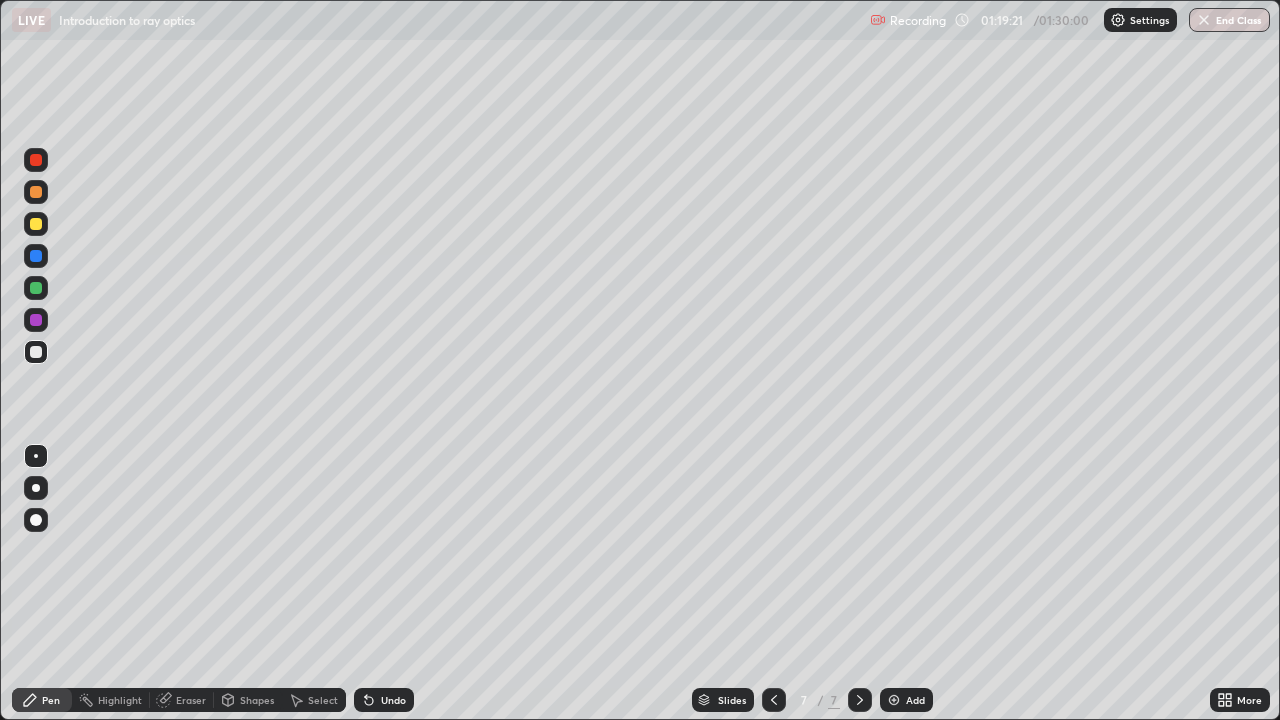 click on "Undo" at bounding box center [393, 700] 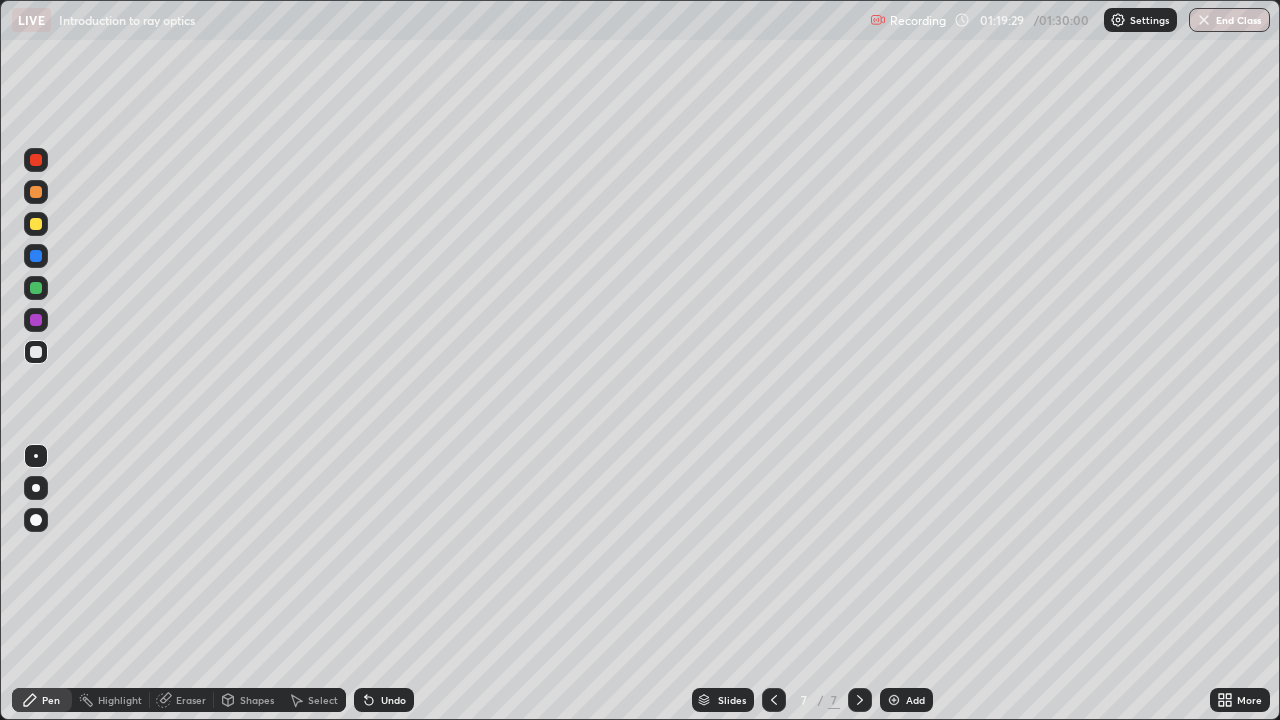 click on "Undo" at bounding box center [393, 700] 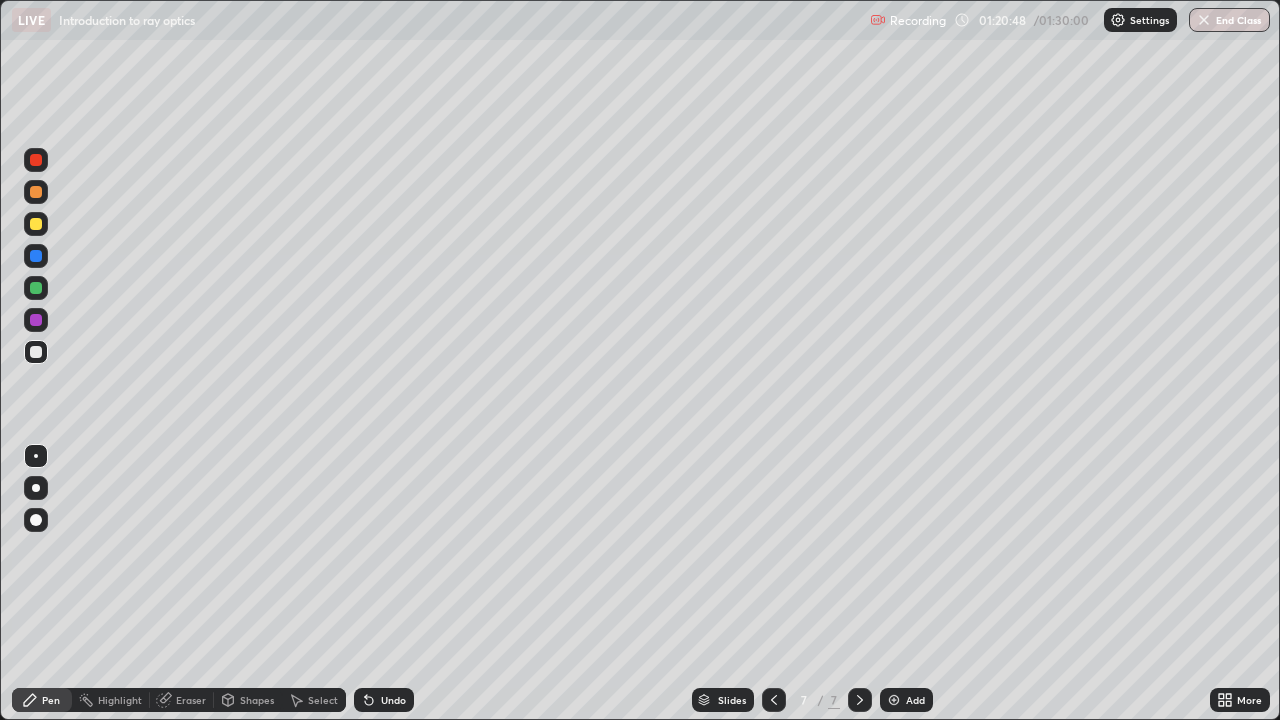 click on "Undo" at bounding box center (393, 700) 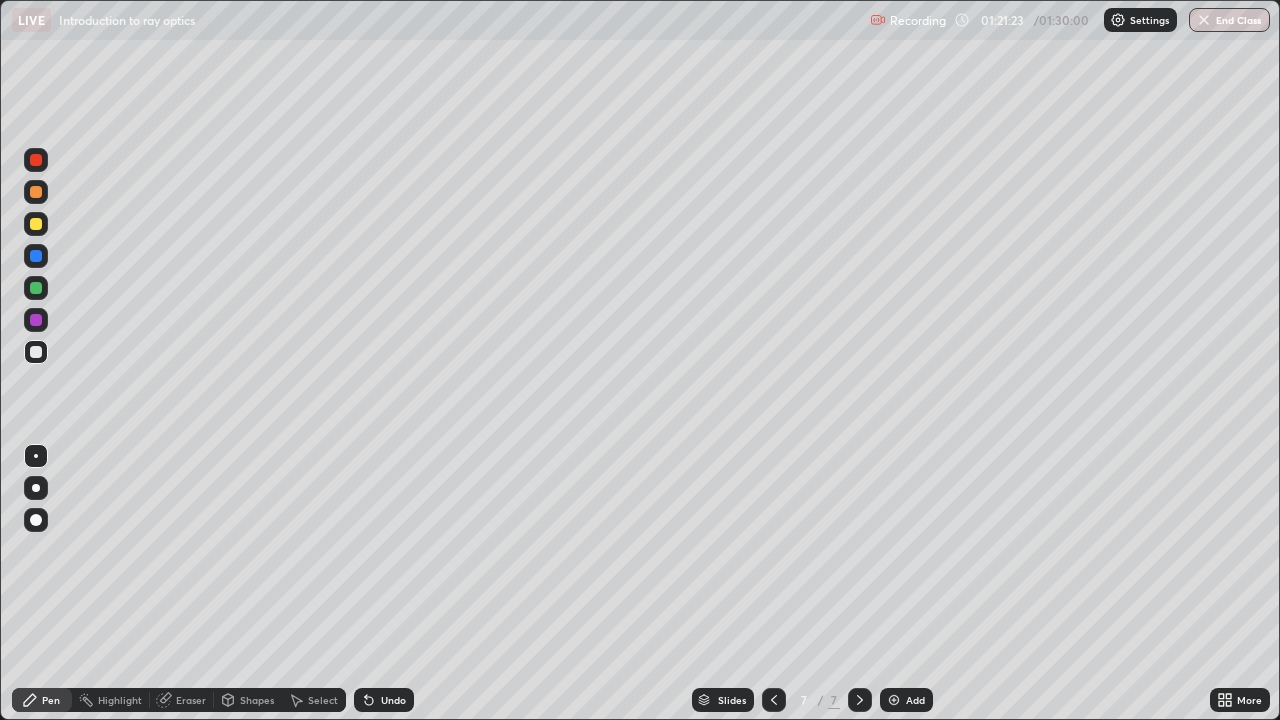 click 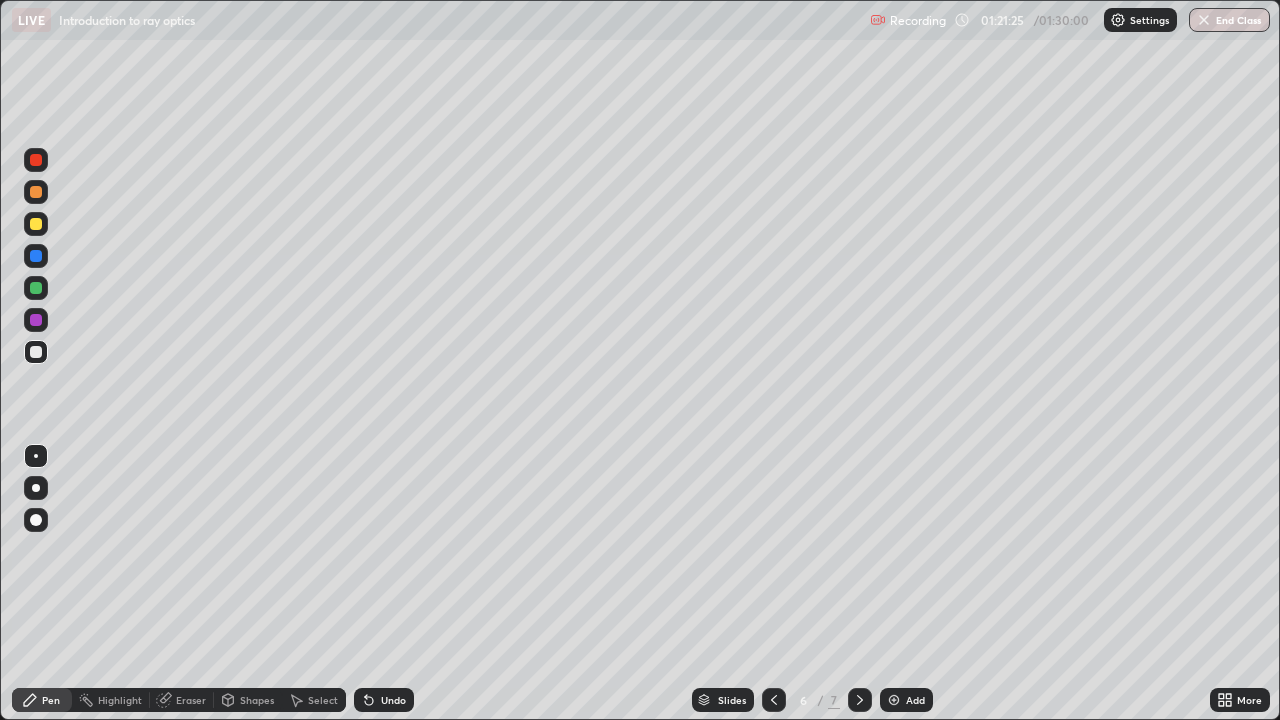 click 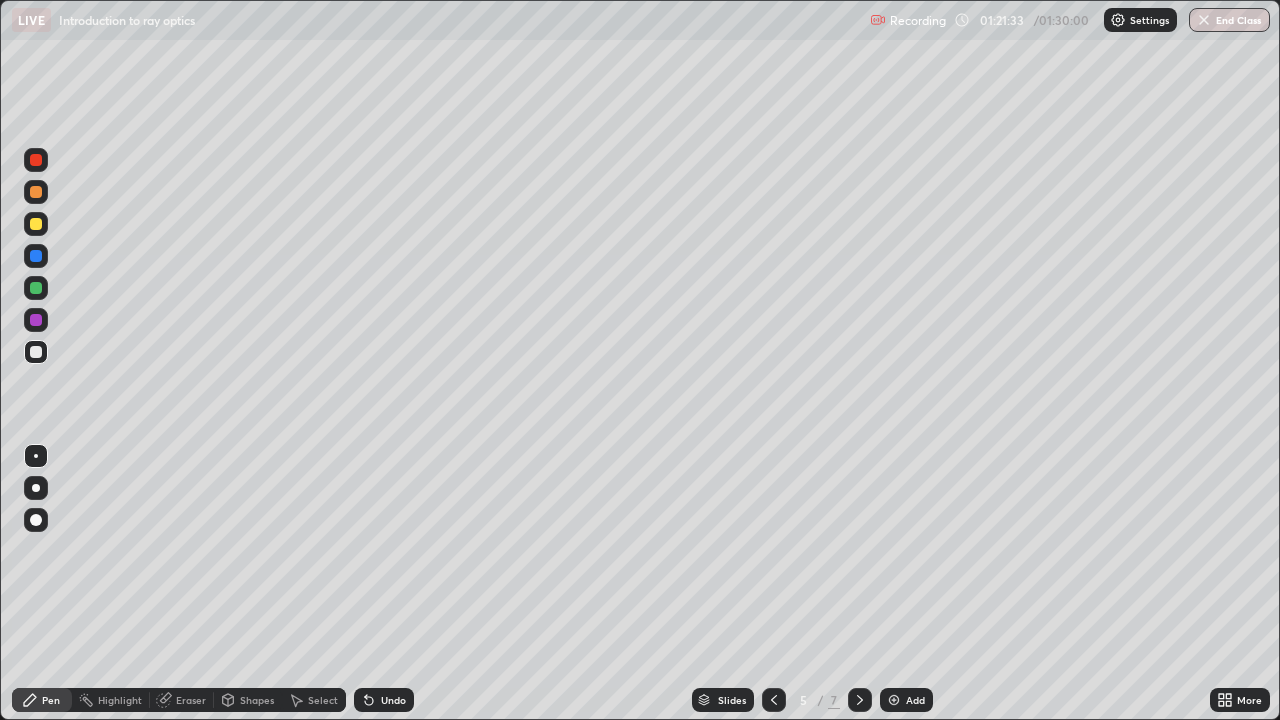click 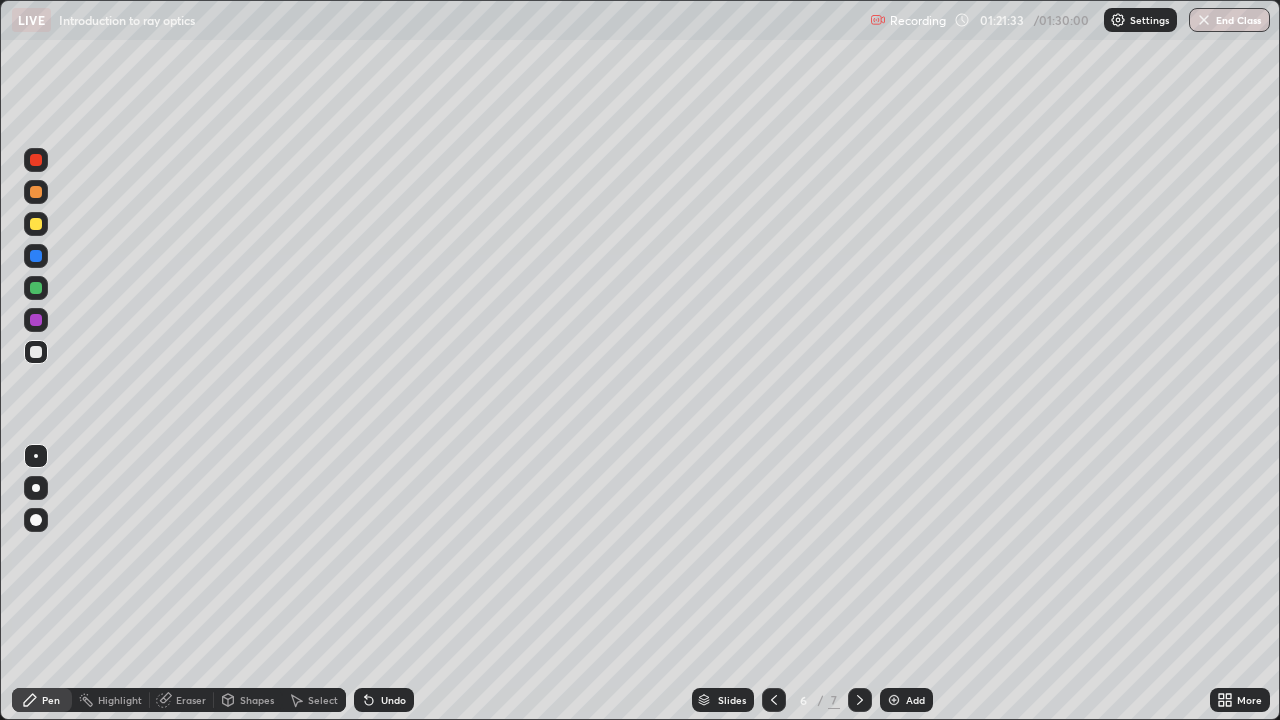 click 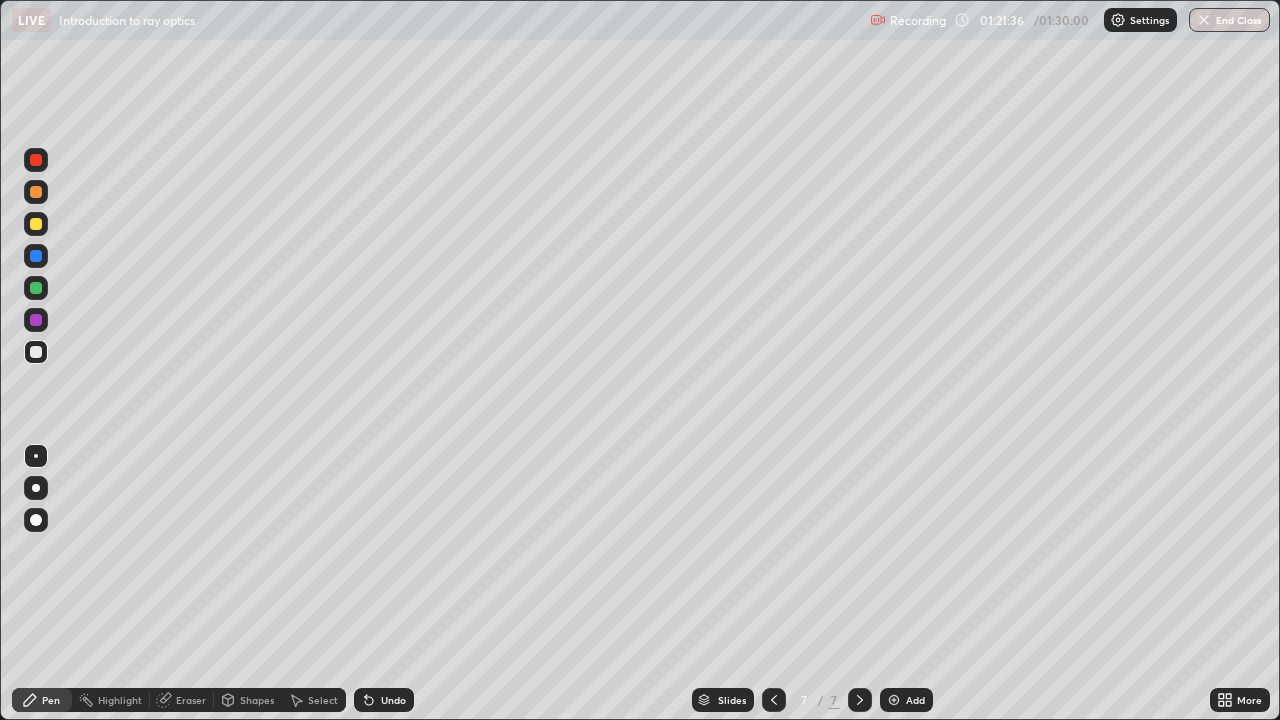 click on "Shapes" at bounding box center (257, 700) 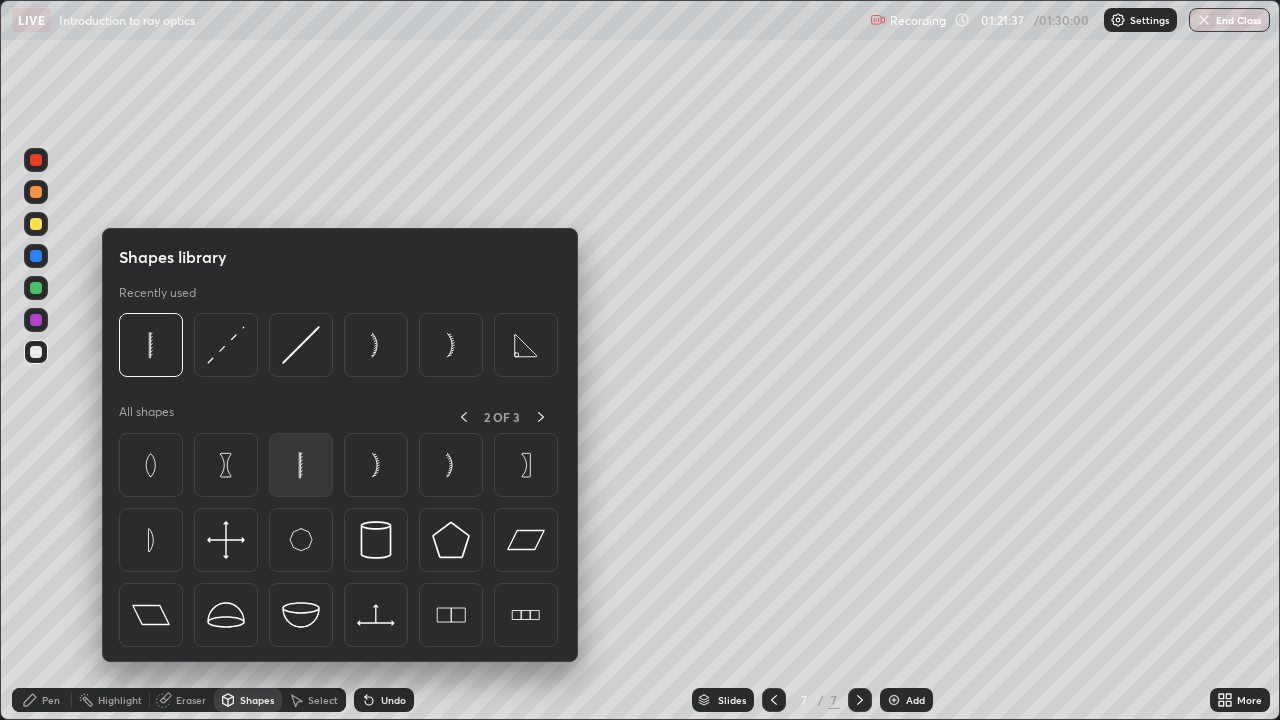 click at bounding box center [301, 465] 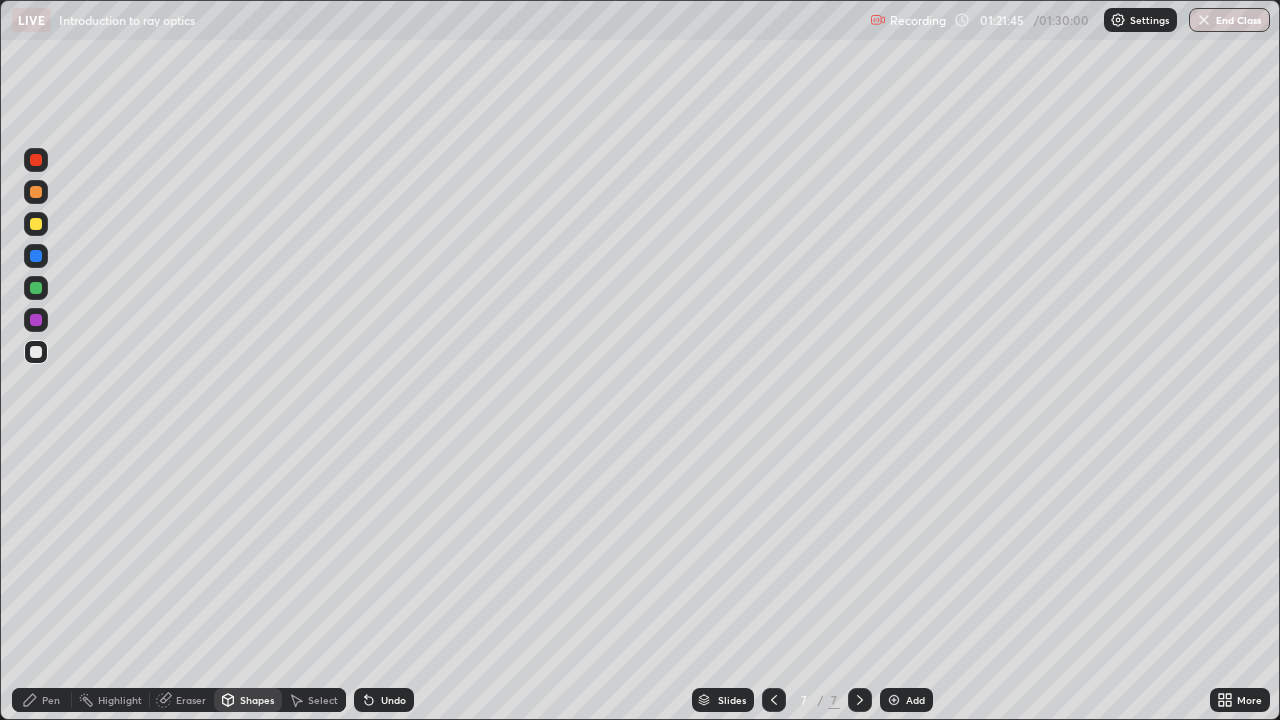 click on "Pen" at bounding box center [42, 700] 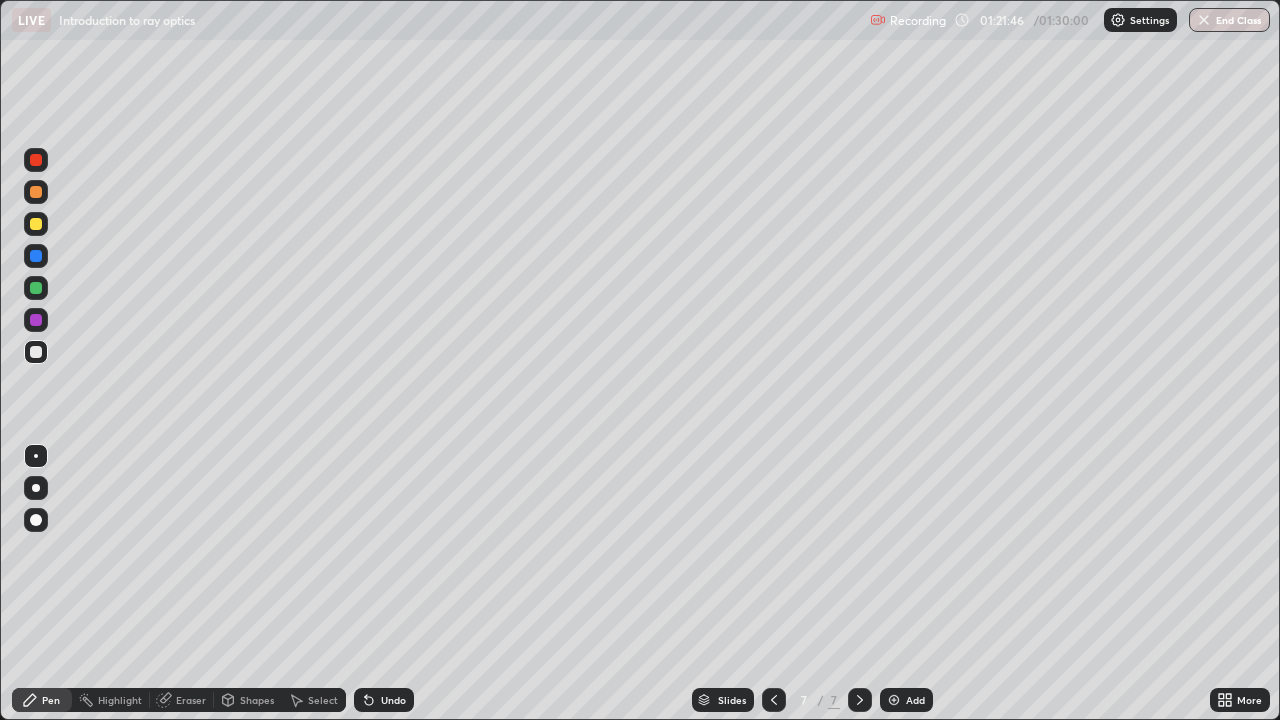 click on "Shapes" at bounding box center [257, 700] 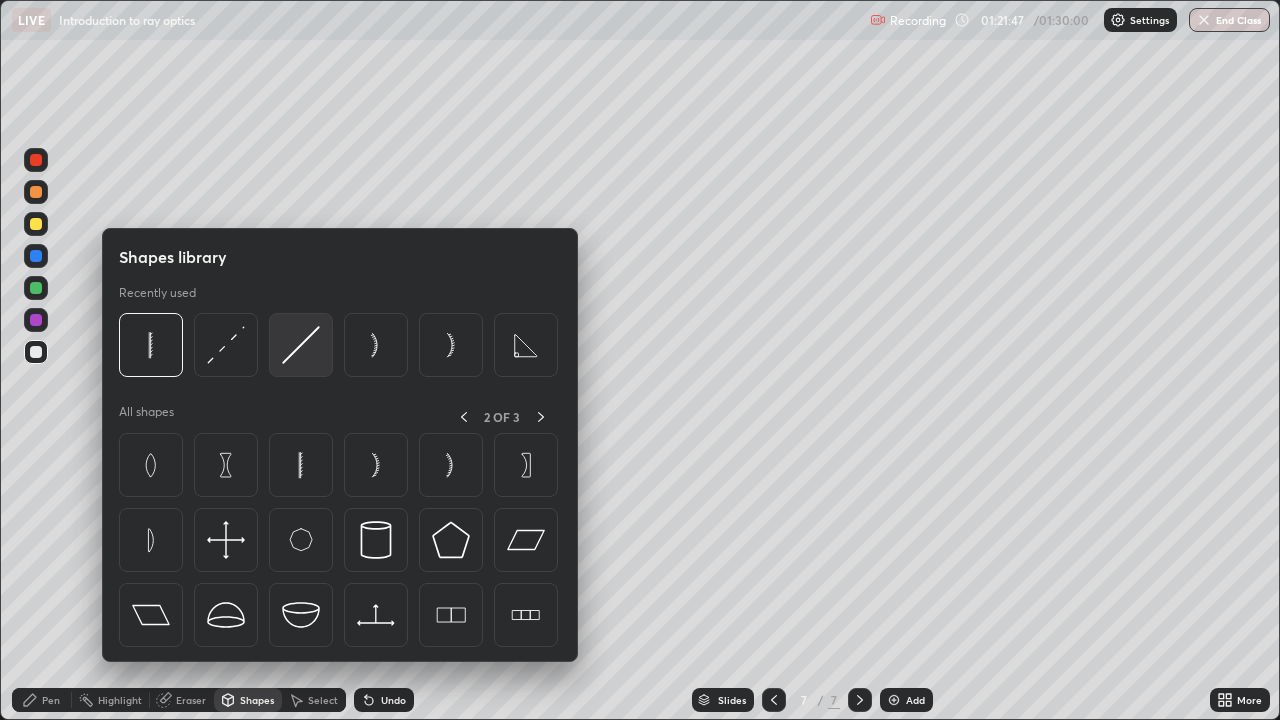 click at bounding box center (301, 345) 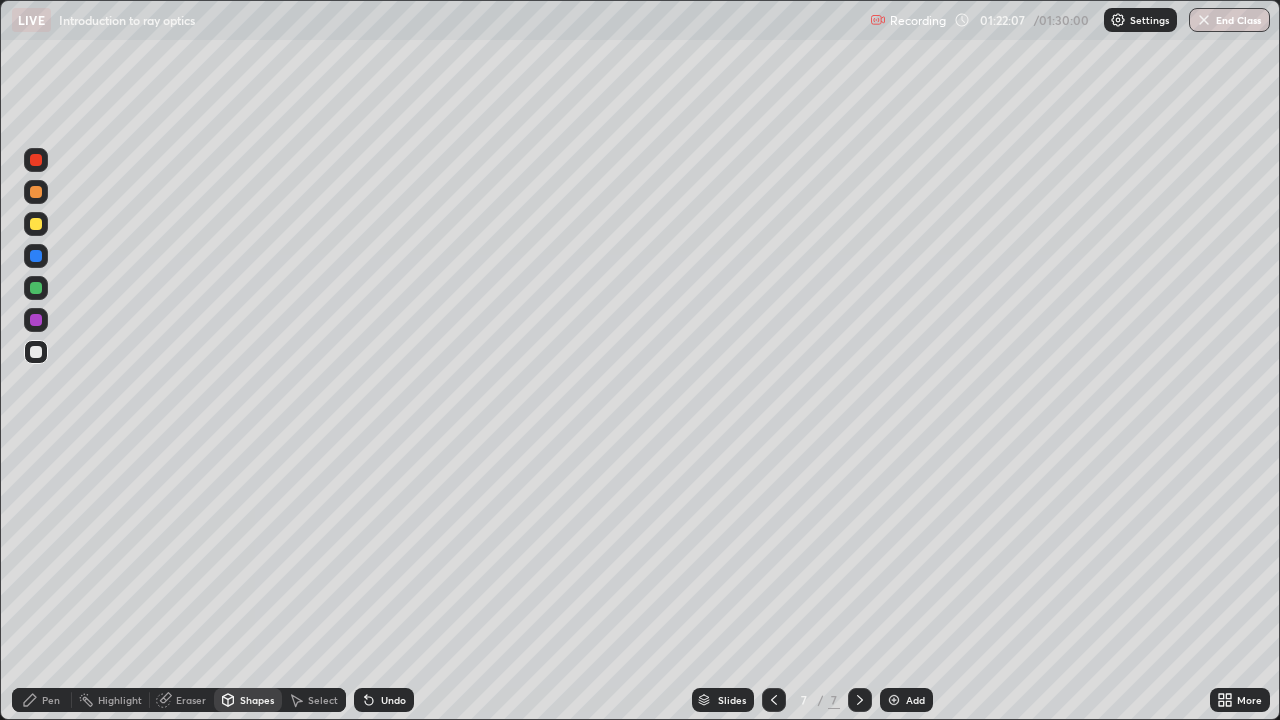 click on "Shapes" at bounding box center (257, 700) 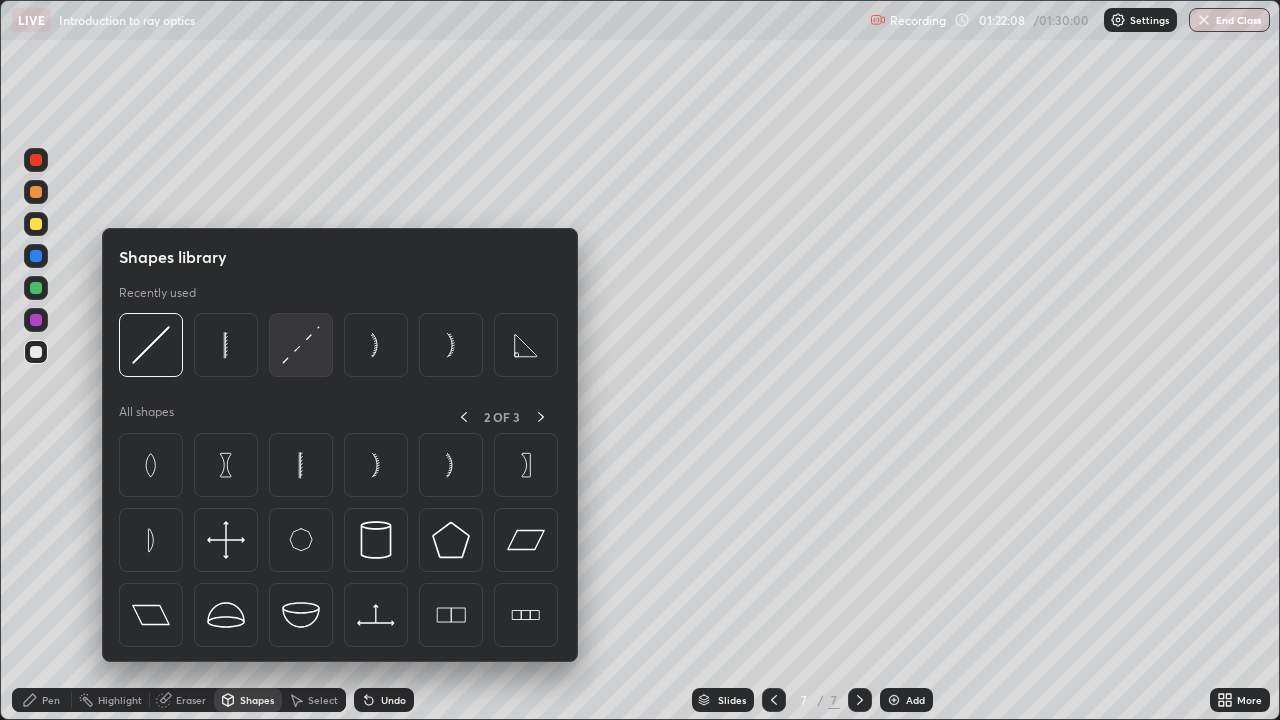 click at bounding box center (301, 345) 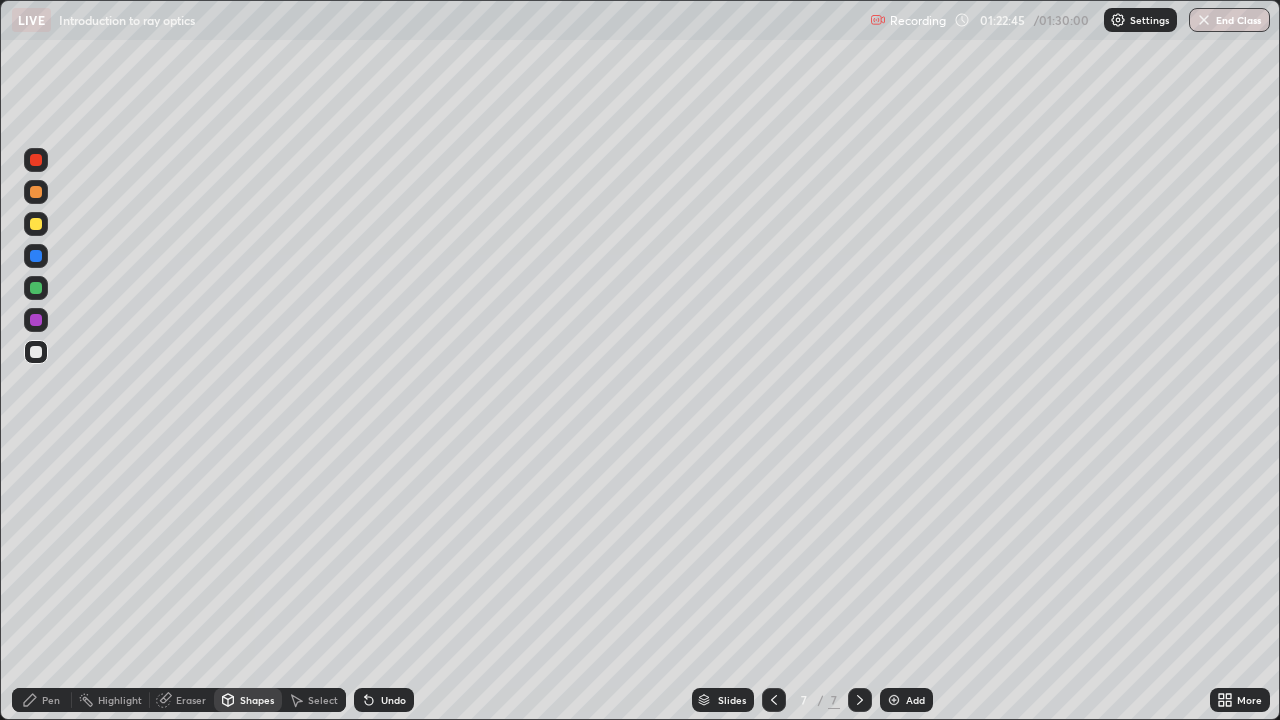 click on "Pen" at bounding box center [51, 700] 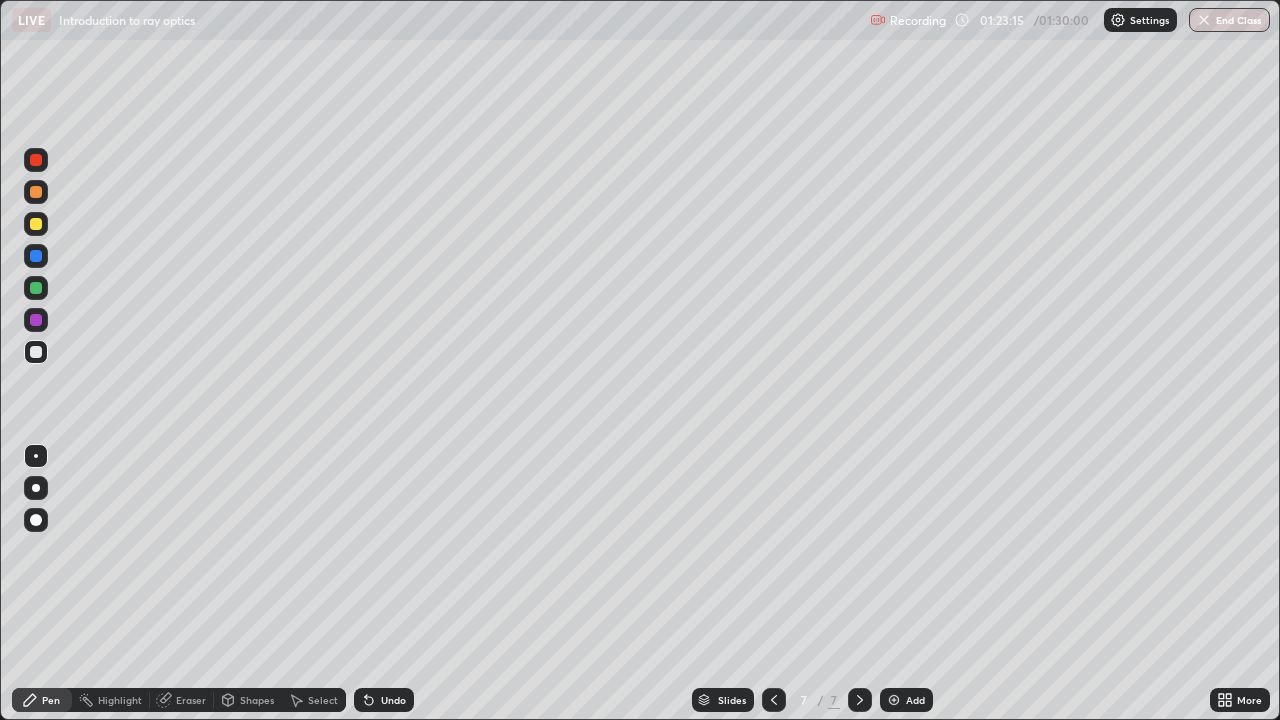 click on "Select" at bounding box center (323, 700) 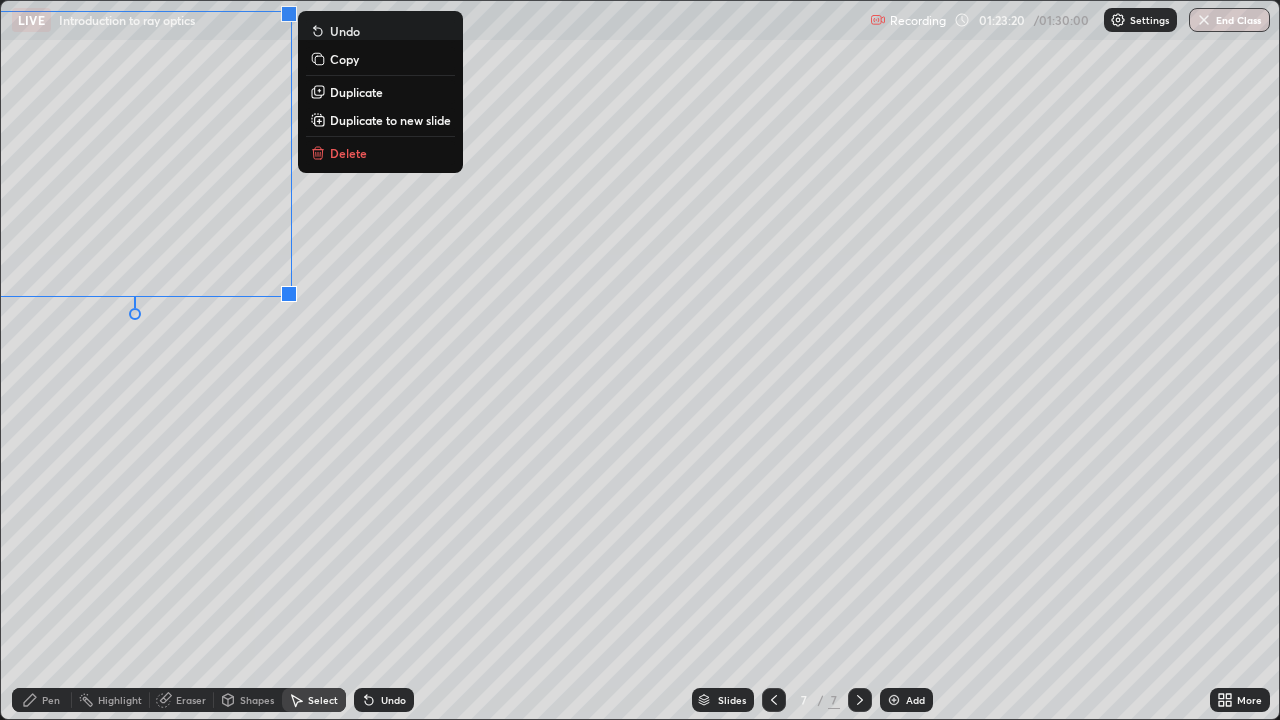 click on "0 ° Undo Copy Duplicate Duplicate to new slide Delete" at bounding box center (640, 360) 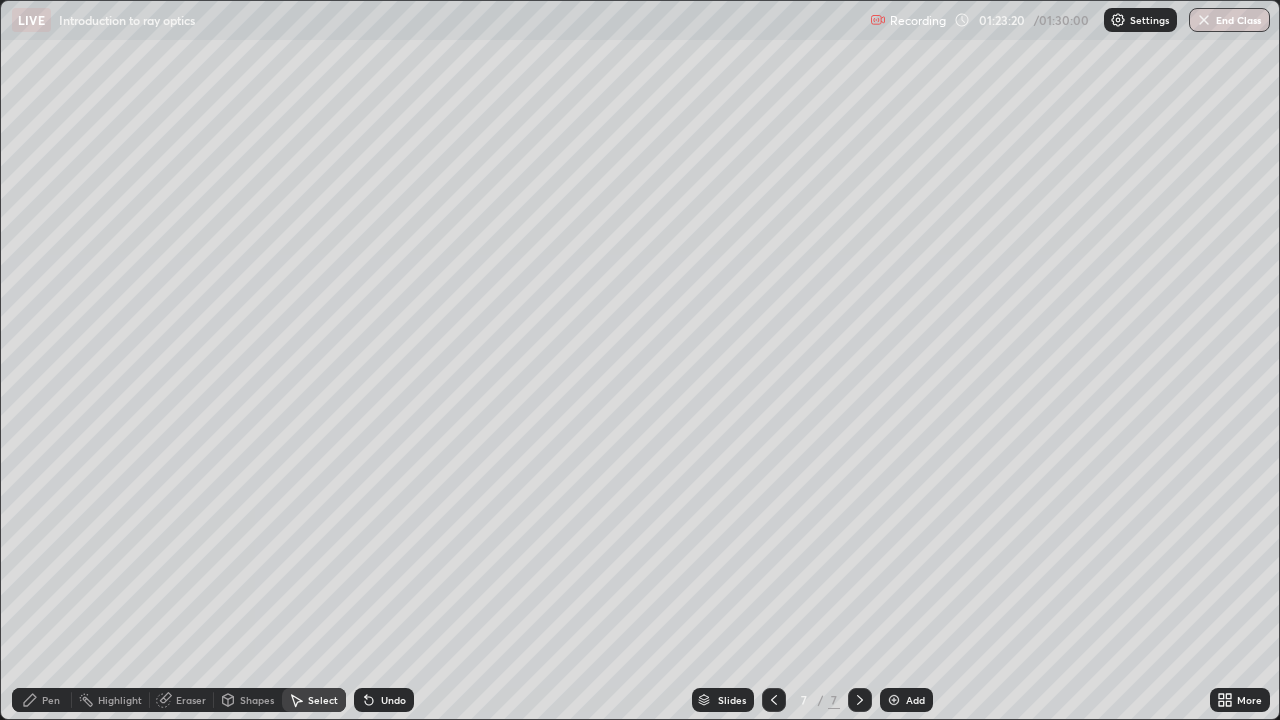 click on "Pen" at bounding box center [51, 700] 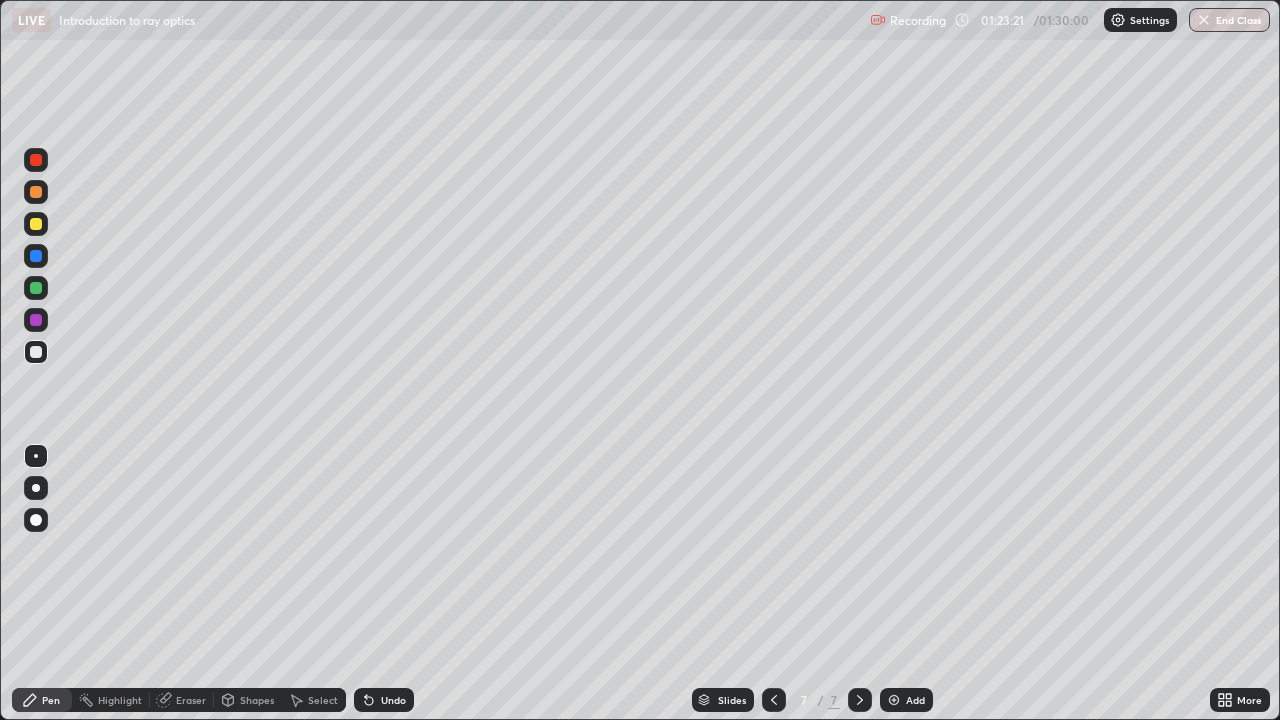 click on "Shapes" at bounding box center (248, 700) 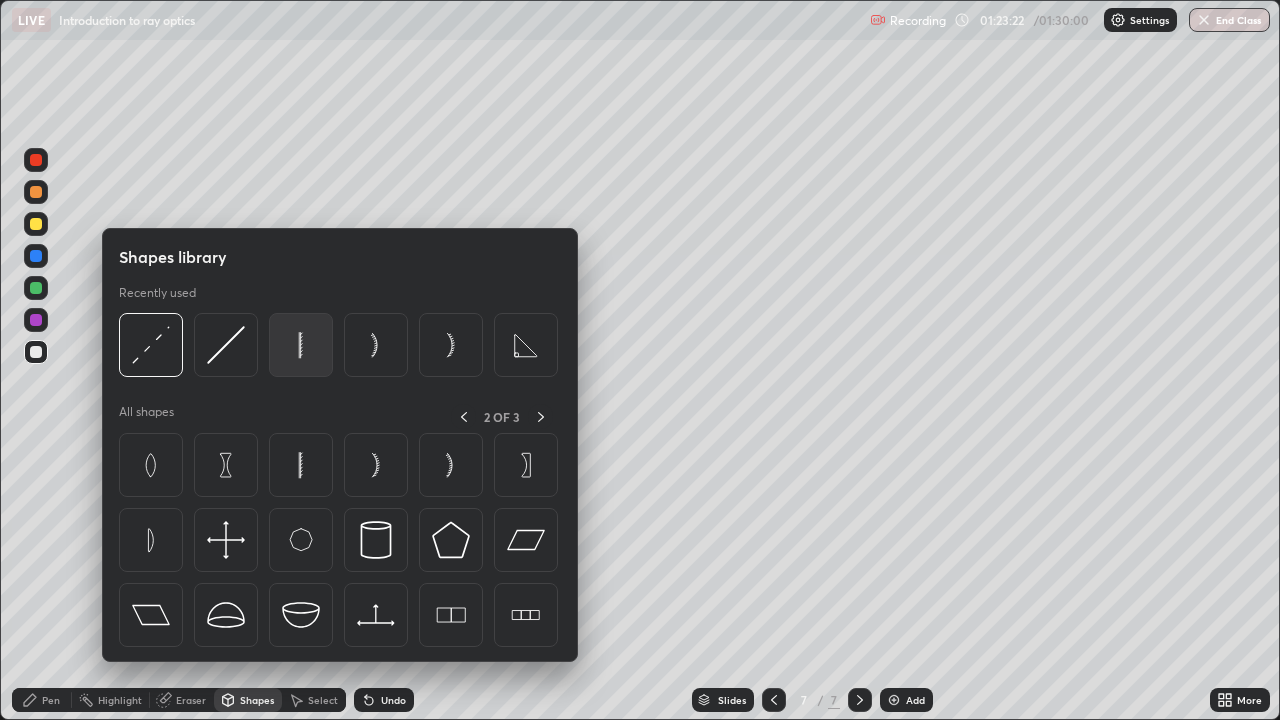 click at bounding box center [301, 345] 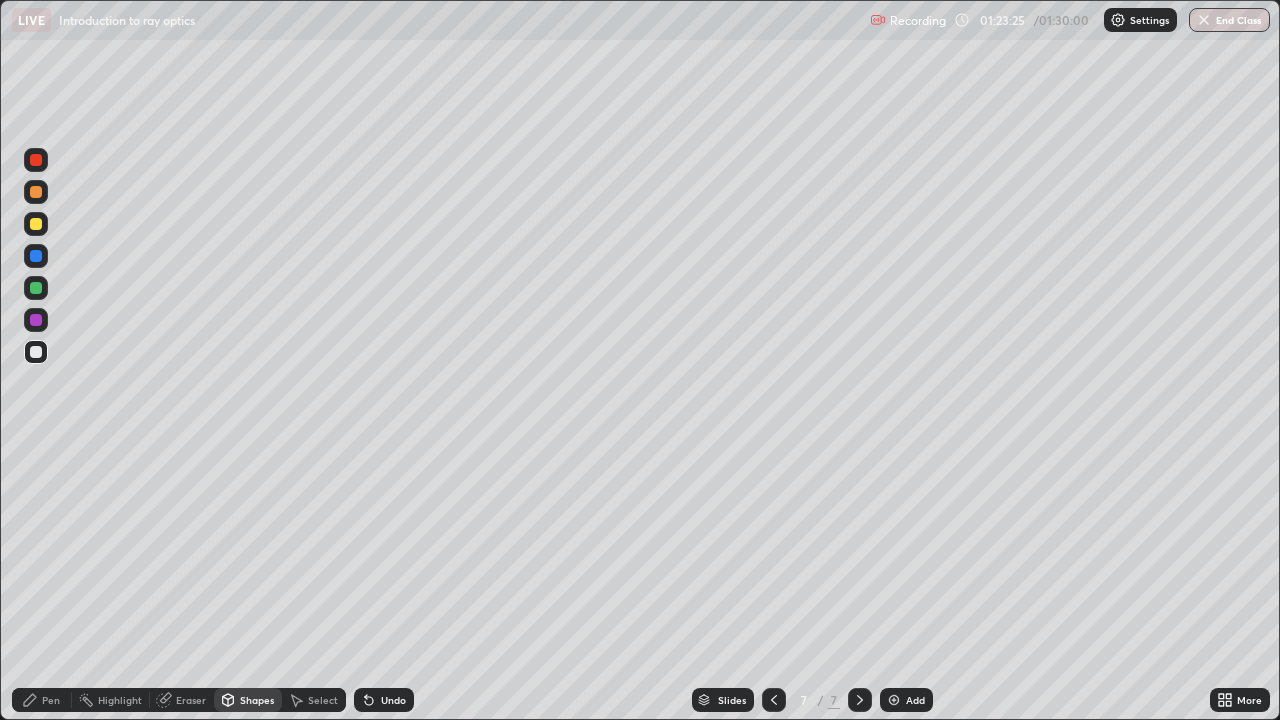 click on "Shapes" at bounding box center [257, 700] 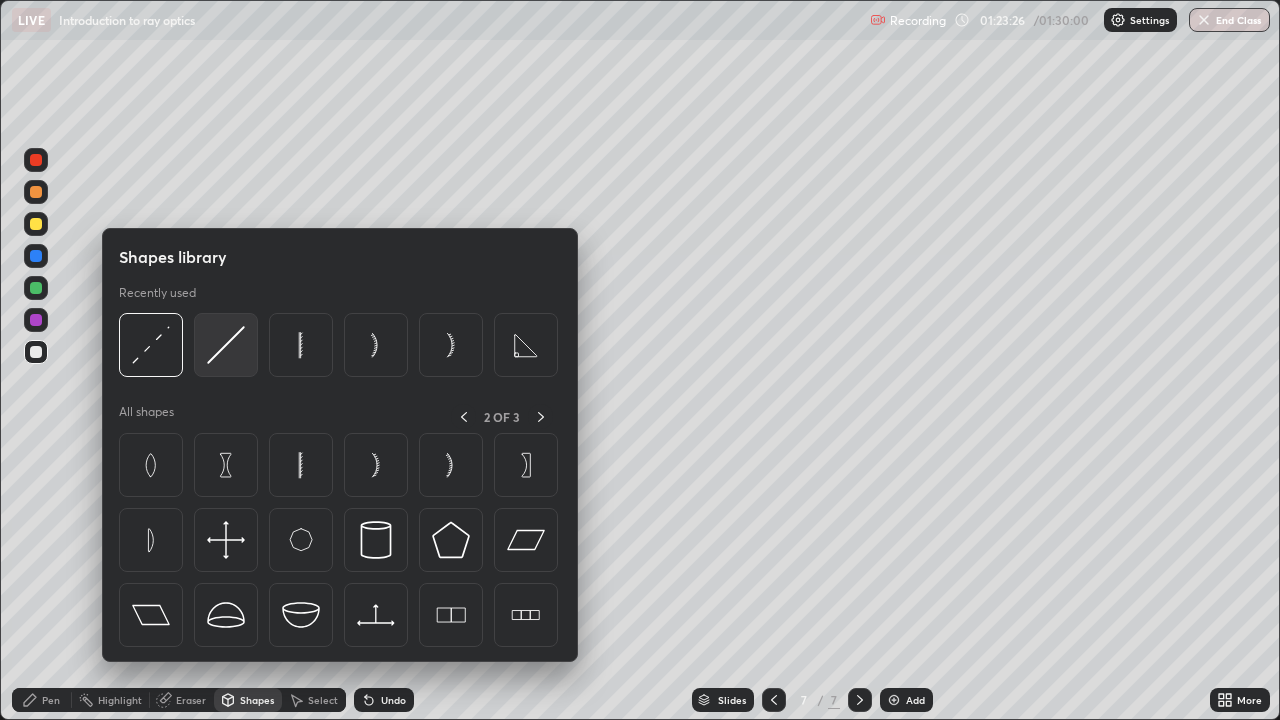 click at bounding box center (226, 345) 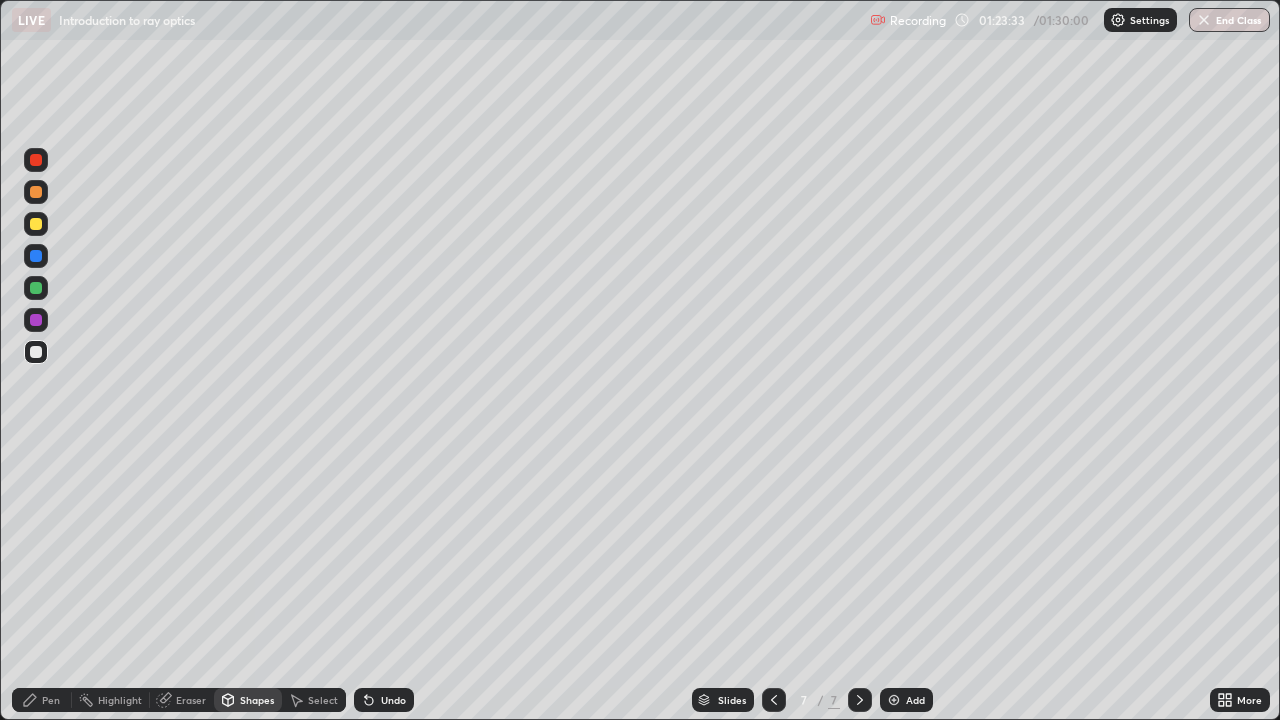 click on "Undo" at bounding box center [393, 700] 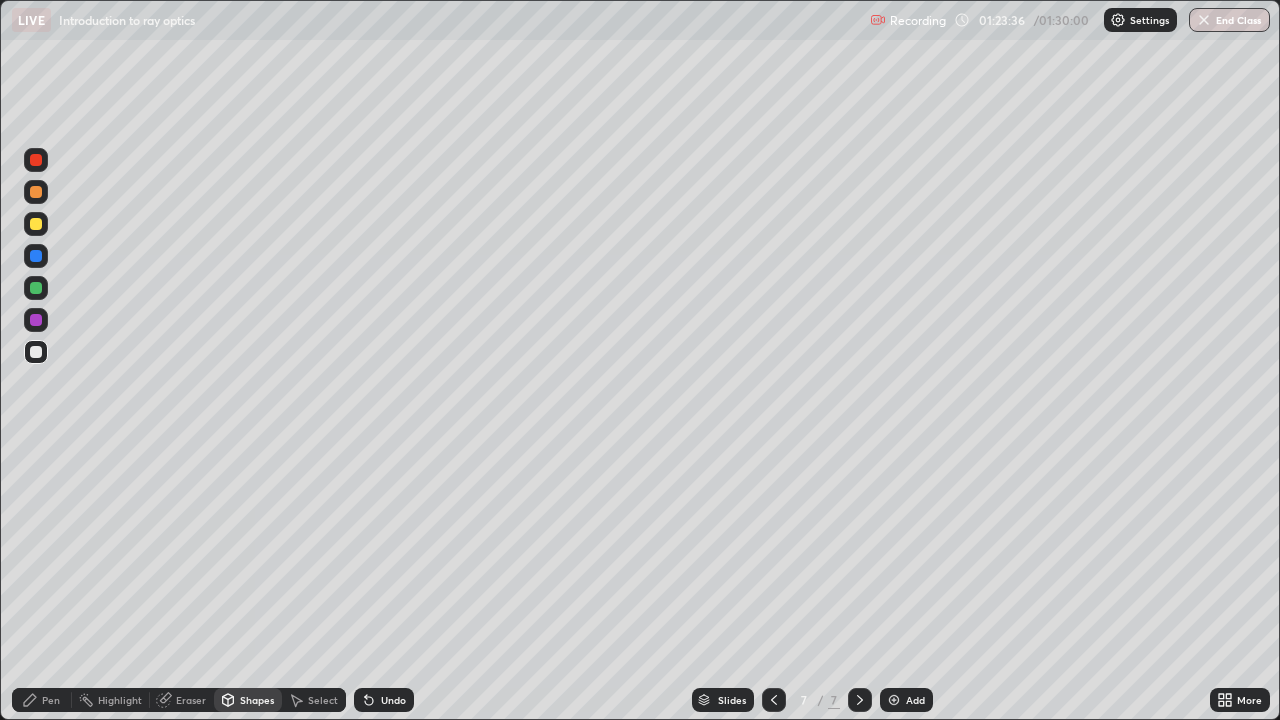 click on "Pen" at bounding box center (51, 700) 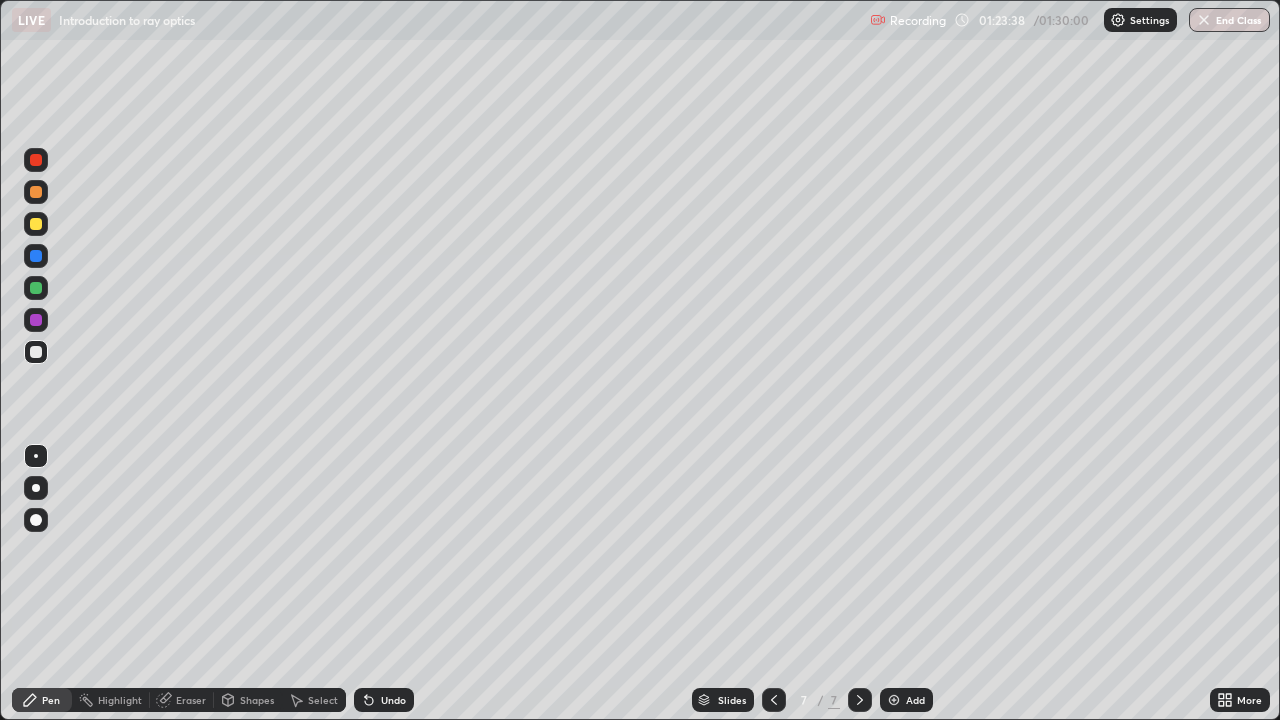 click on "Shapes" at bounding box center [257, 700] 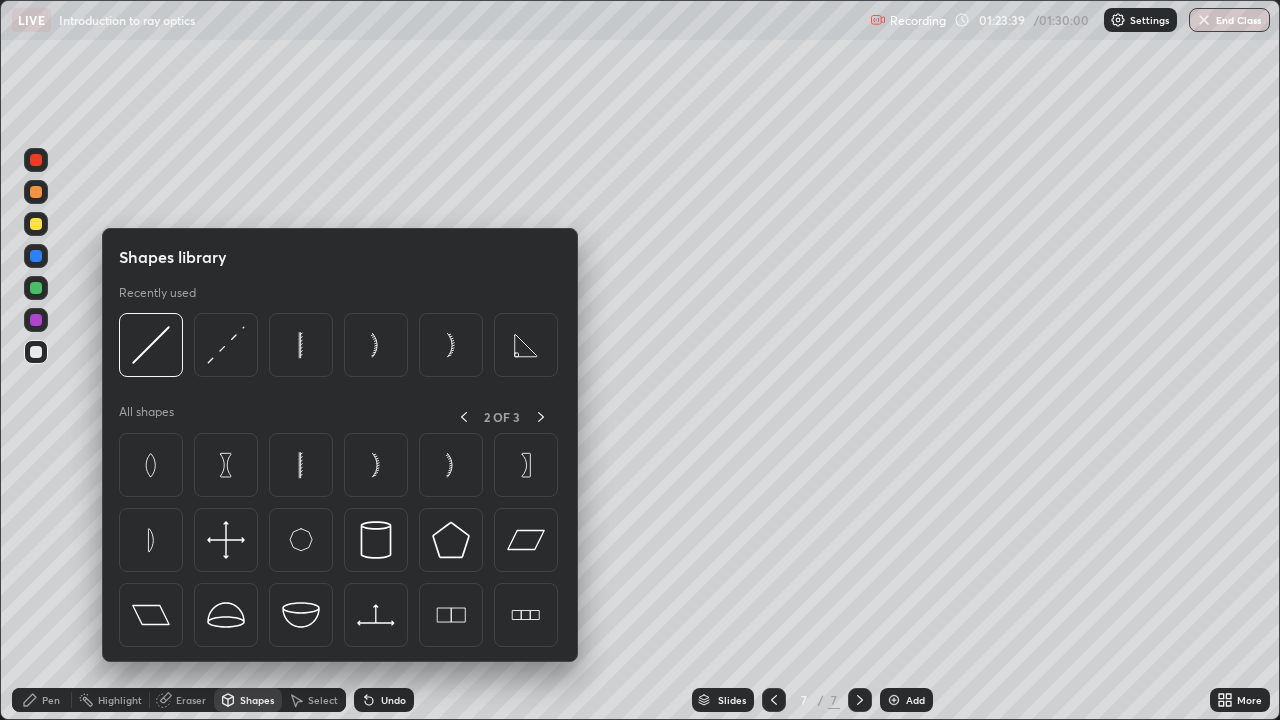 click on "Shapes" at bounding box center [257, 700] 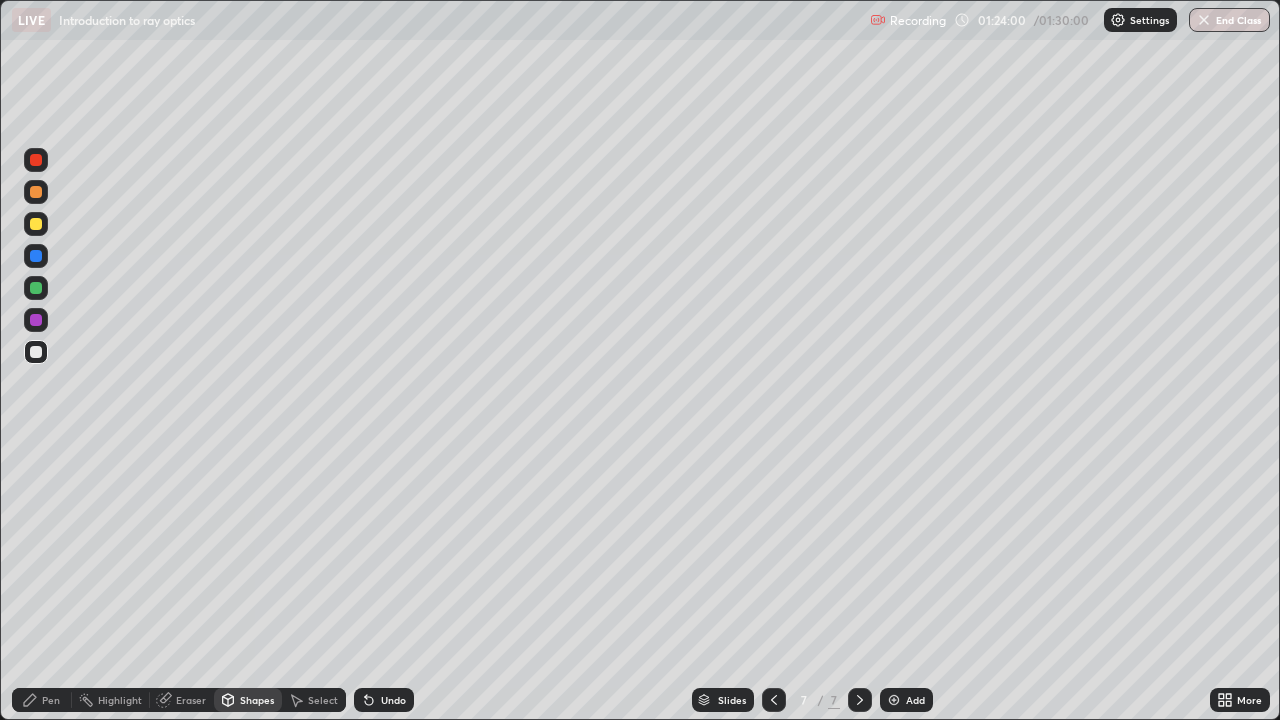 click on "Undo" at bounding box center [384, 700] 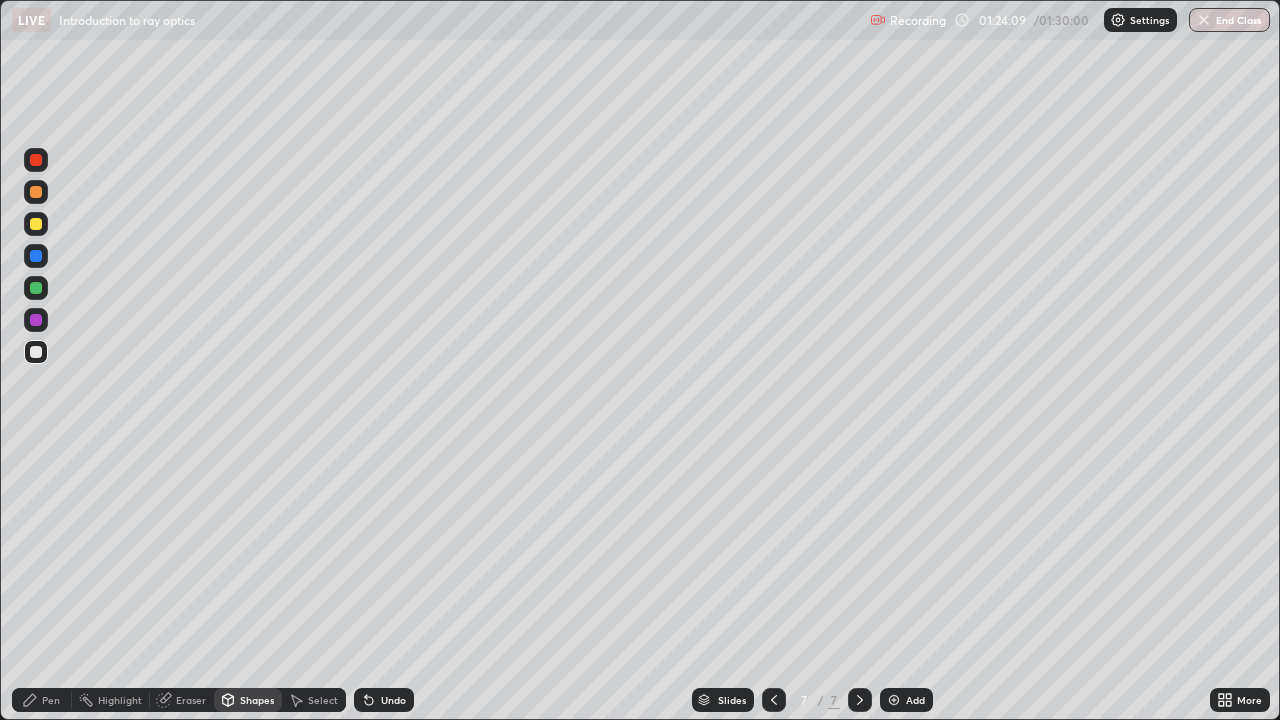 click on "Shapes" at bounding box center (257, 700) 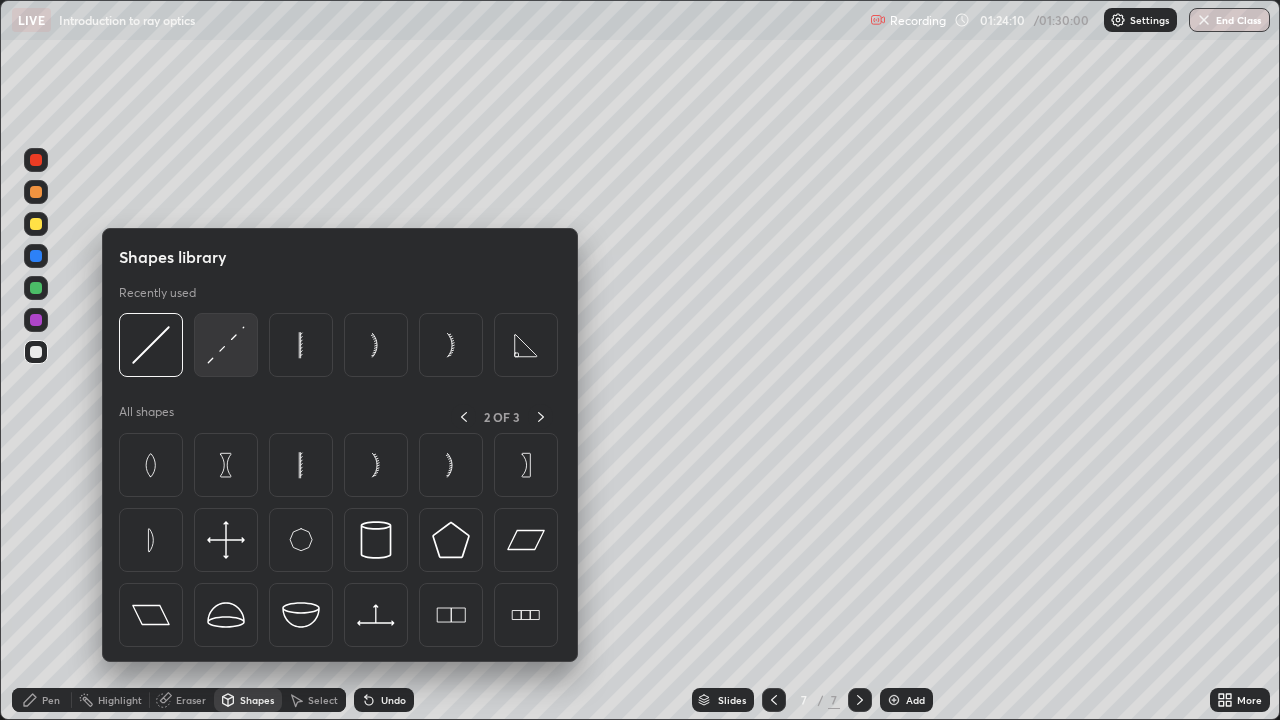 click at bounding box center [226, 345] 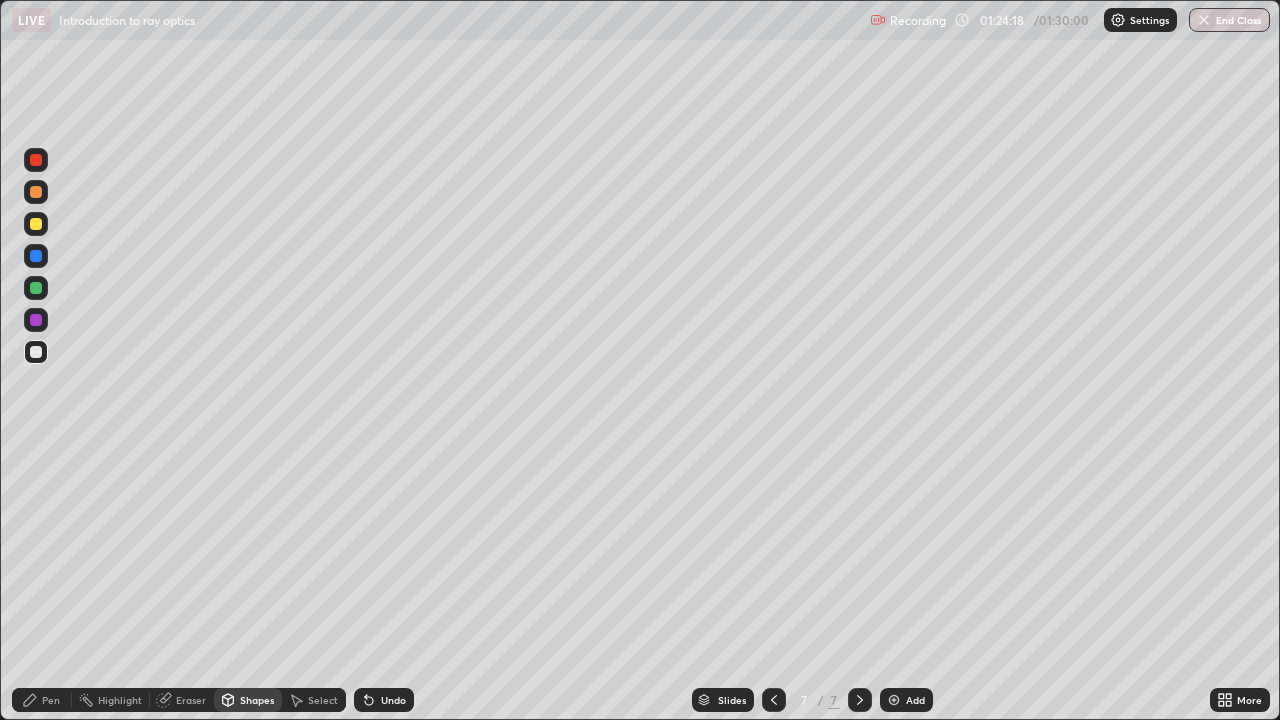 click on "Undo" at bounding box center [393, 700] 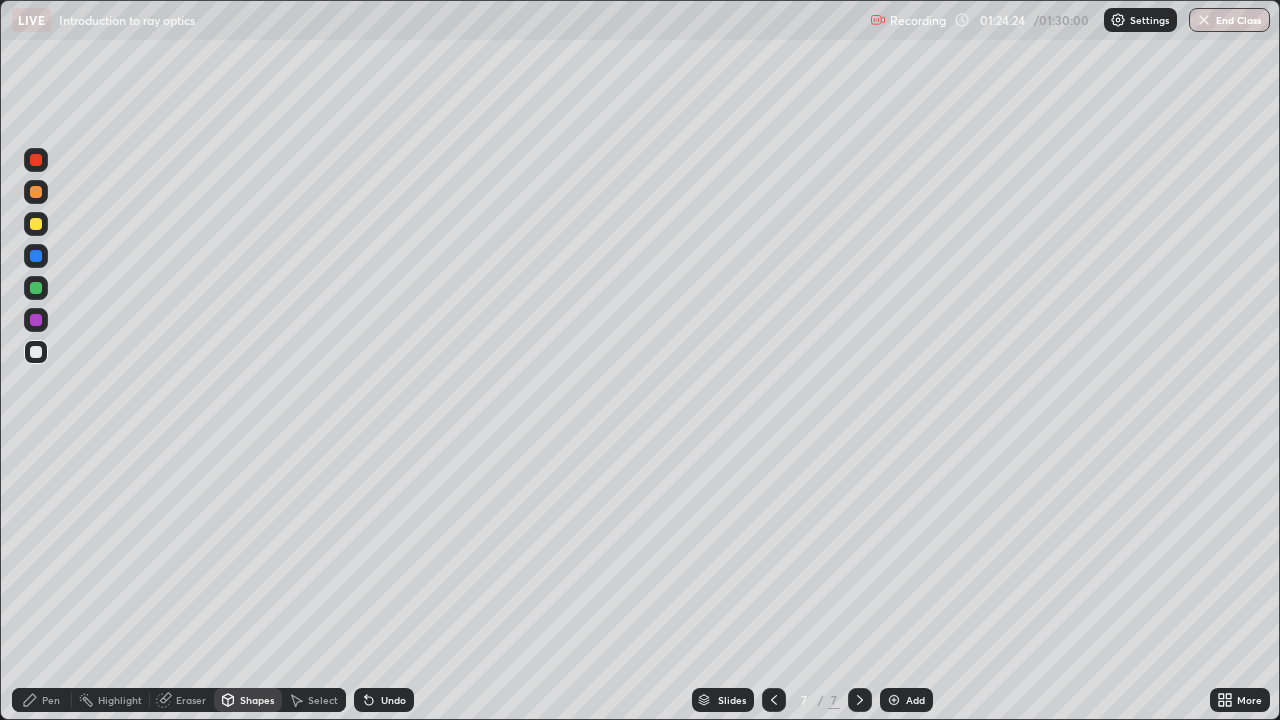 click on "Pen" at bounding box center (51, 700) 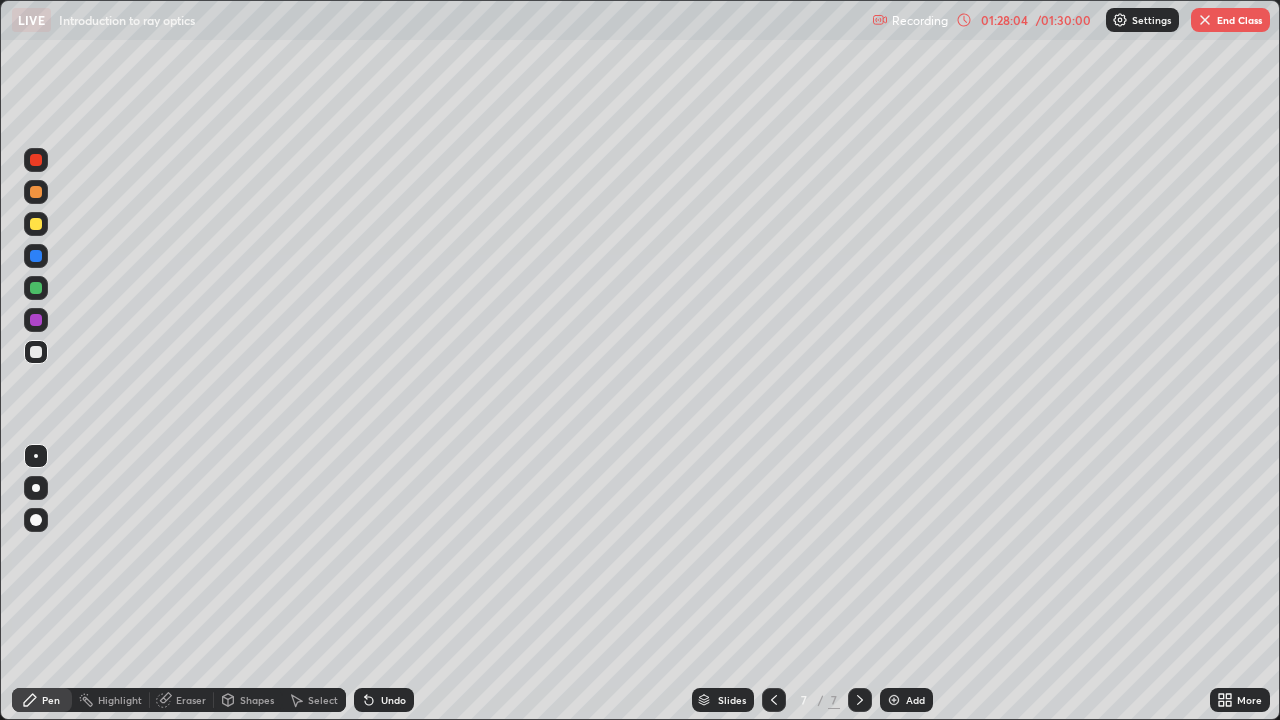 click on "Eraser" at bounding box center [191, 700] 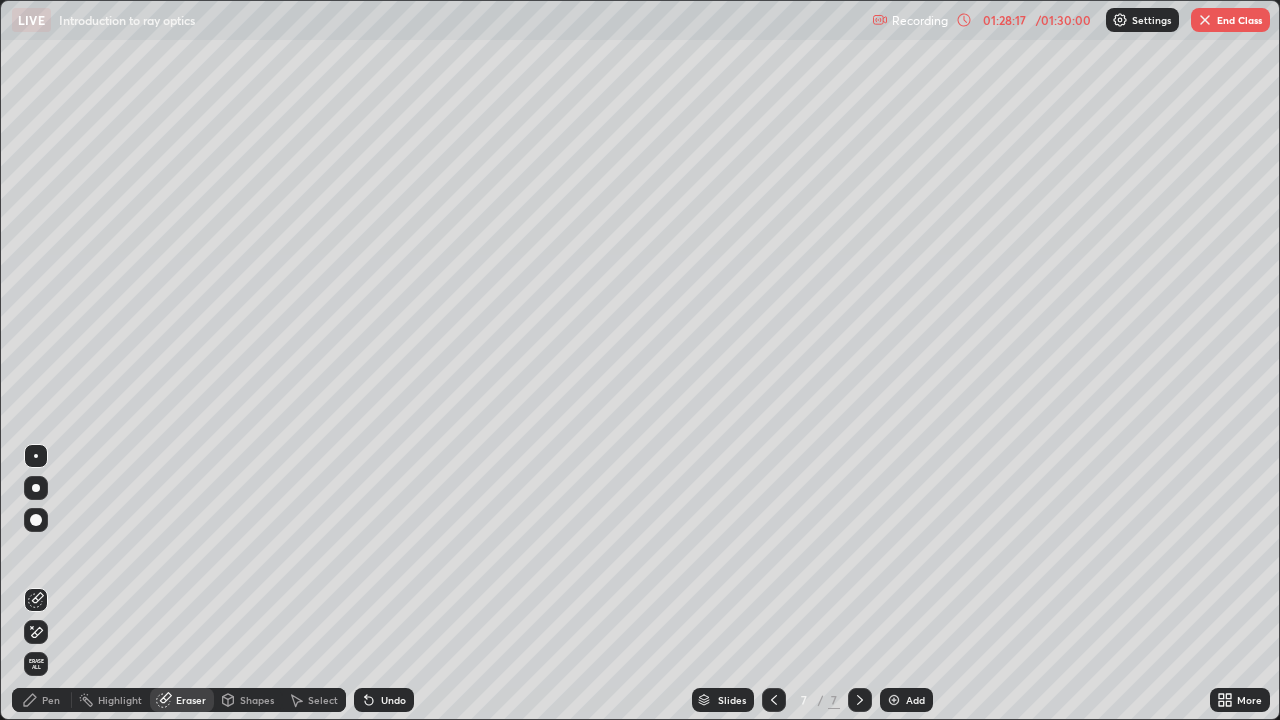 click on "Pen" at bounding box center (51, 700) 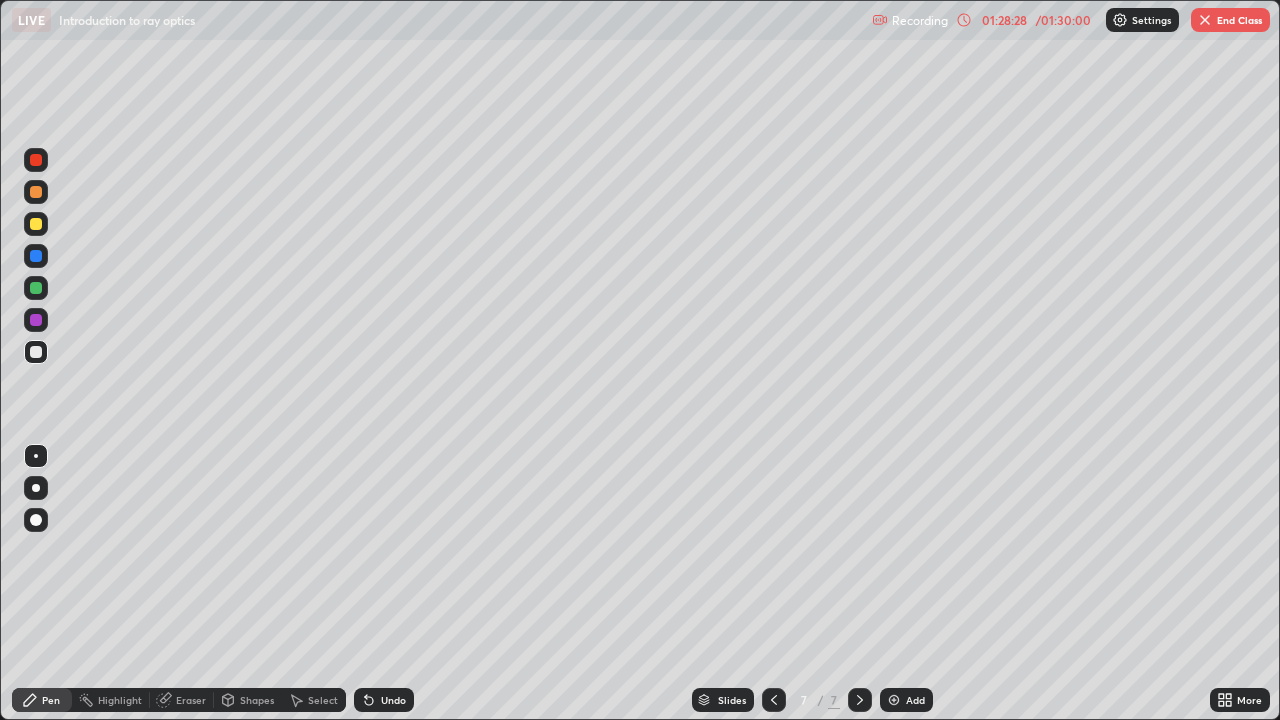 click on "Undo" at bounding box center [393, 700] 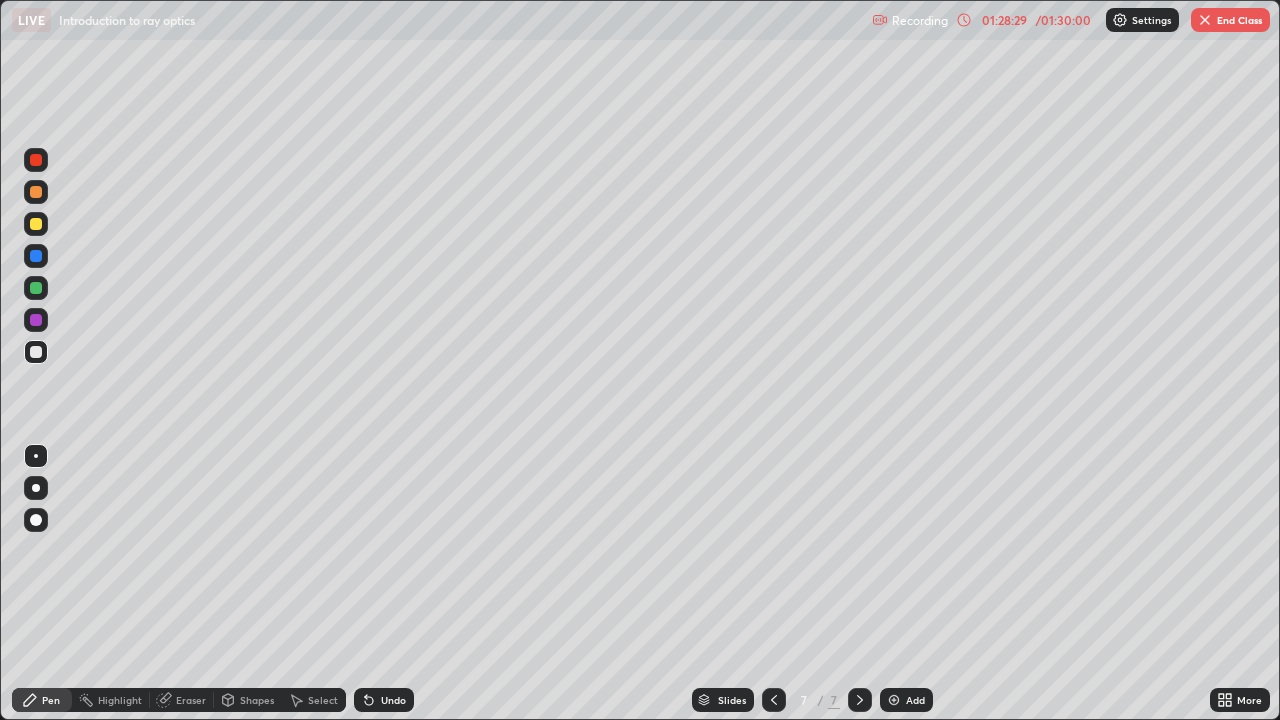 click on "Undo" at bounding box center [393, 700] 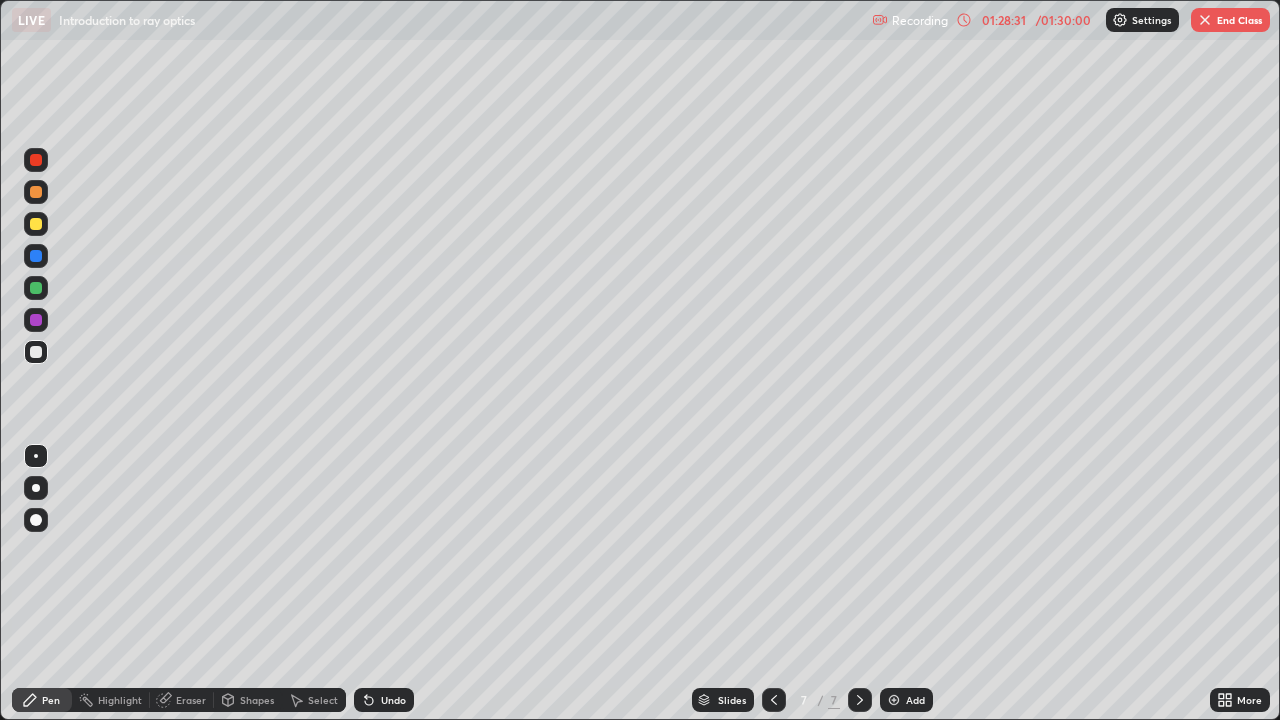 click on "Undo" at bounding box center [384, 700] 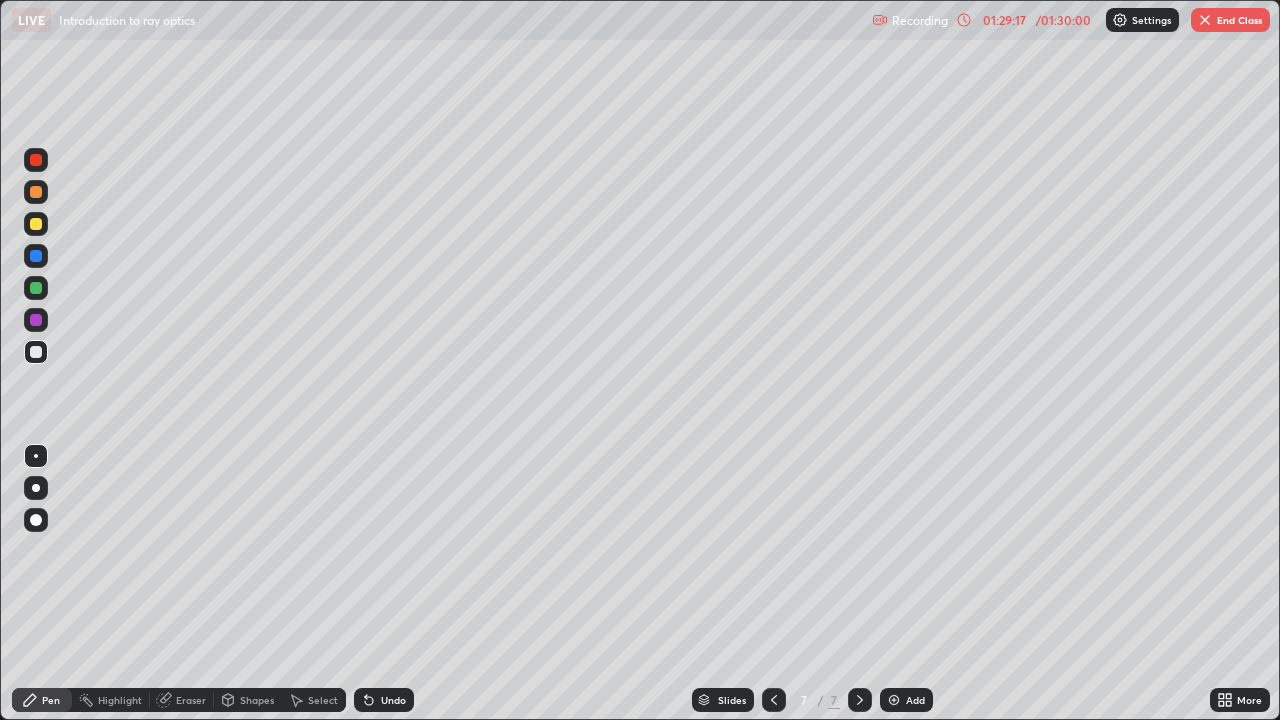 click on "Undo" at bounding box center [393, 700] 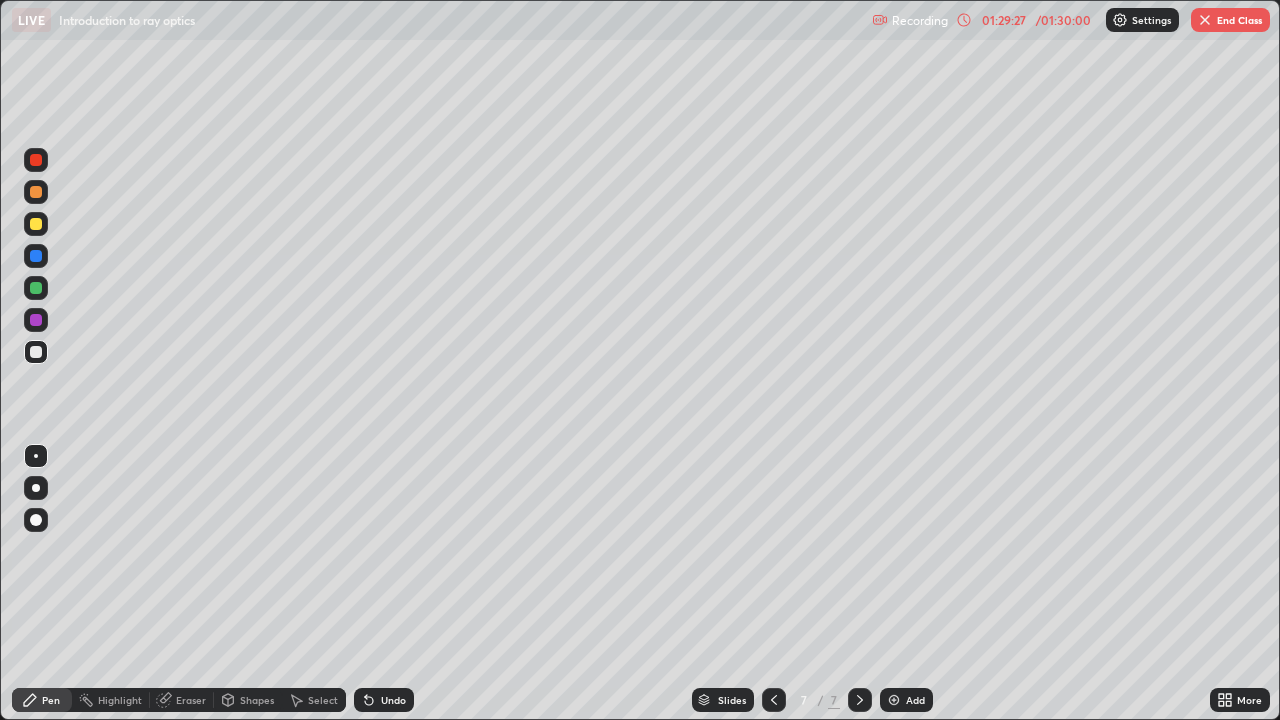 click on "Shapes" at bounding box center [257, 700] 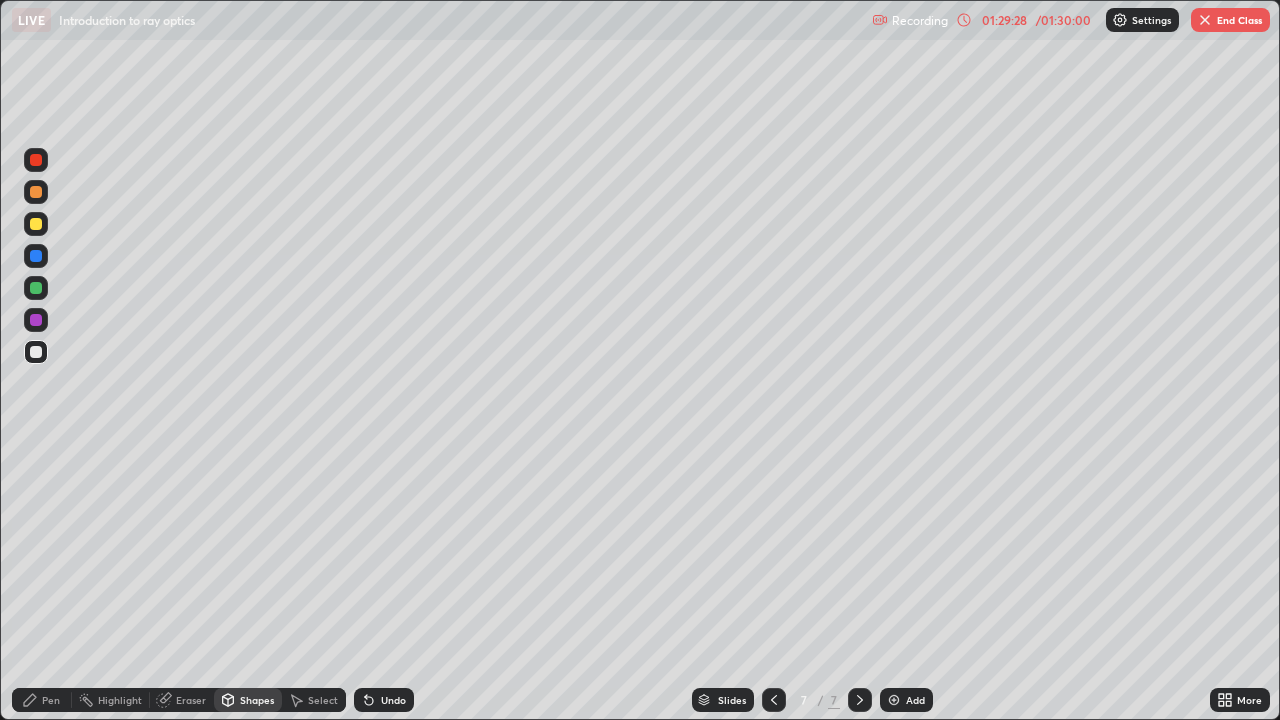 click on "Eraser" at bounding box center [191, 700] 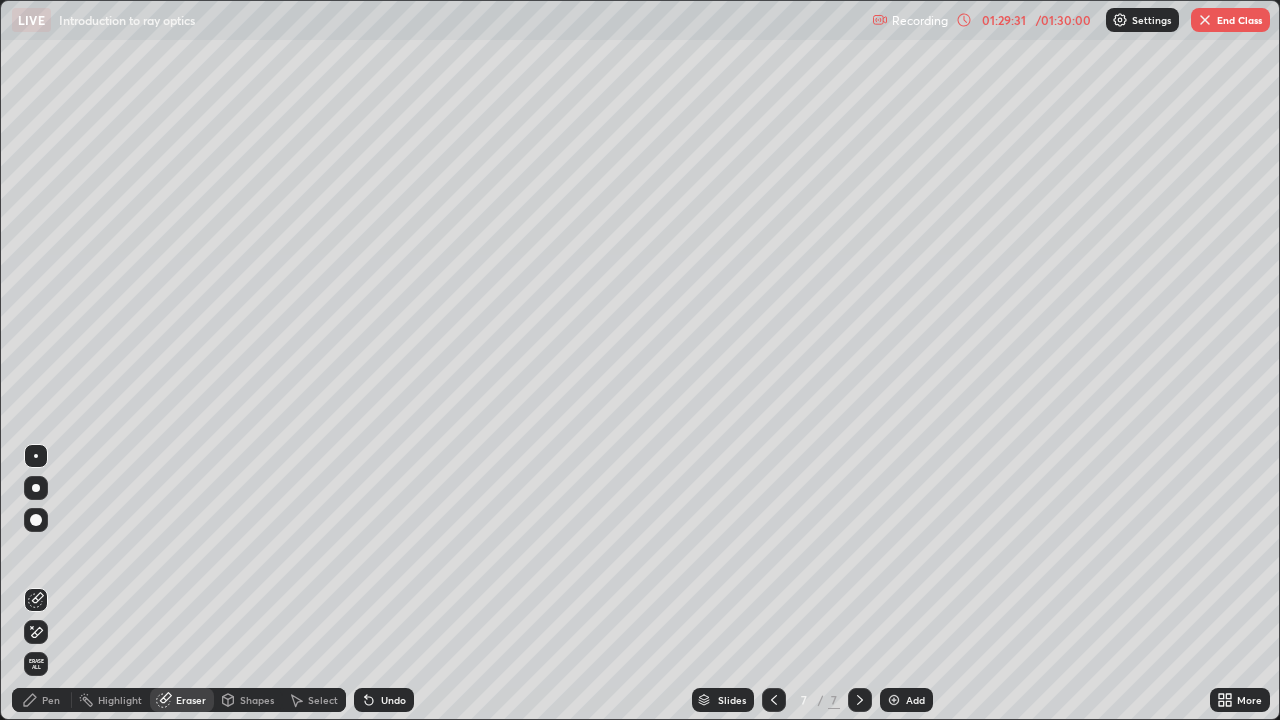 click on "Pen" at bounding box center (51, 700) 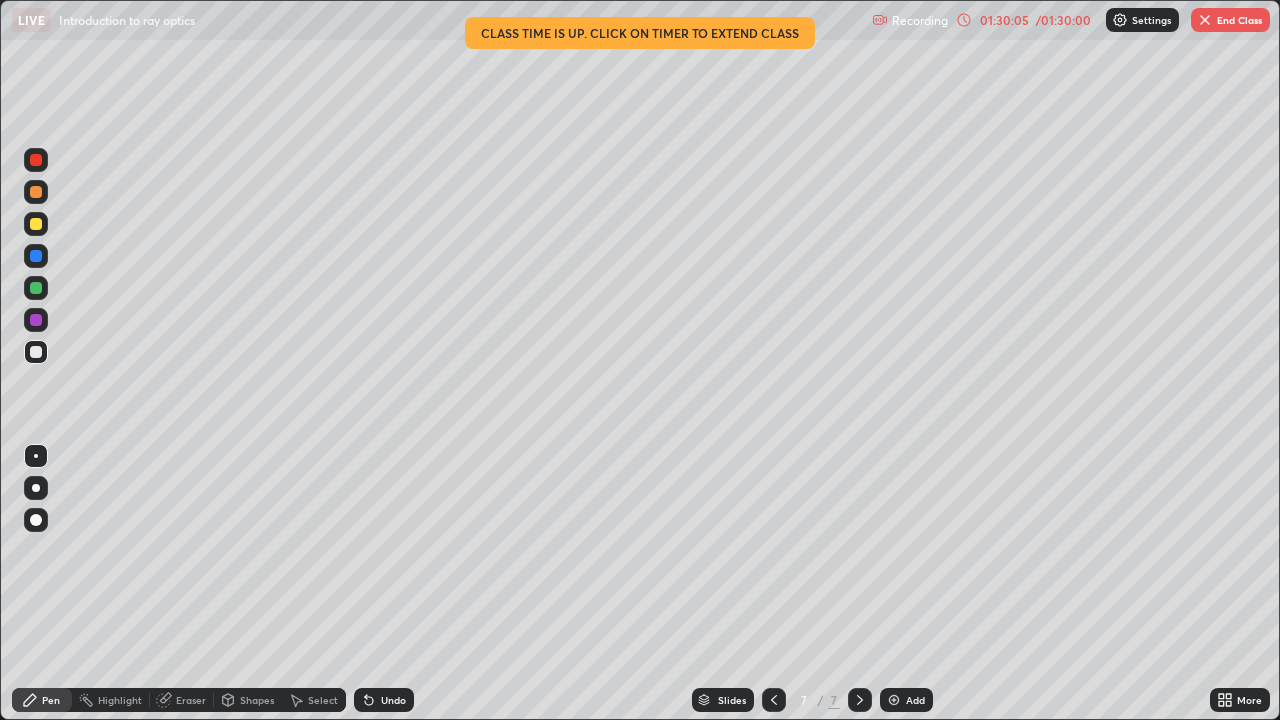 click on "End Class" at bounding box center (1230, 20) 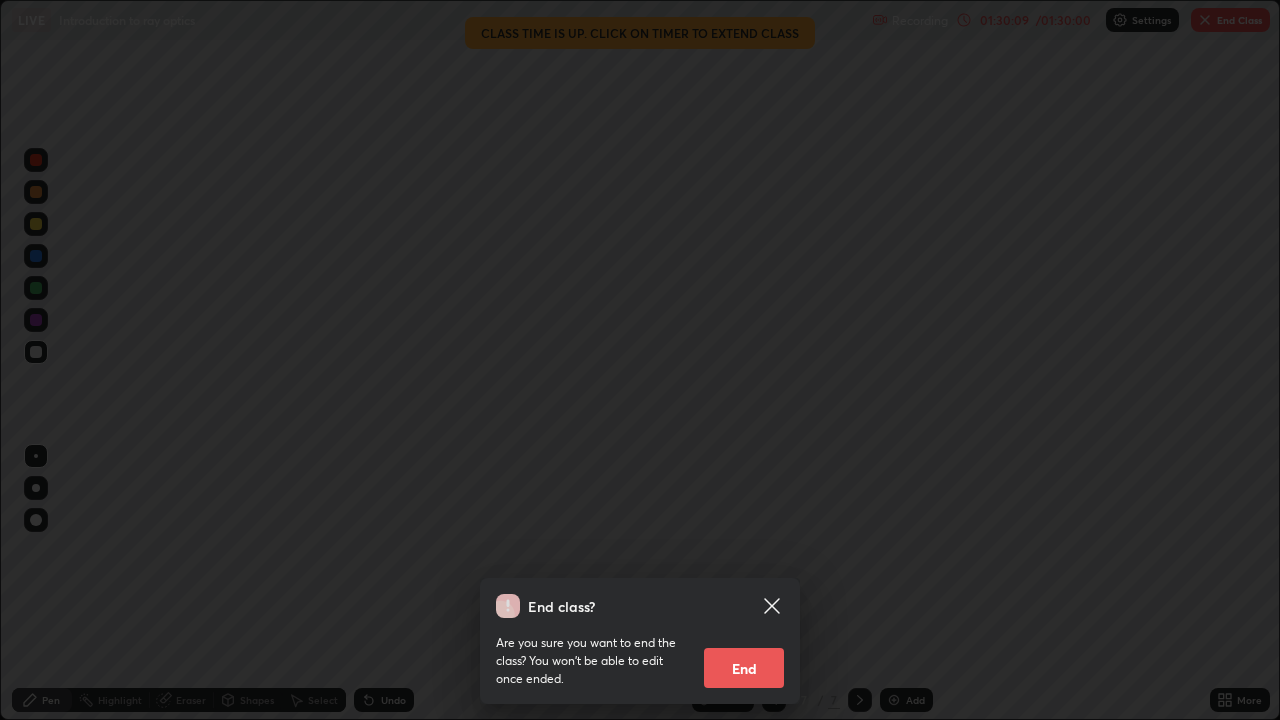 click on "End class? Are you sure you want to end the class? You won’t be able to edit once ended. End" at bounding box center (640, 360) 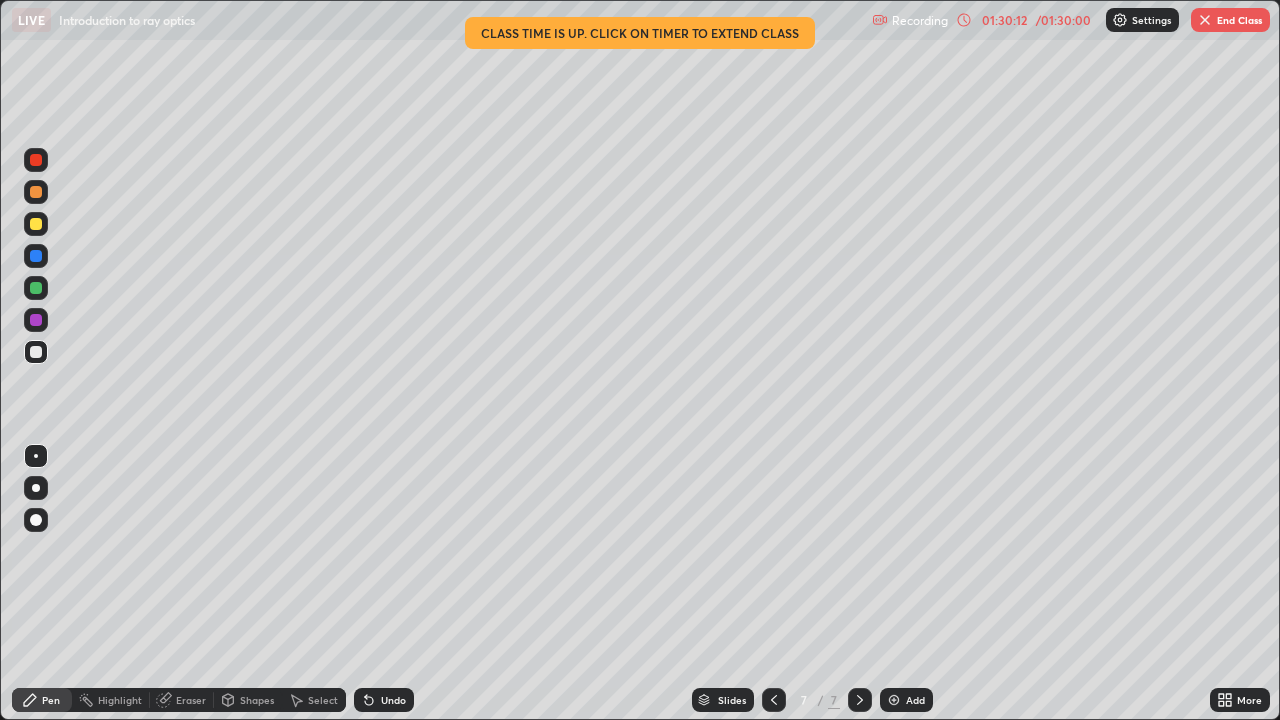 click on "Undo" at bounding box center [393, 700] 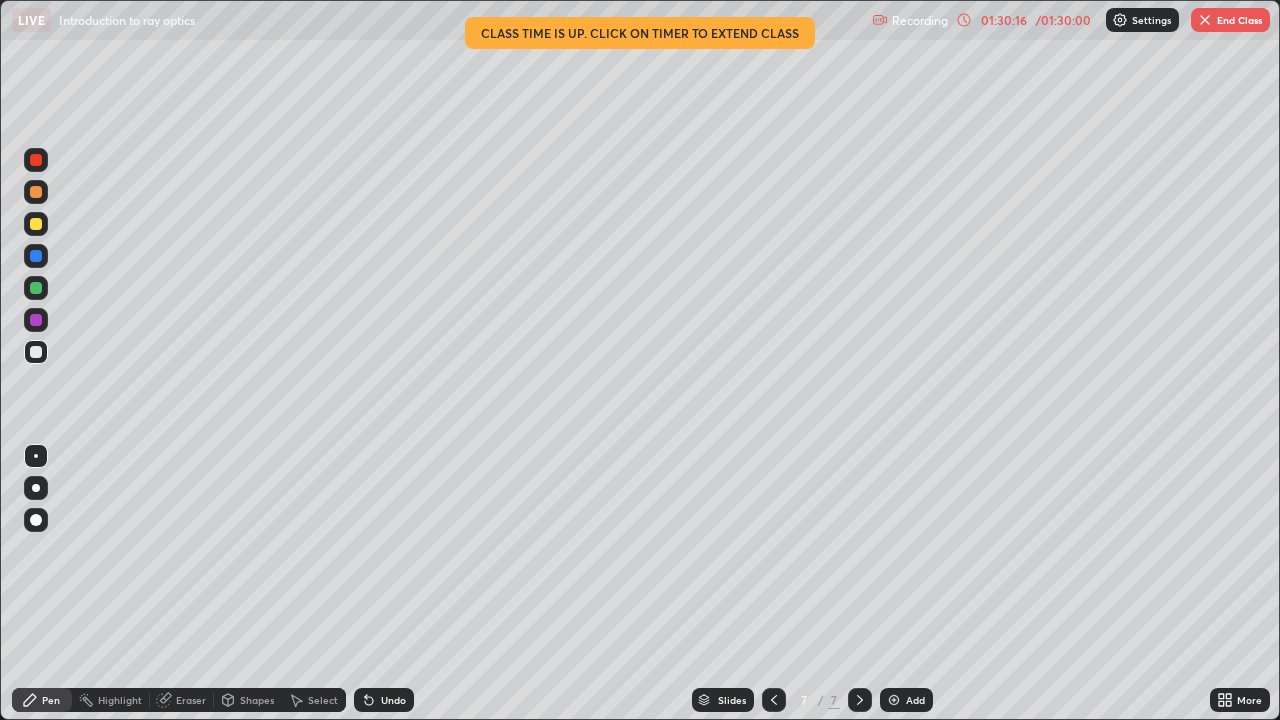click on "Eraser" at bounding box center [191, 700] 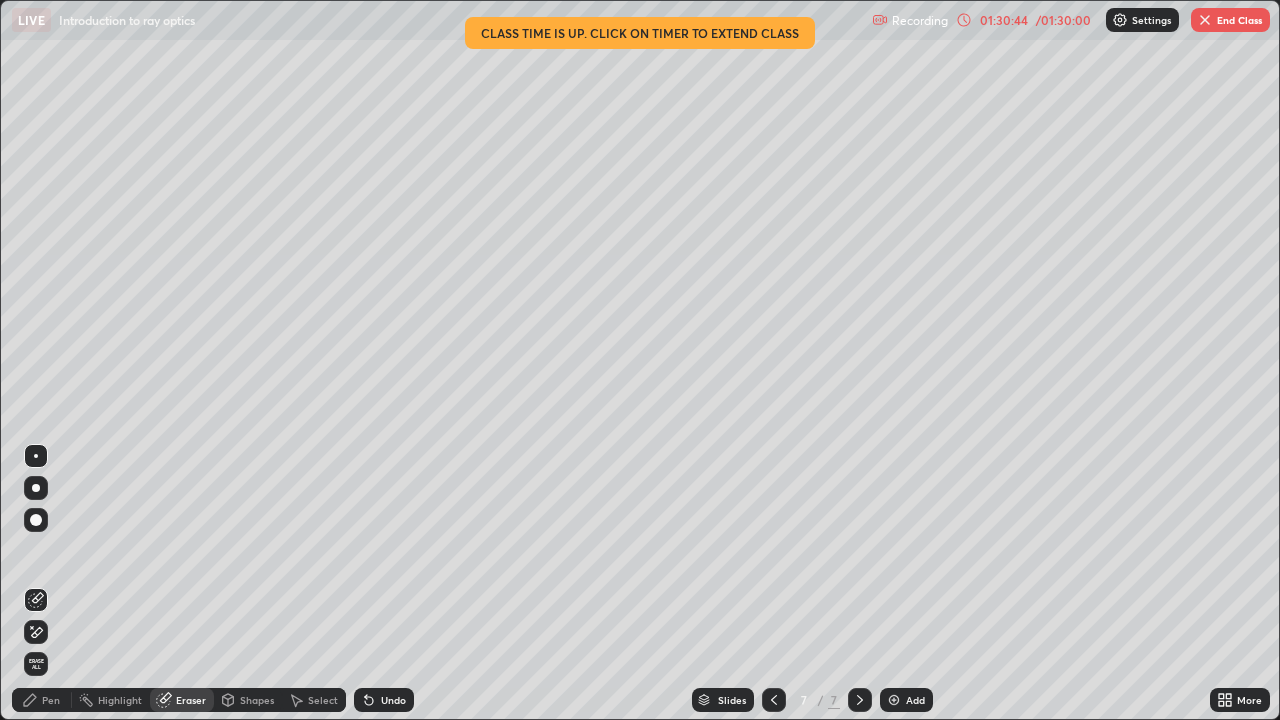 click 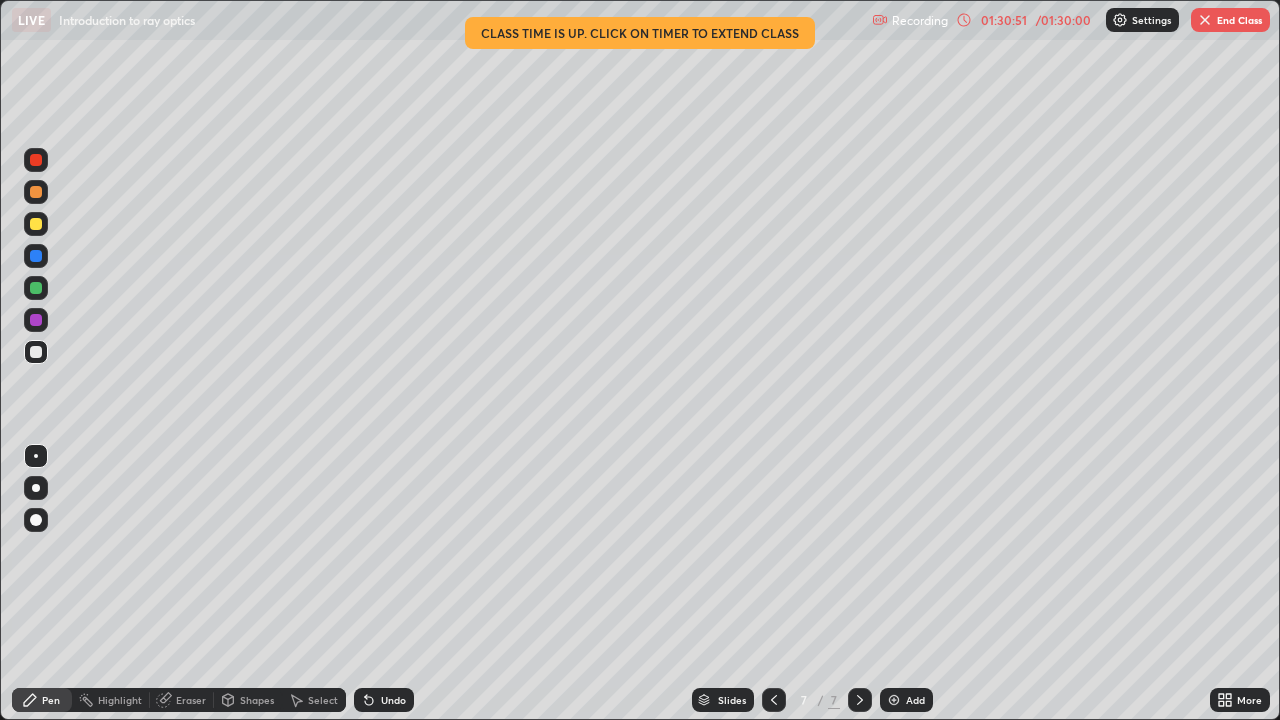 click on "End Class" at bounding box center [1230, 20] 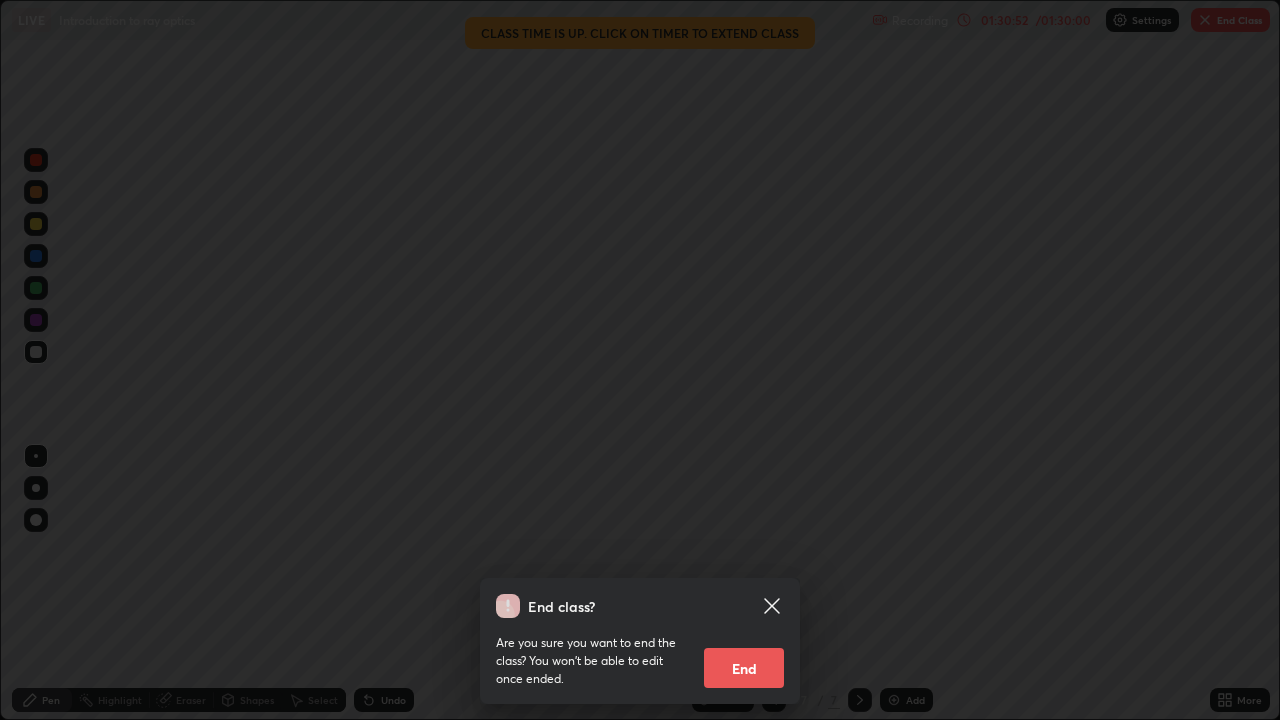 click on "End" at bounding box center (744, 668) 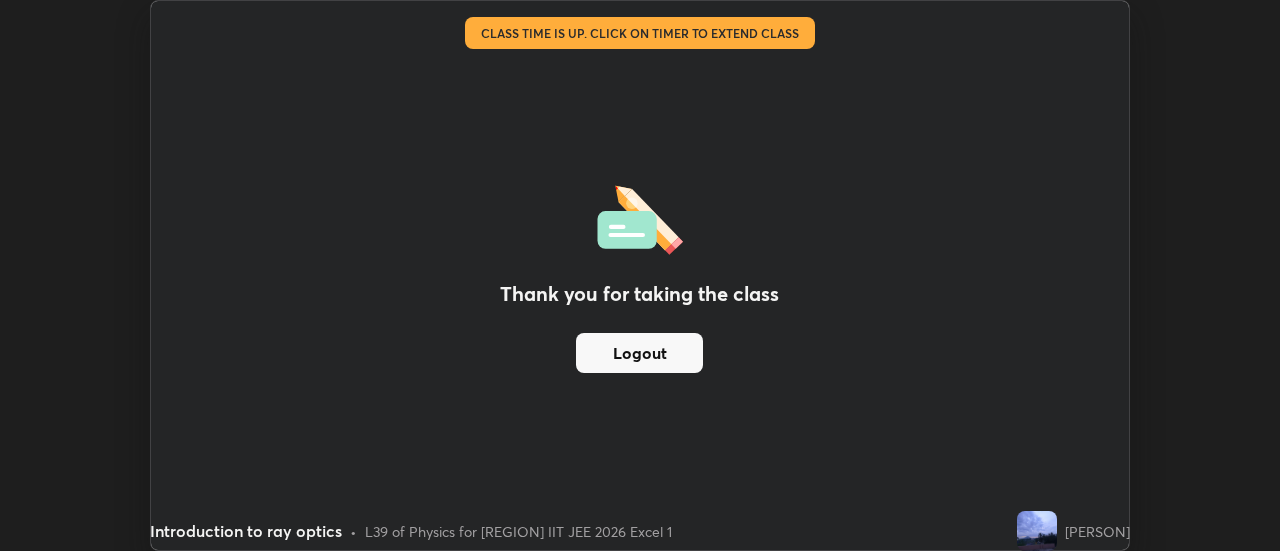 scroll, scrollTop: 551, scrollLeft: 1280, axis: both 